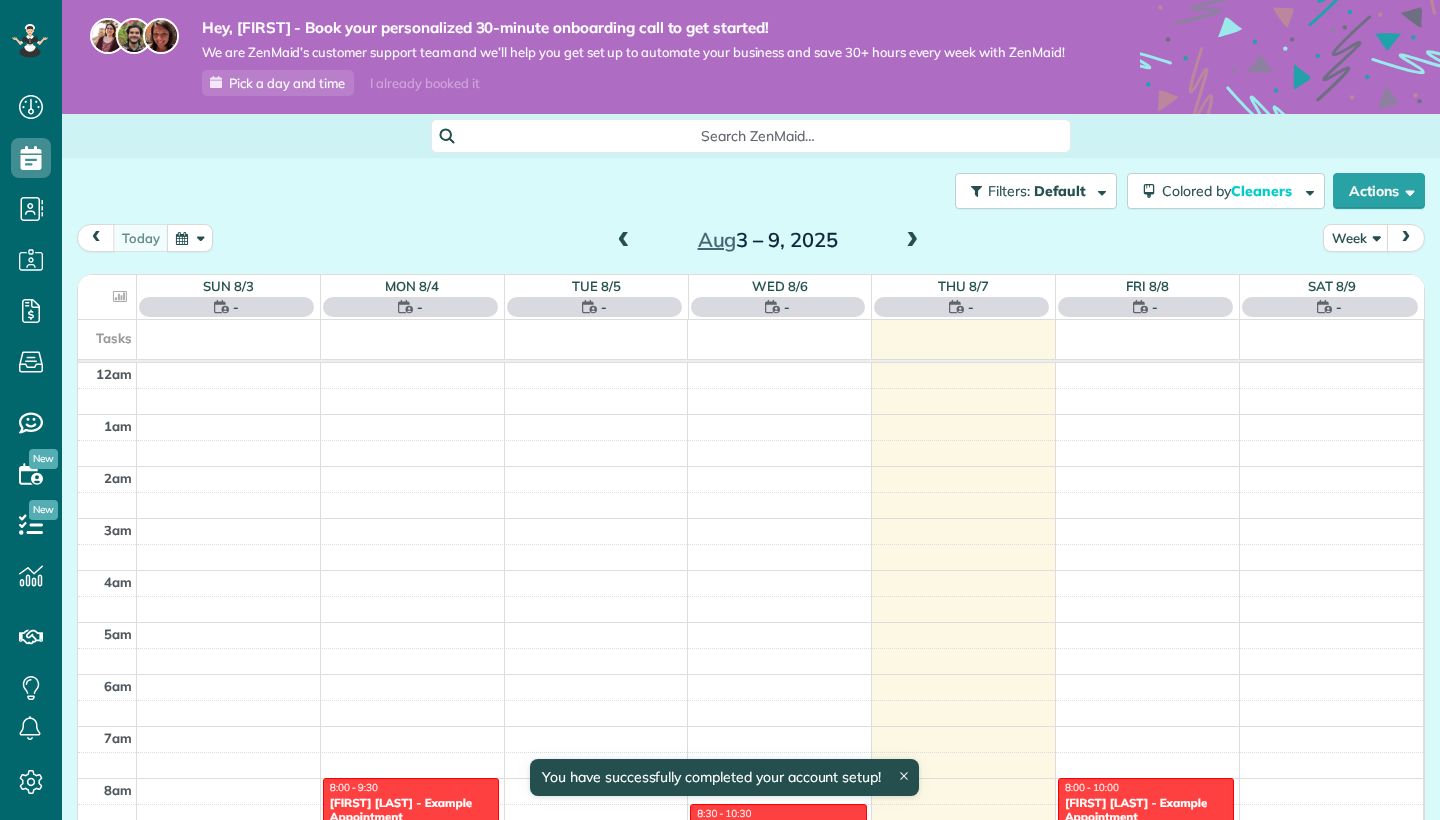 scroll, scrollTop: 0, scrollLeft: 0, axis: both 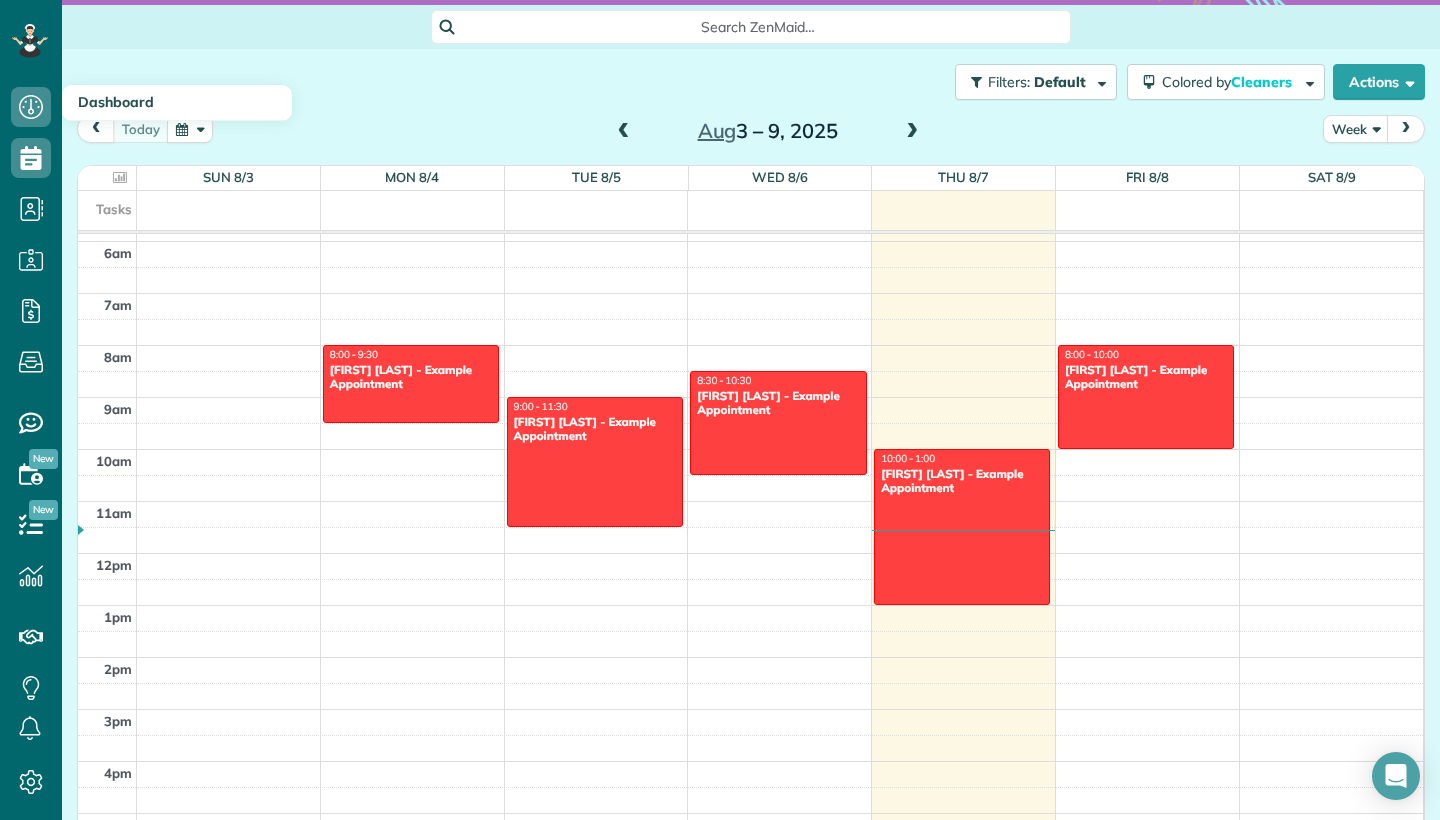 click 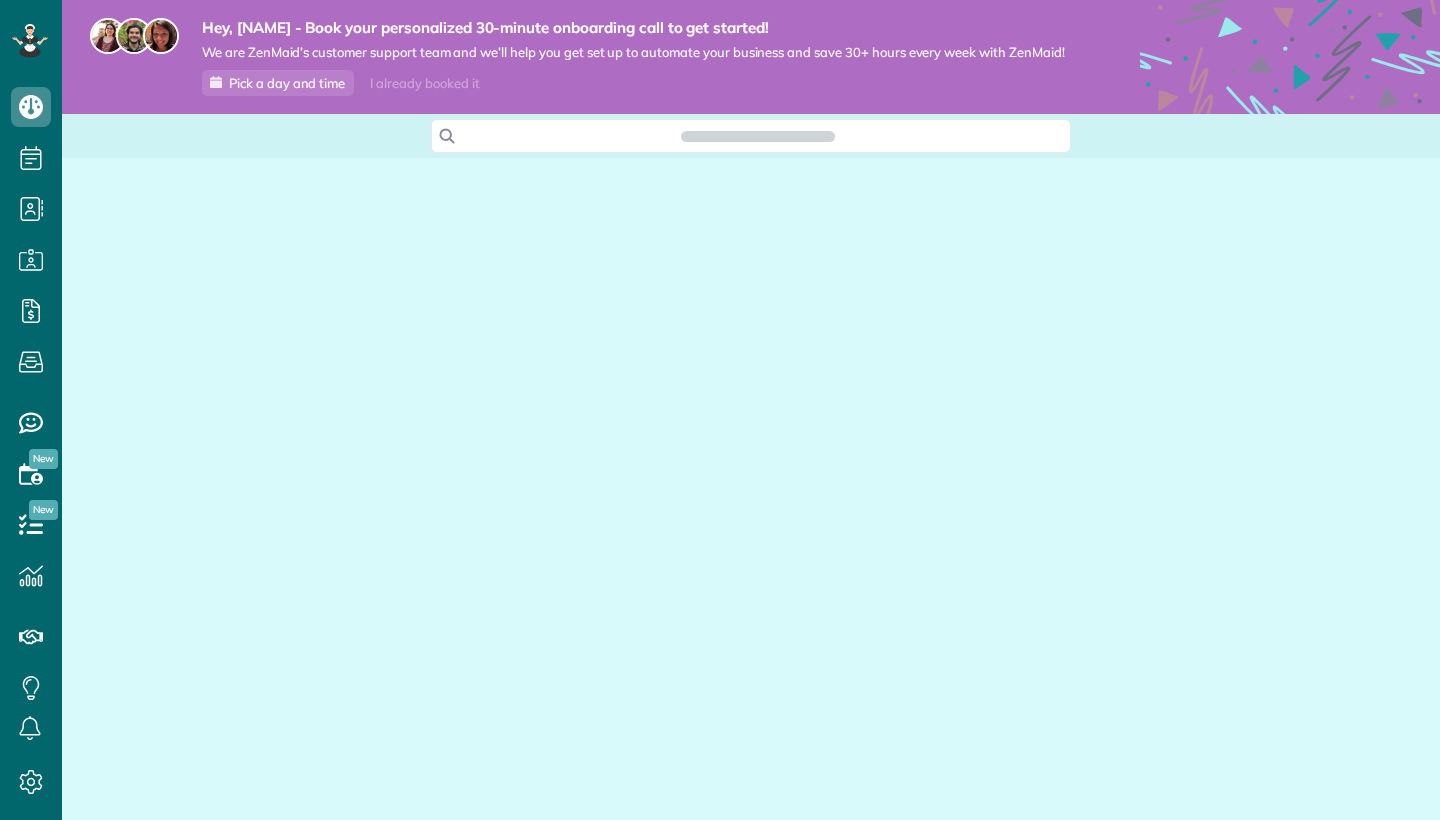 scroll, scrollTop: 0, scrollLeft: 0, axis: both 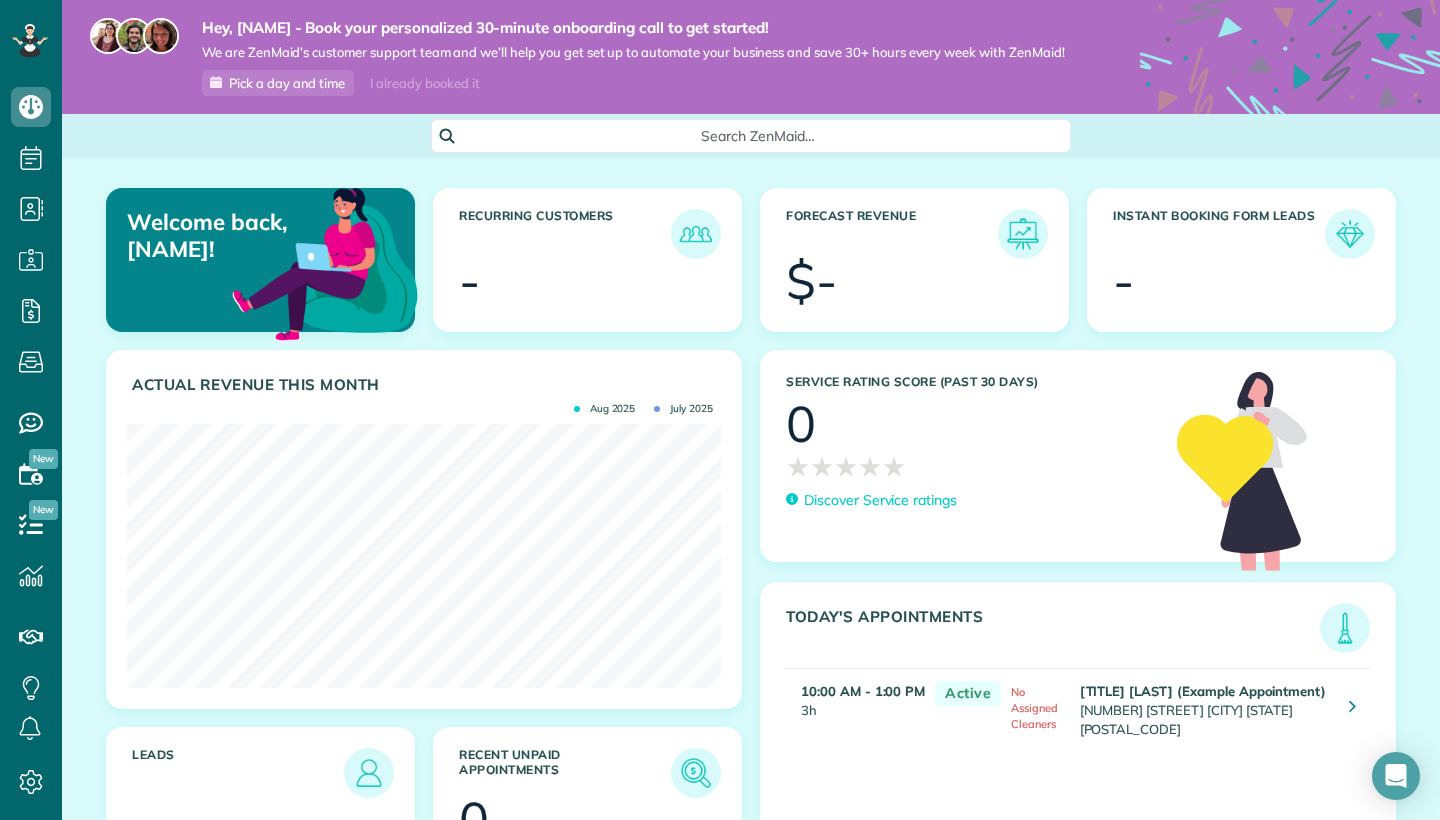 click 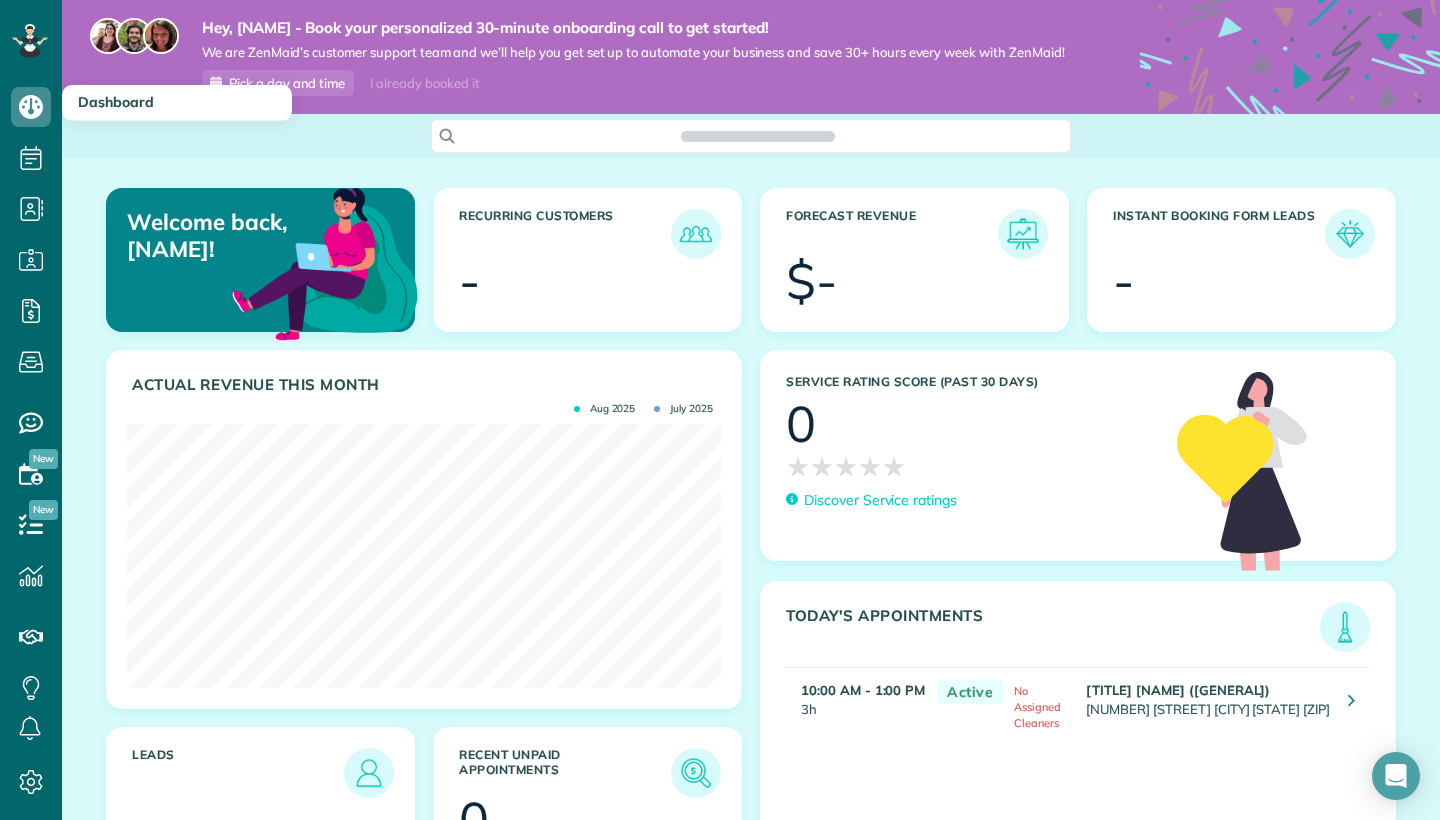 scroll, scrollTop: 0, scrollLeft: 0, axis: both 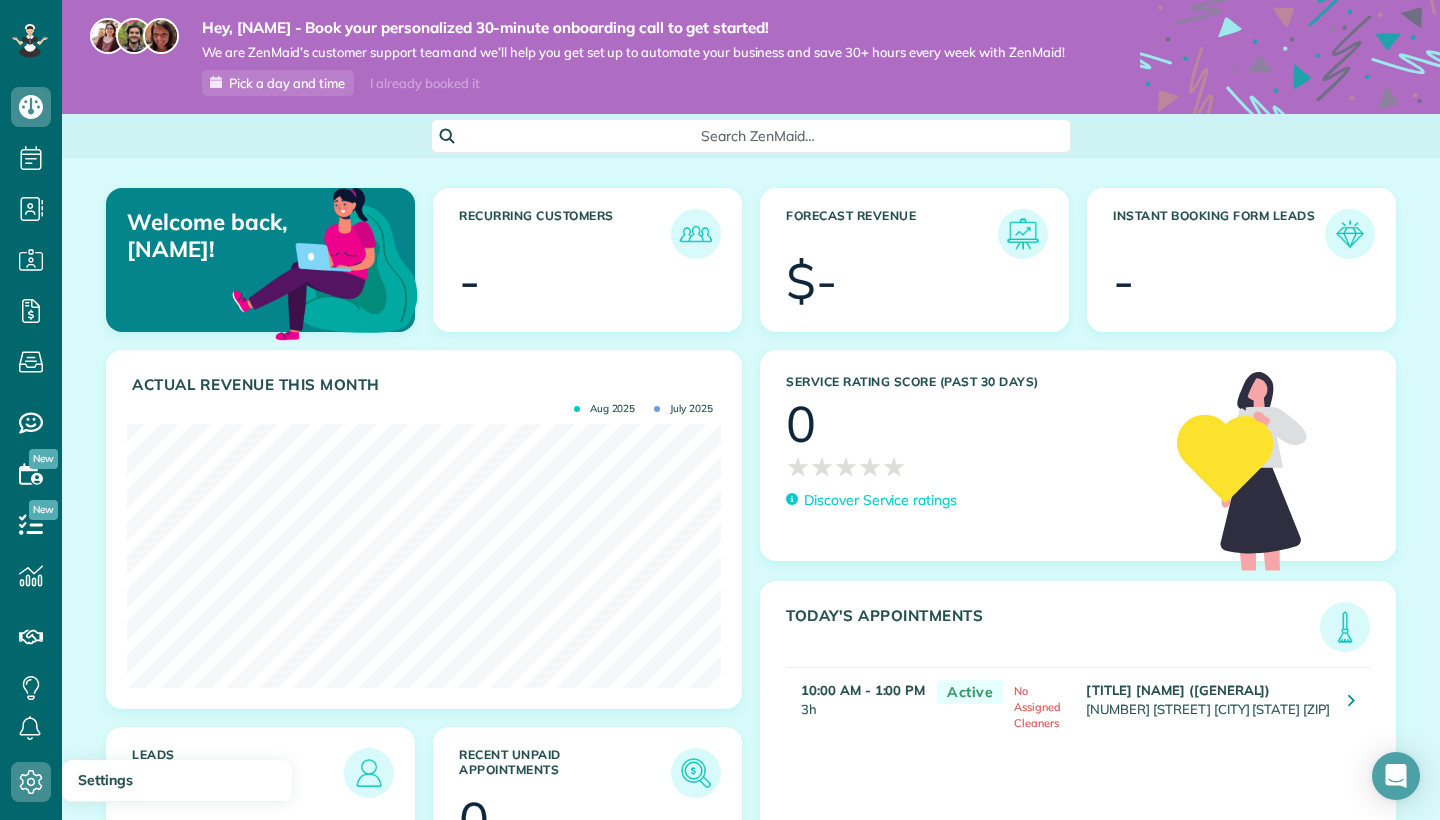 click 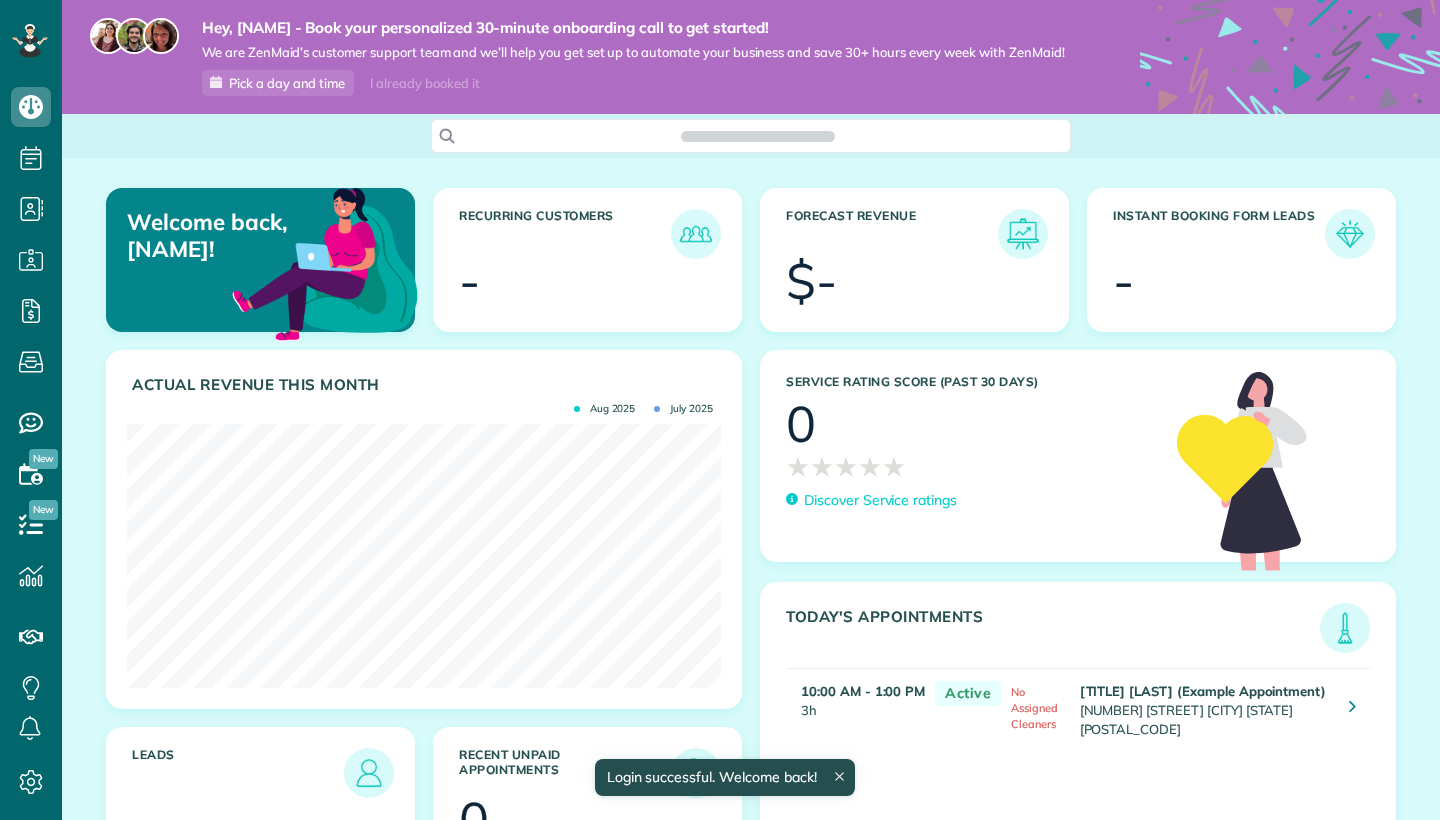 scroll, scrollTop: 0, scrollLeft: 0, axis: both 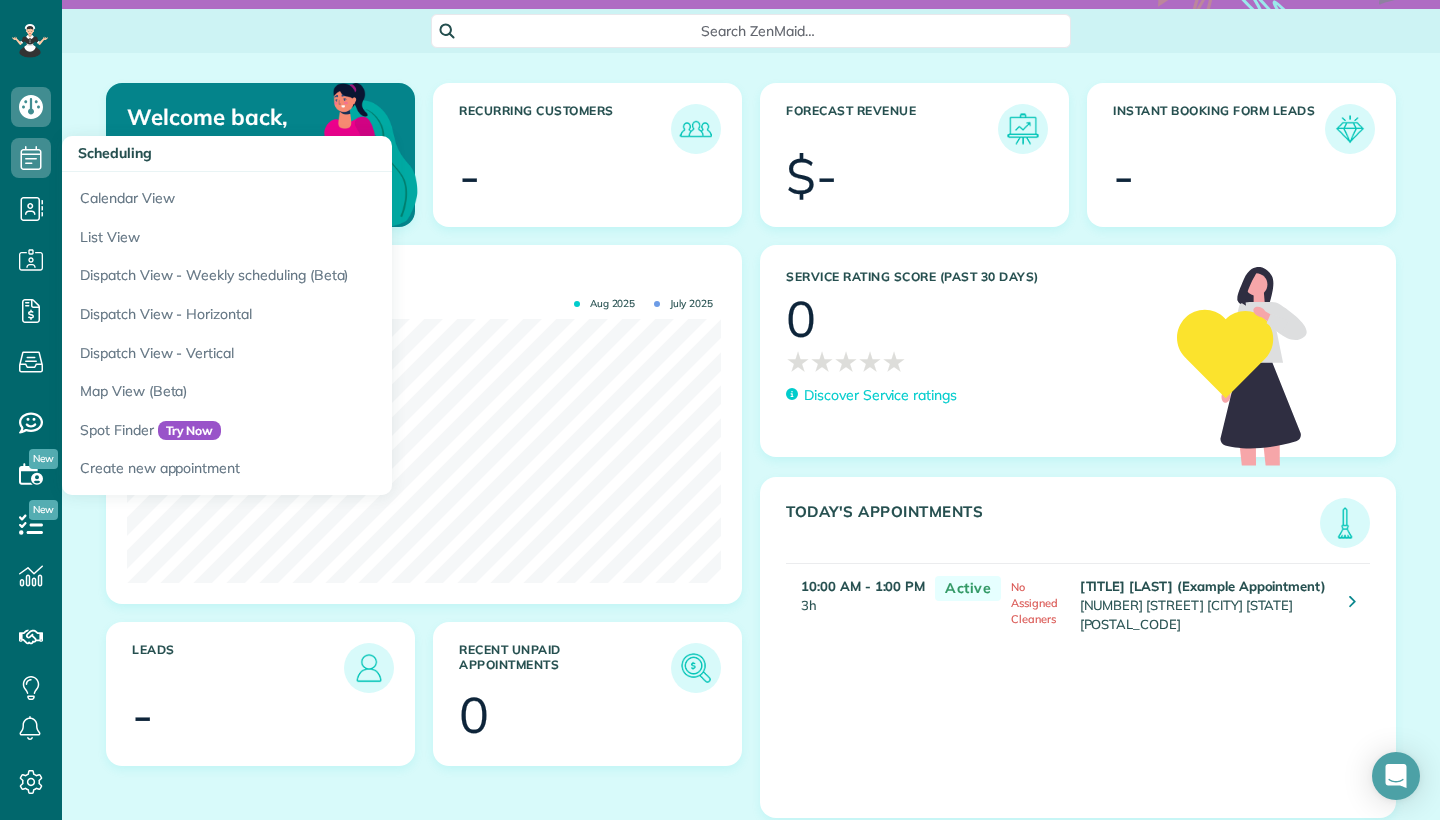 click 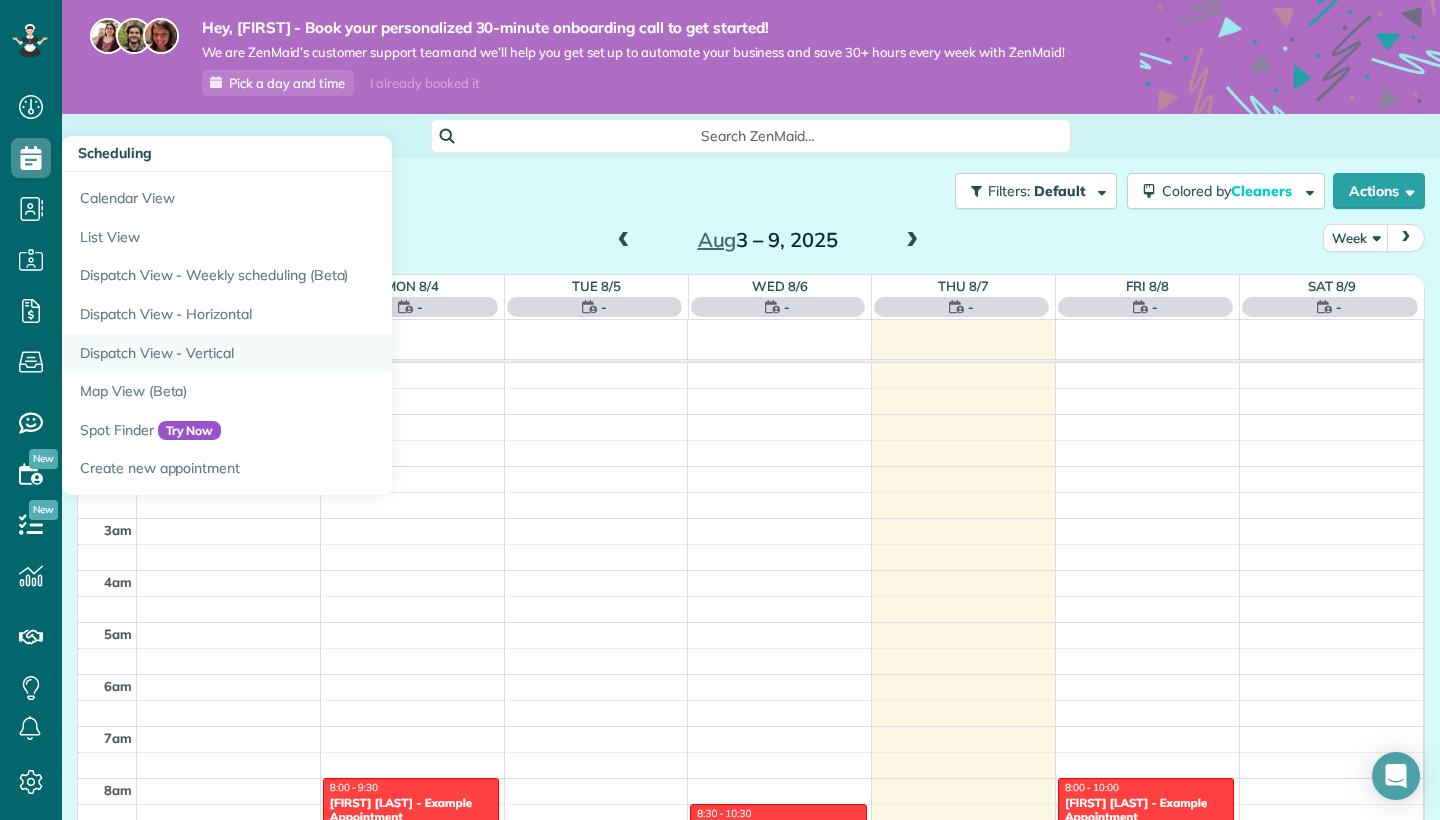 scroll, scrollTop: 0, scrollLeft: 0, axis: both 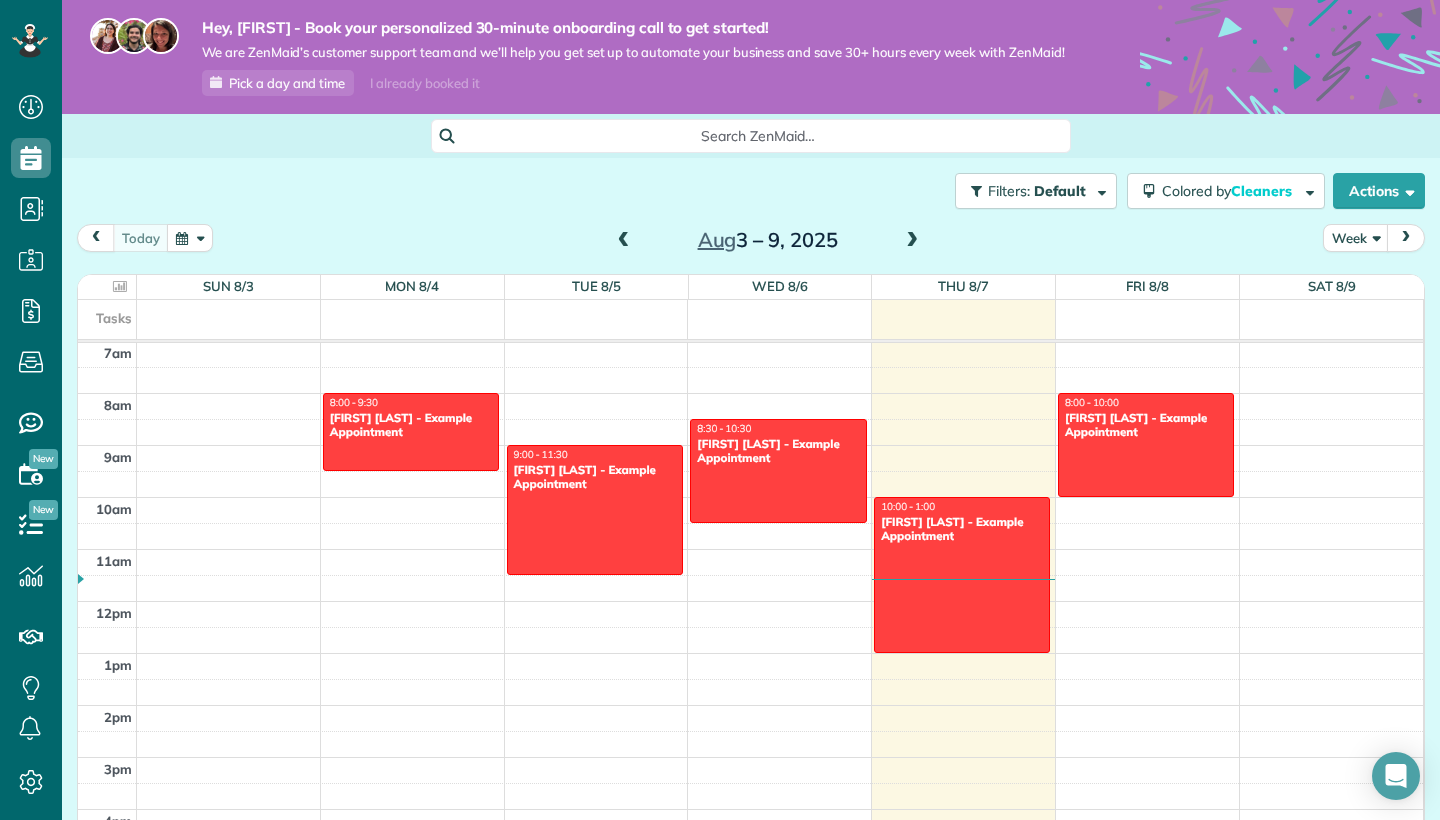 click on "Search ZenMaid…" at bounding box center (751, 136) 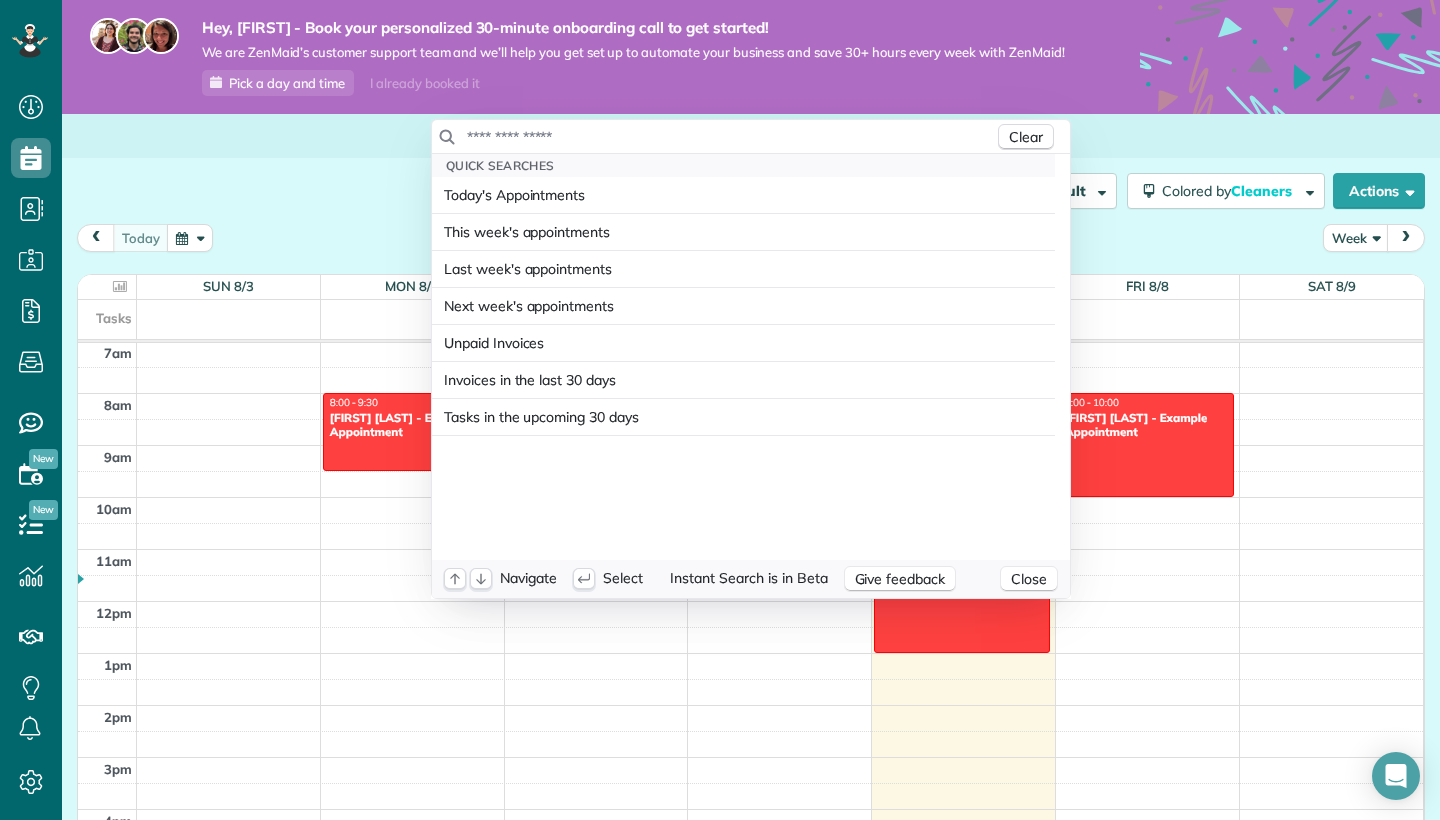 click on "Dashboard
Scheduling
Calendar View
List View
Dispatch View - Weekly scheduling (Beta)" at bounding box center (720, 410) 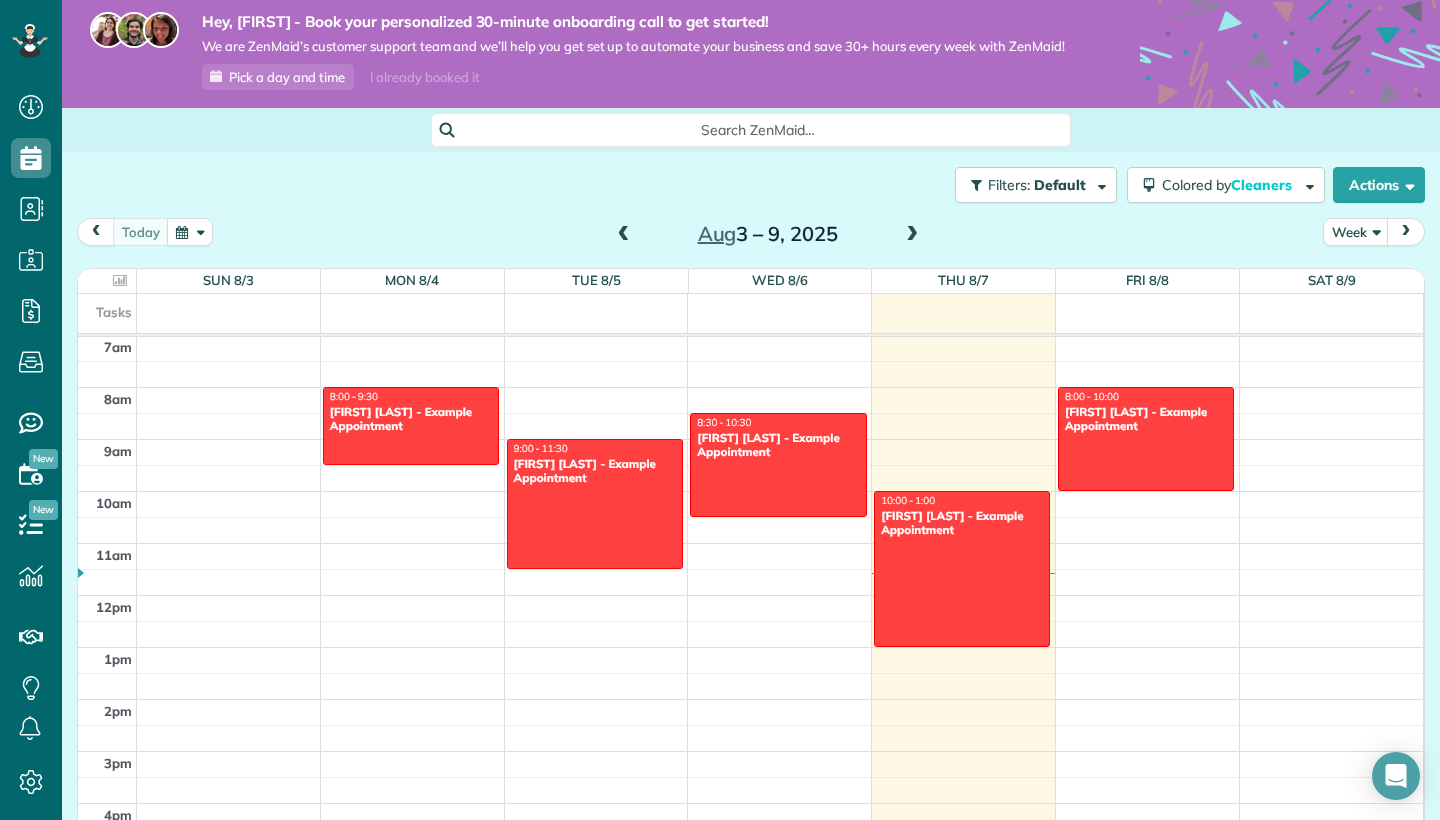 scroll, scrollTop: 7, scrollLeft: 0, axis: vertical 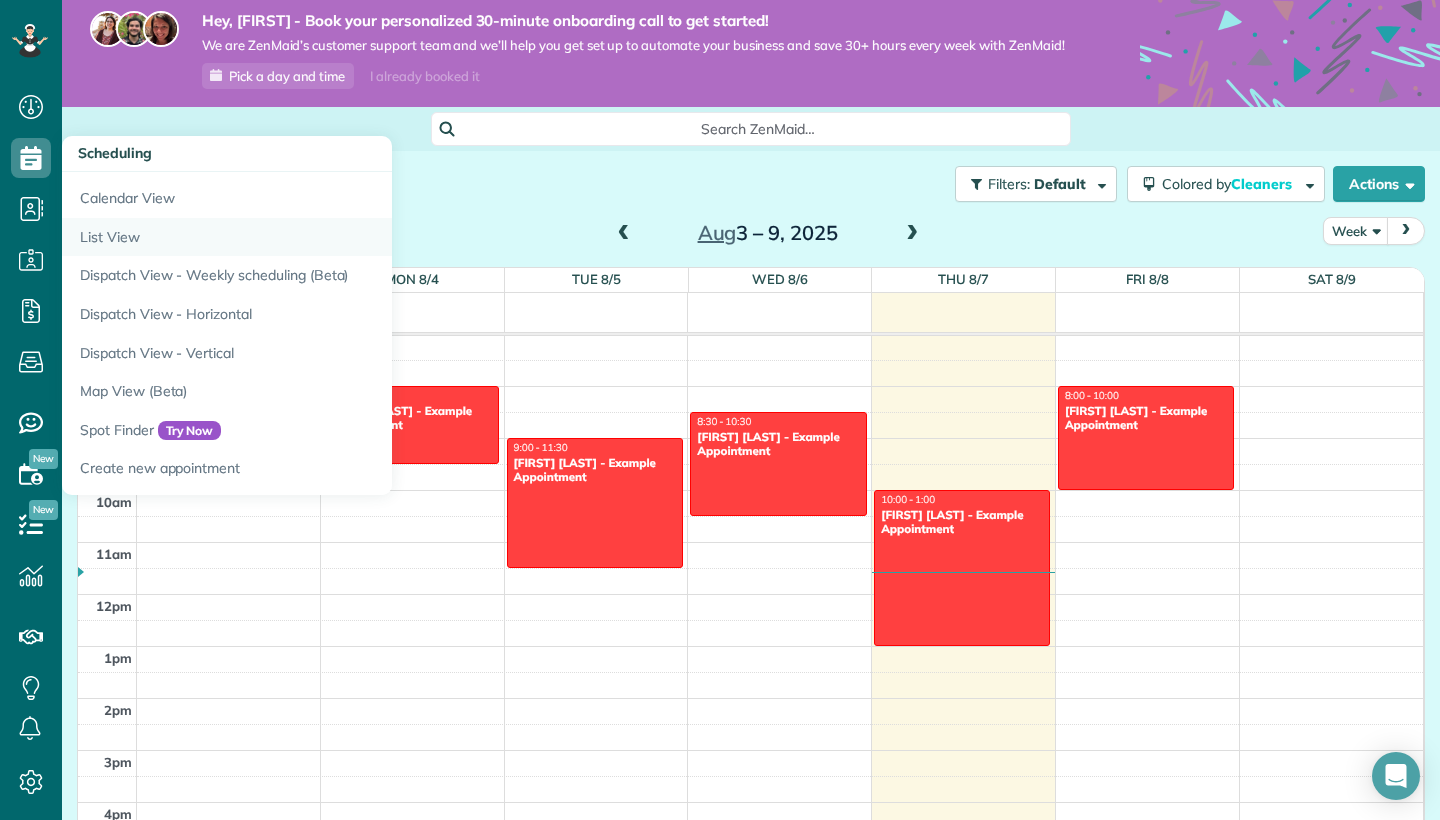 click on "List View" at bounding box center (312, 237) 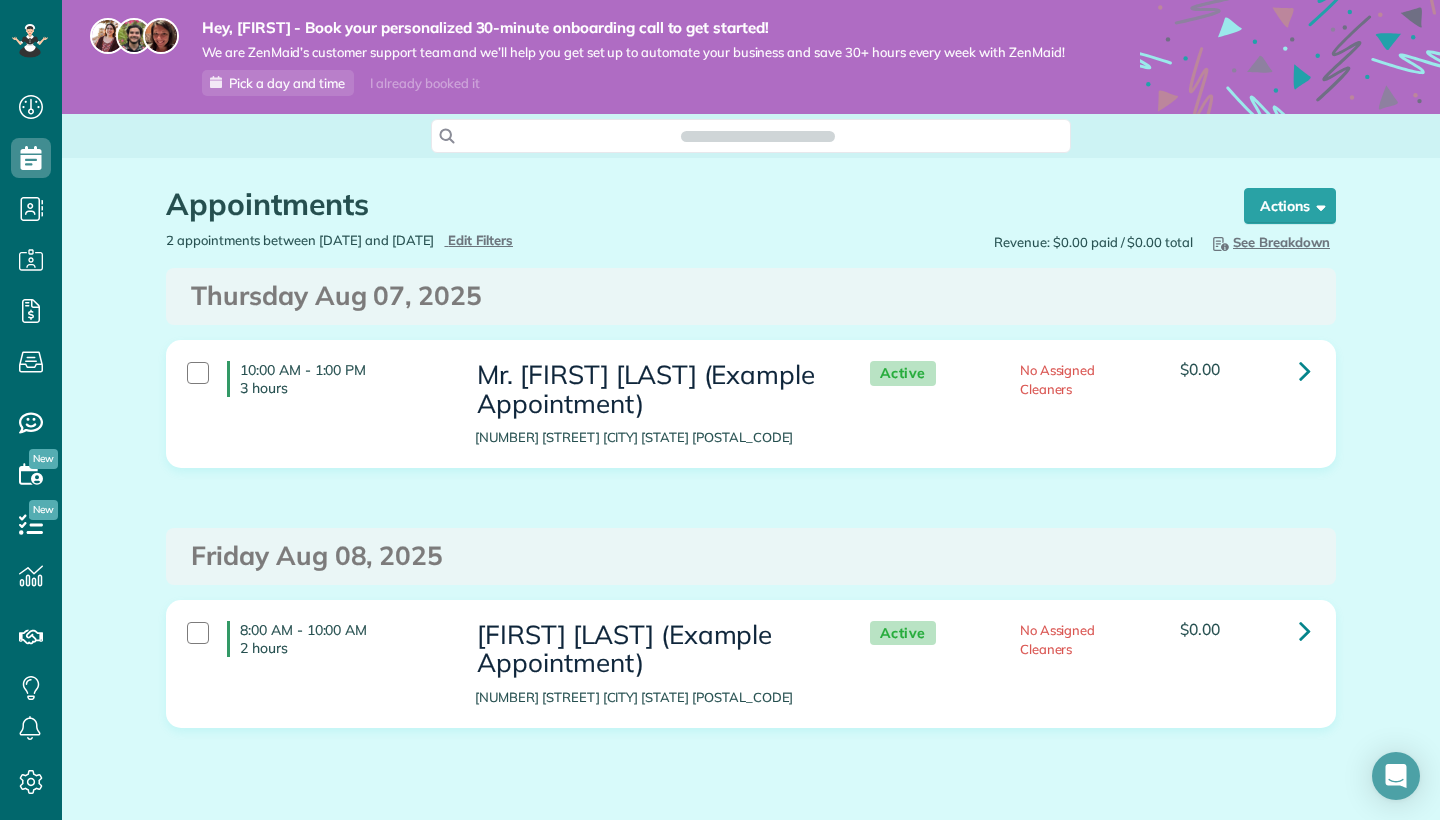 scroll, scrollTop: 0, scrollLeft: 0, axis: both 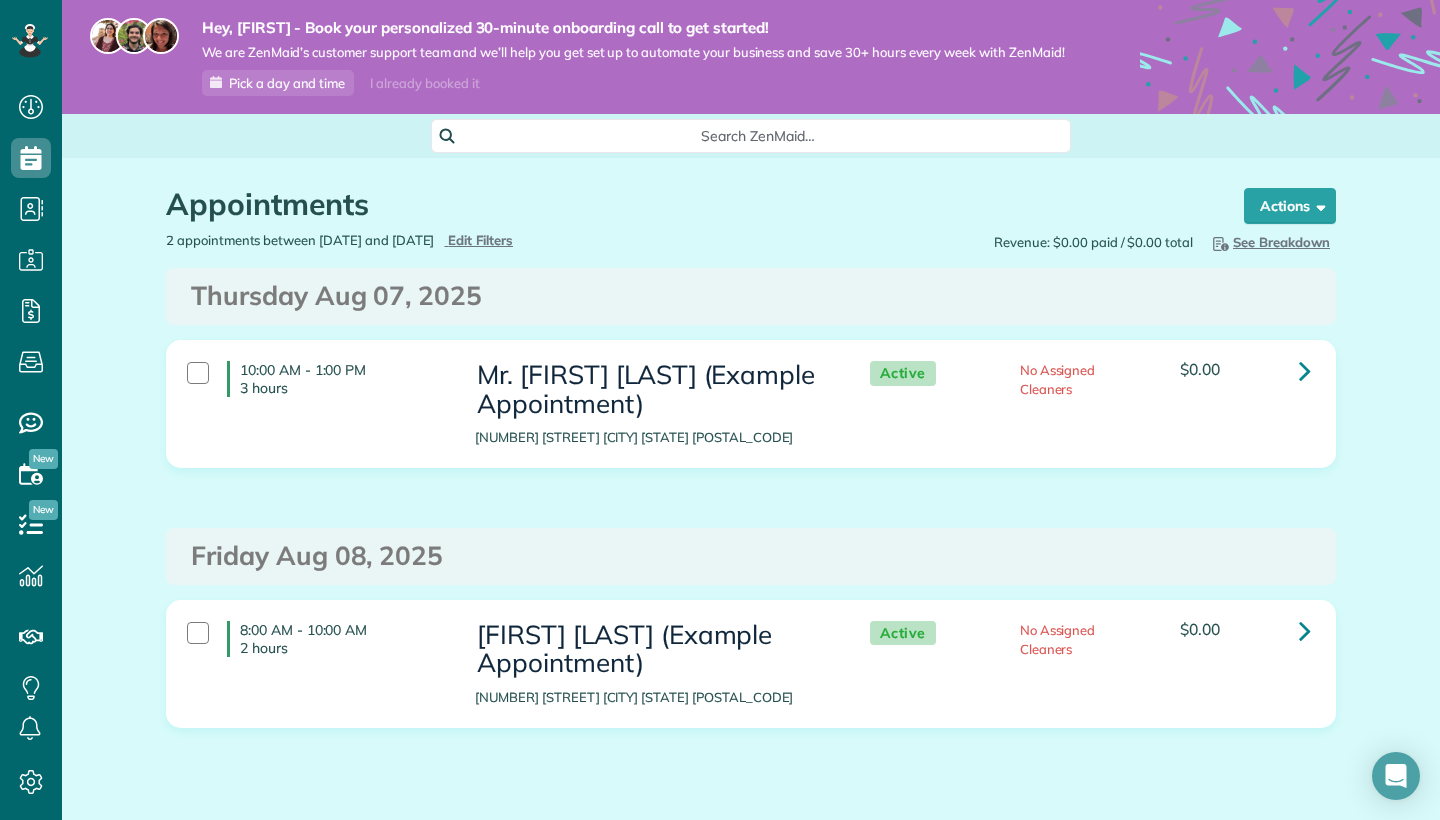 click on "Appointments
the List View [2 min]
Schedule Changes
Actions
Create Appointment
Create Task
Clock In/Out
Send Work Orders
Print Route Sheets
Today's Emails/Texts
Export data..
Bulk Actions
Set status to: Active
Set status to: Estimate" at bounding box center [751, 194] 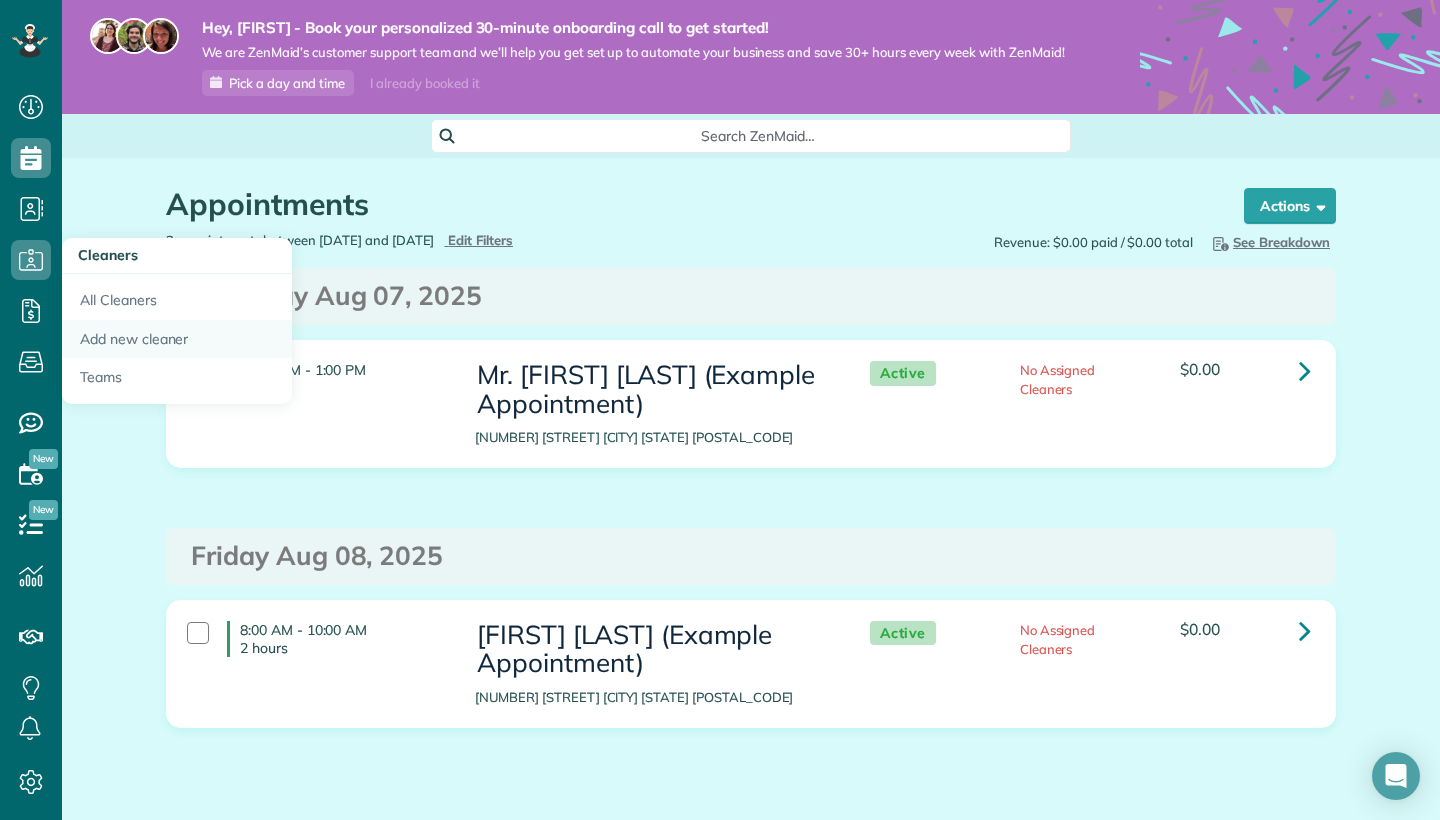 click on "Add new cleaner" at bounding box center [177, 339] 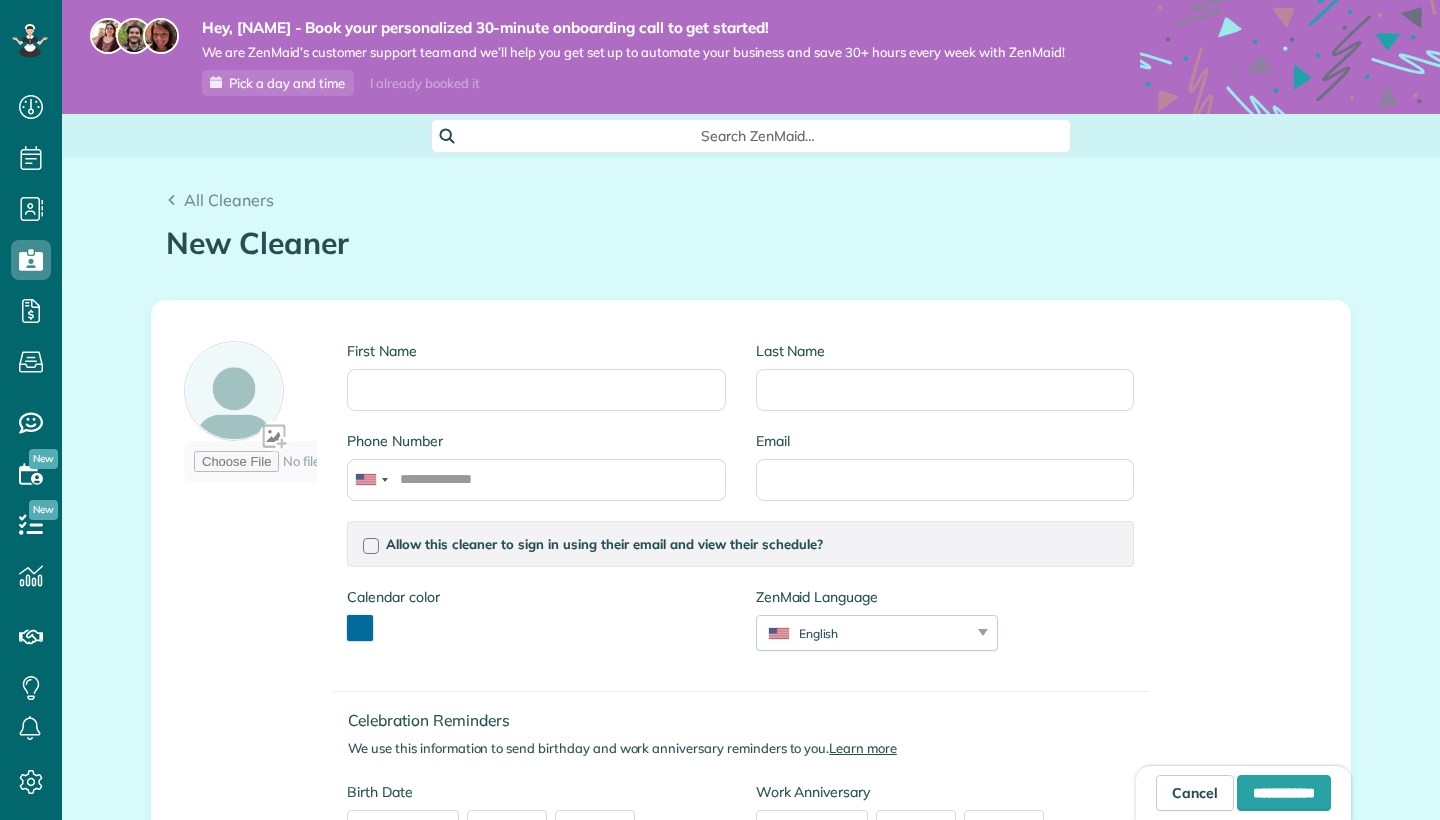 scroll, scrollTop: 0, scrollLeft: 0, axis: both 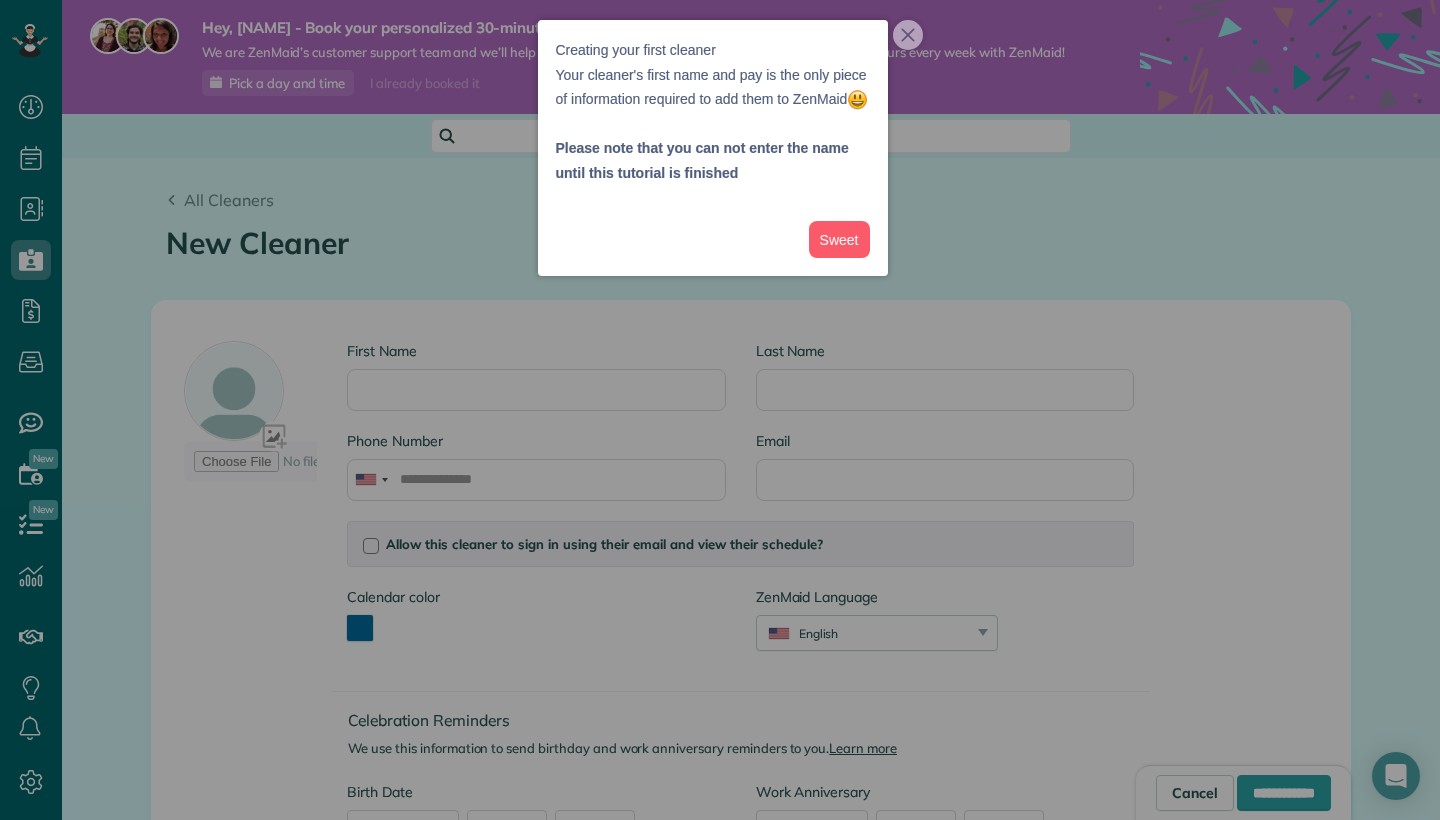 click at bounding box center (720, 410) 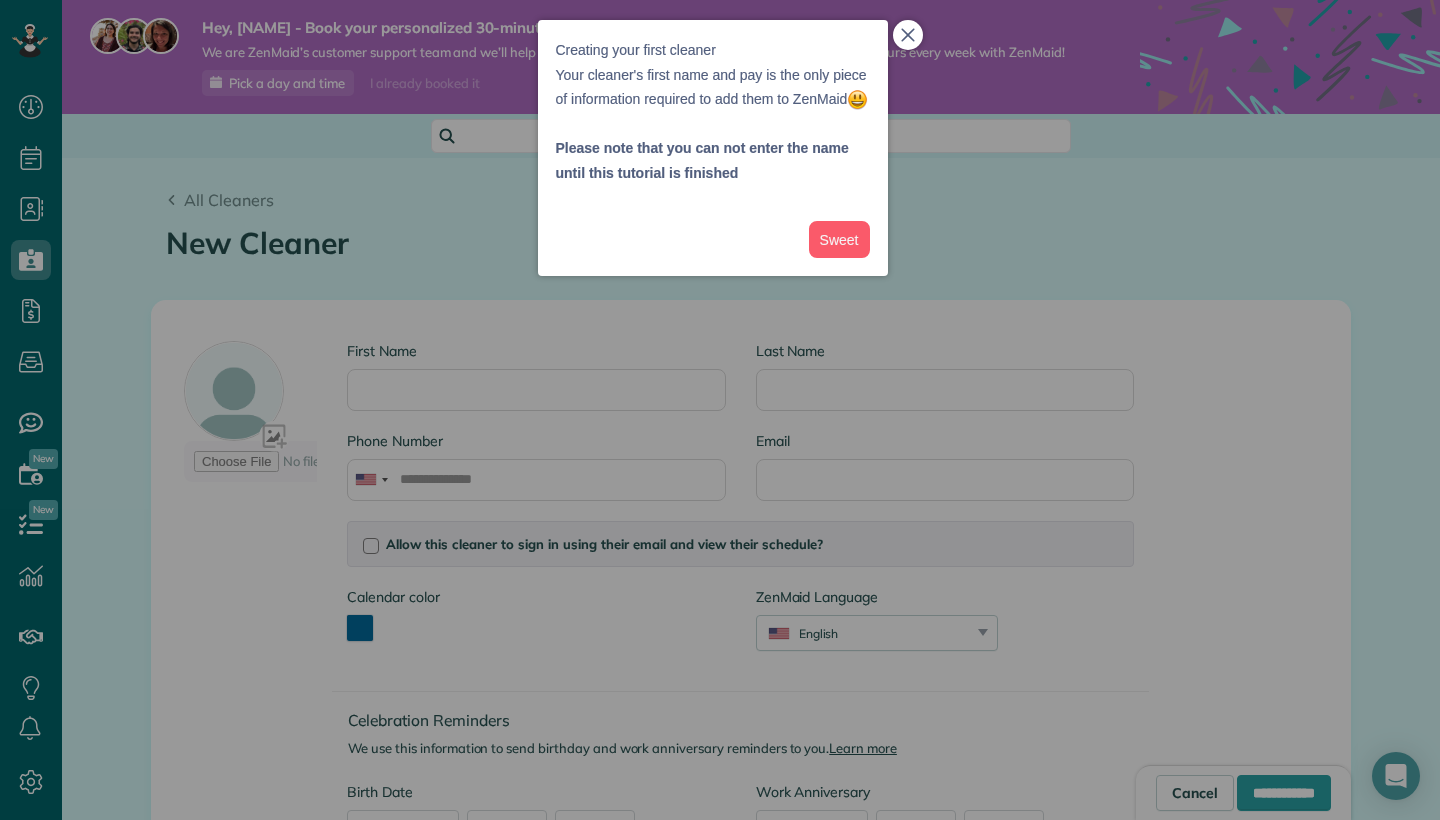 click 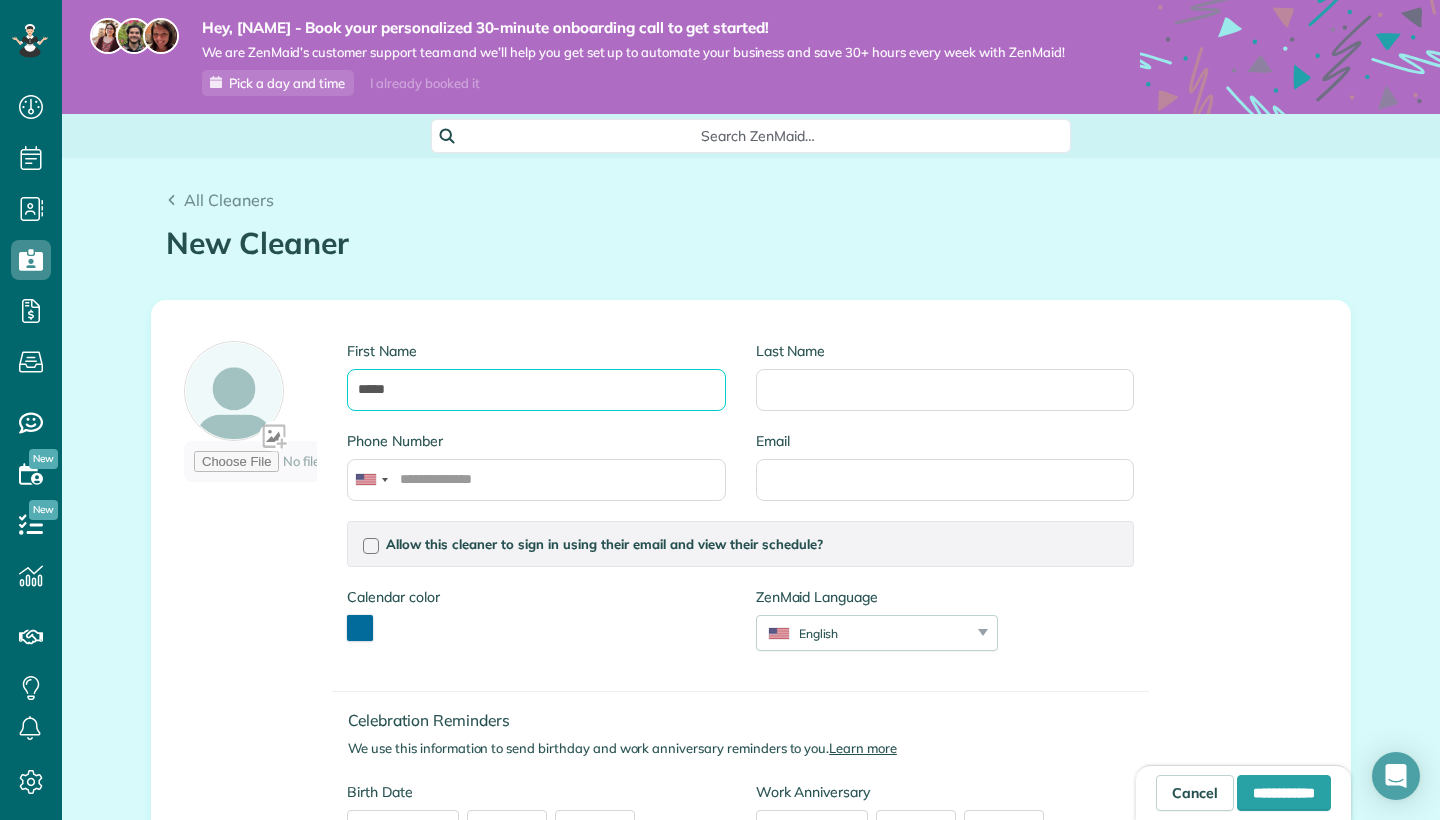 type on "*****" 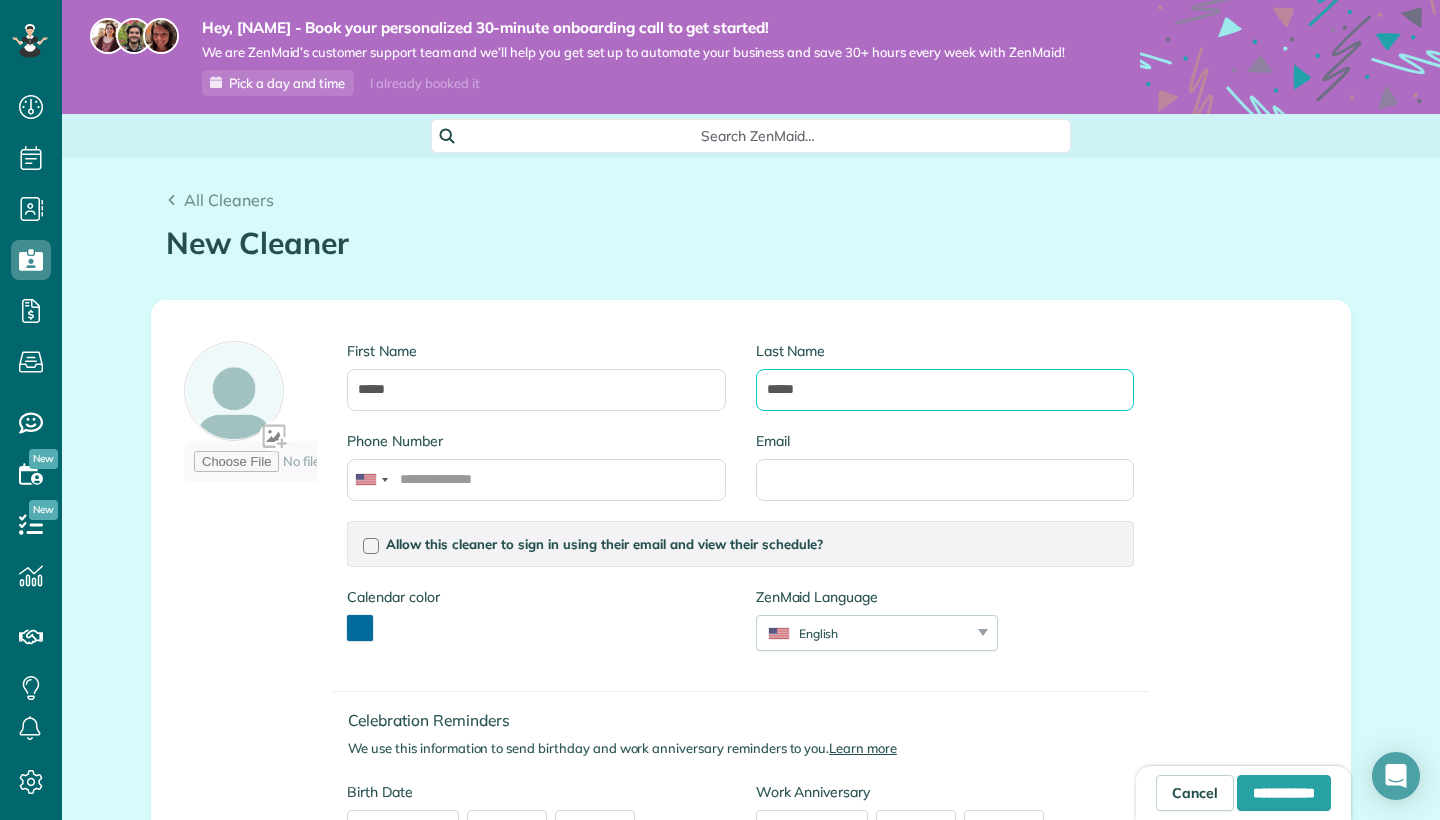 type on "*****" 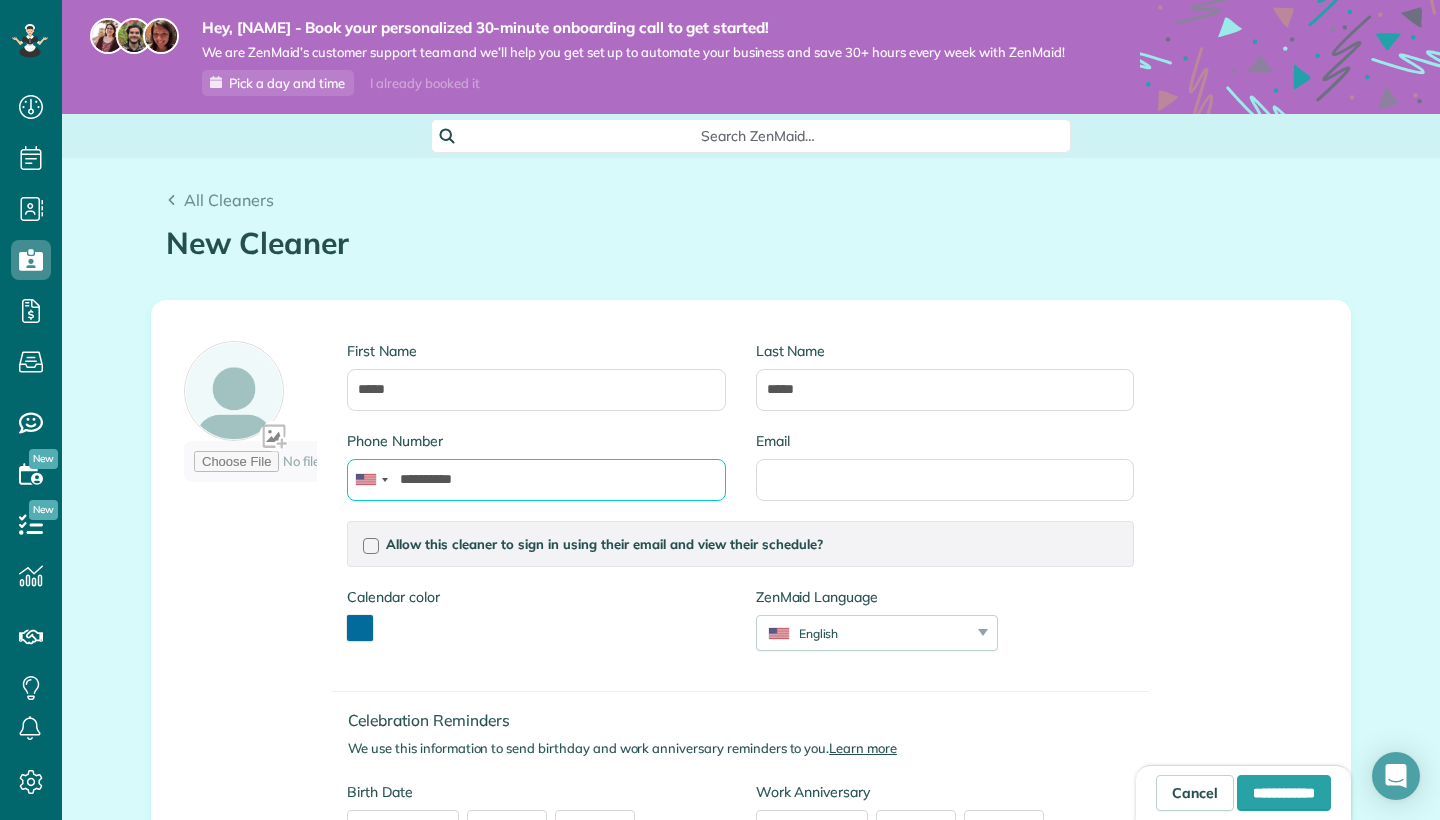type on "**********" 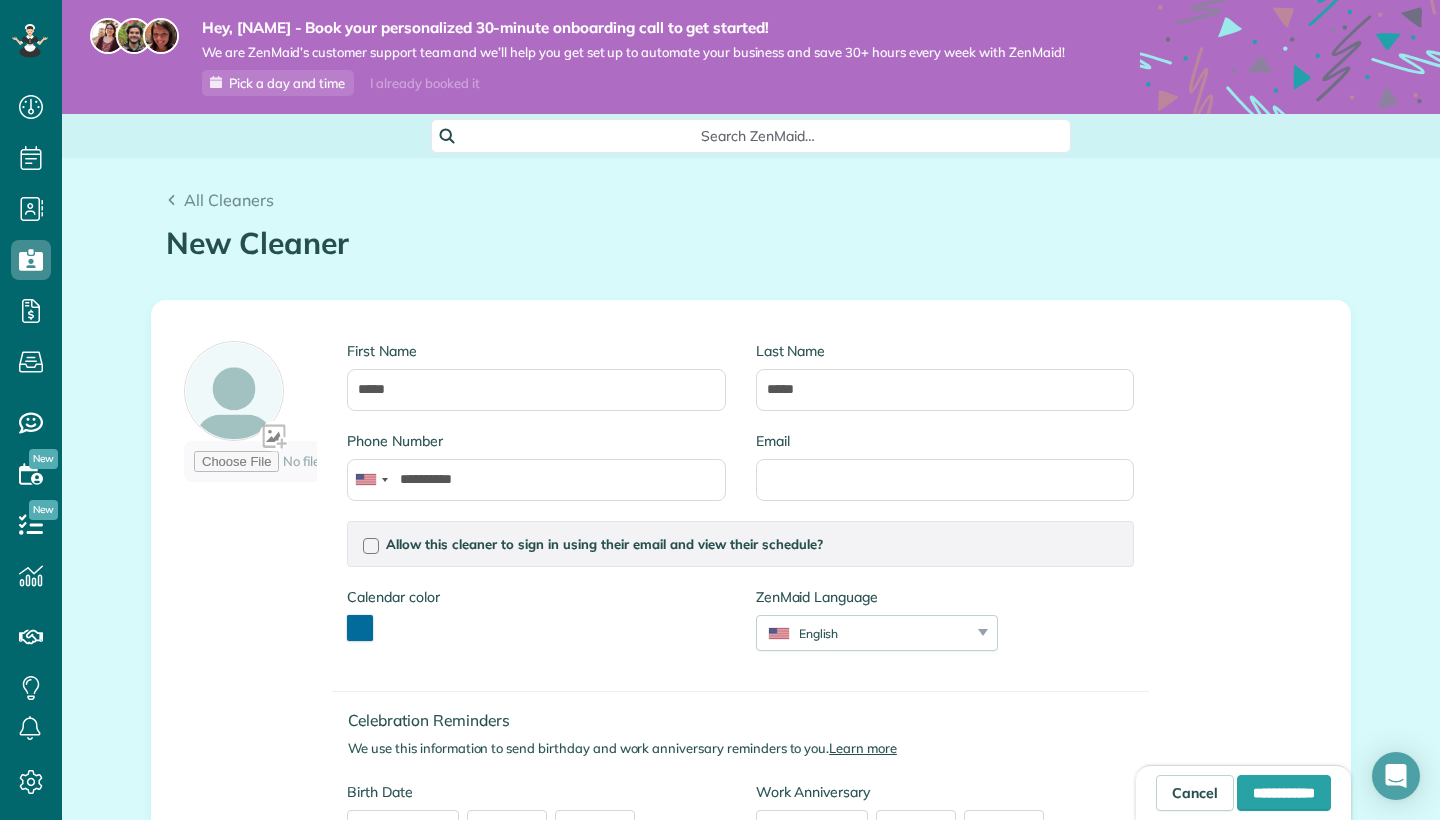 click on "Calendar color
*******" at bounding box center [536, 624] 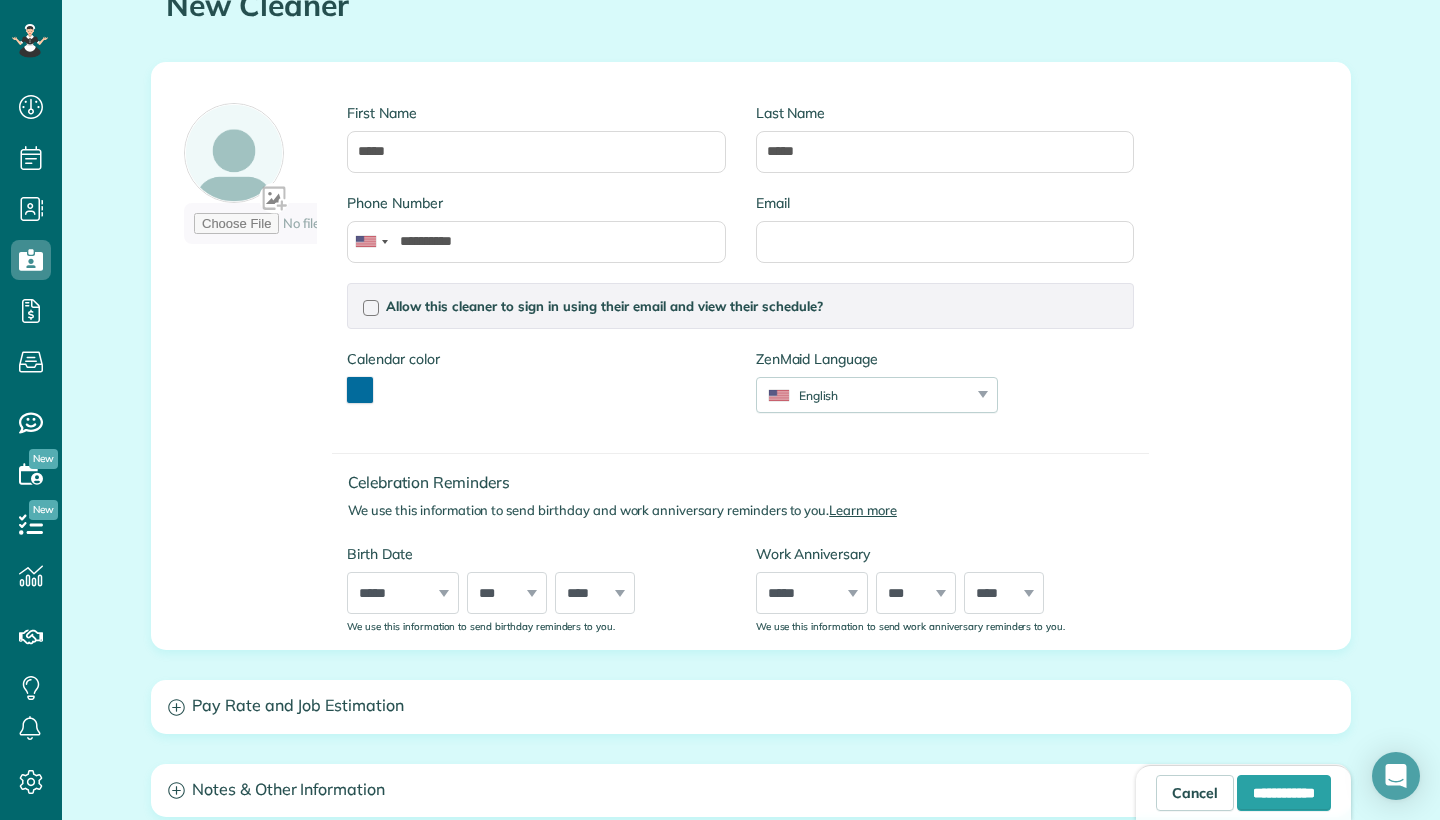 scroll, scrollTop: 240, scrollLeft: 0, axis: vertical 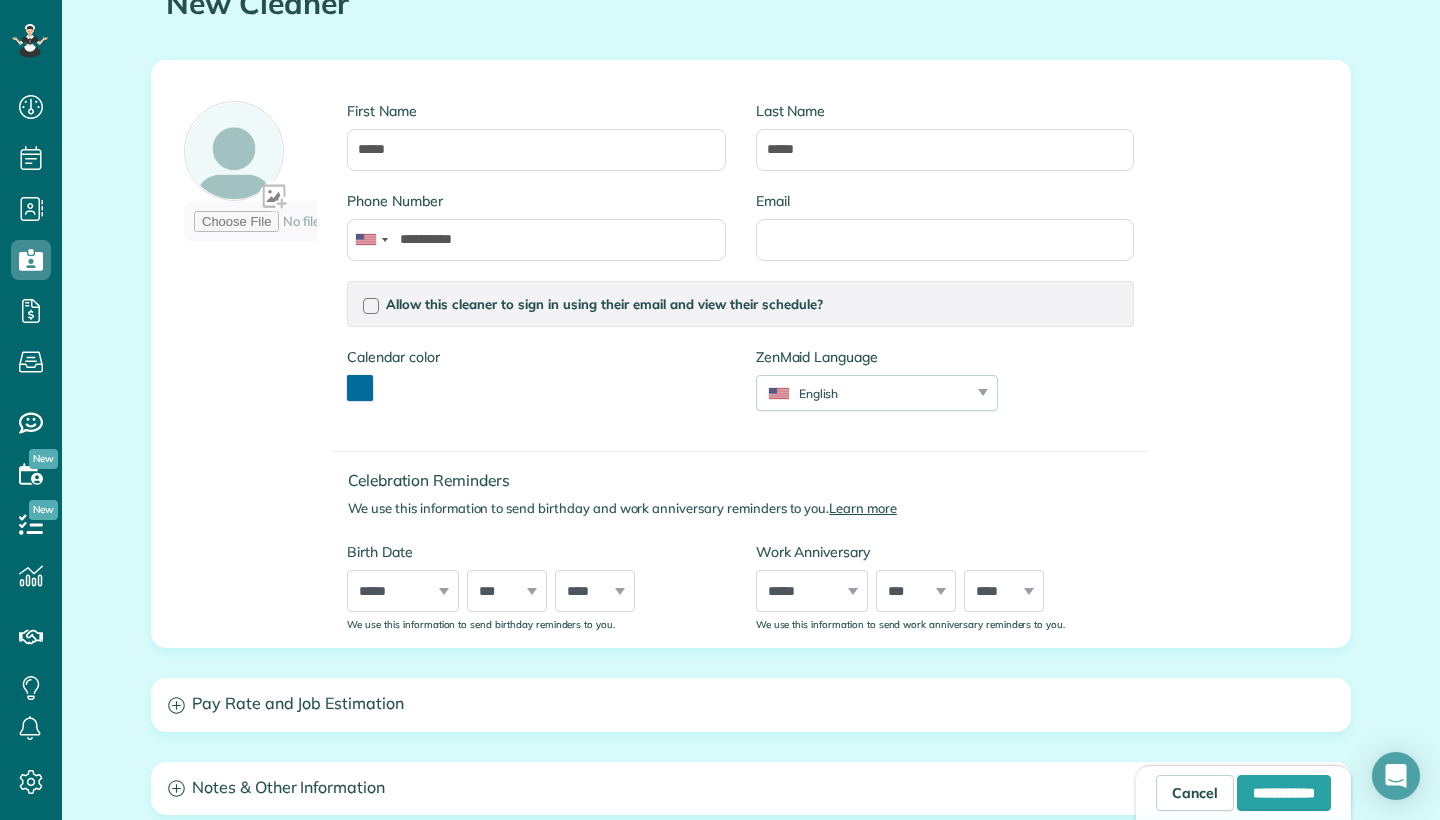 click at bounding box center [360, 388] 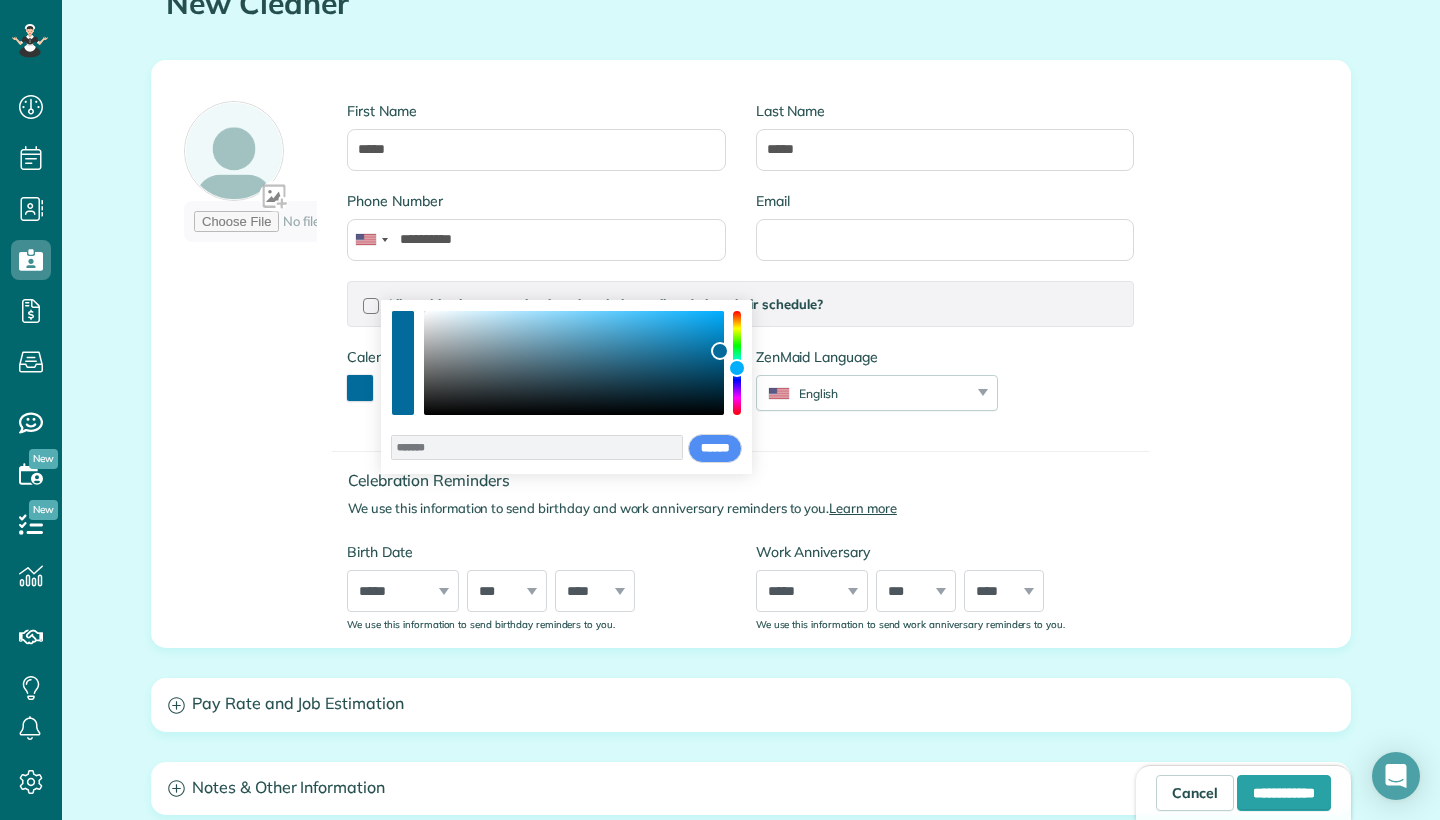 click on "**********" at bounding box center [659, 354] 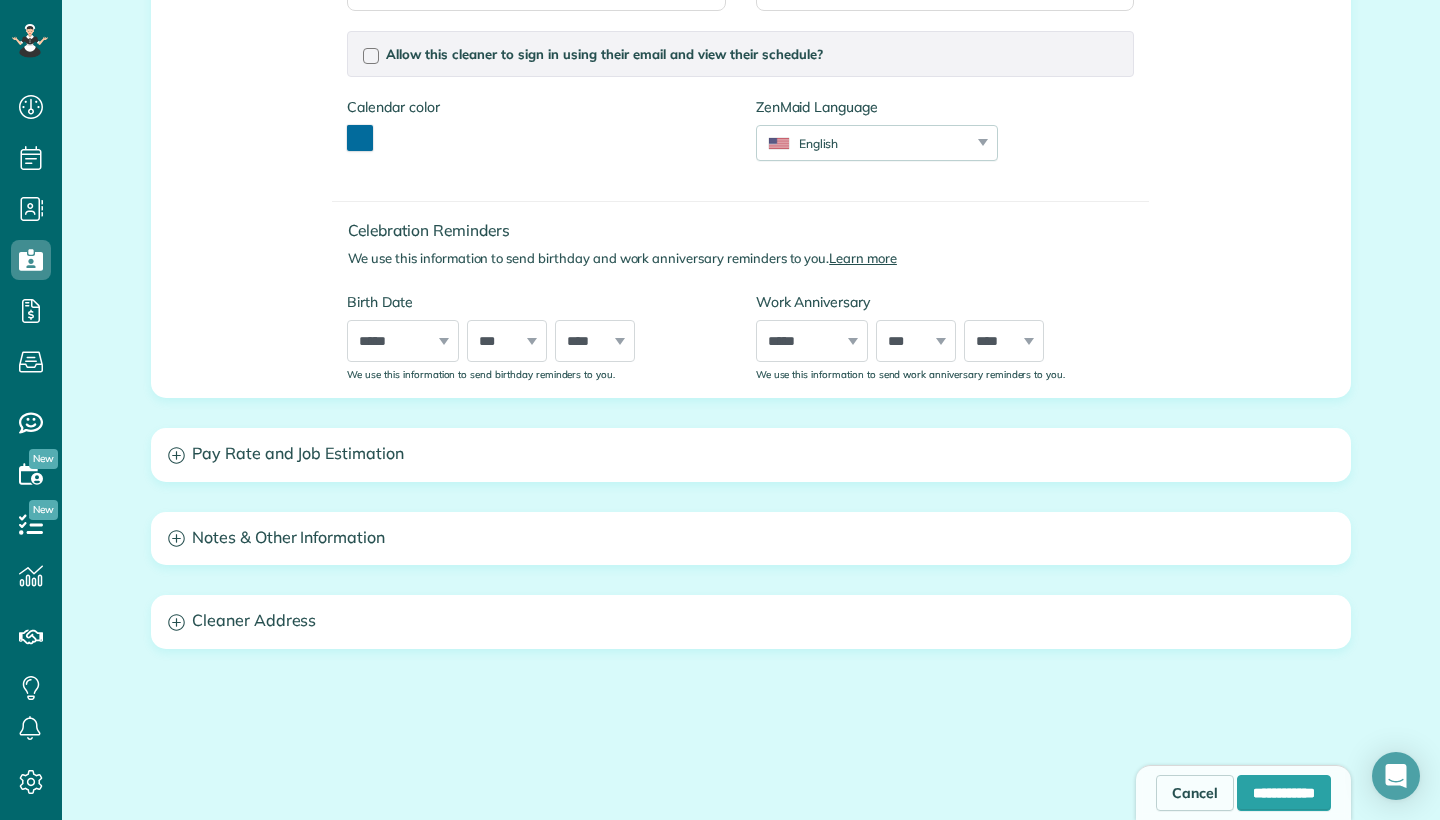 scroll, scrollTop: 491, scrollLeft: 0, axis: vertical 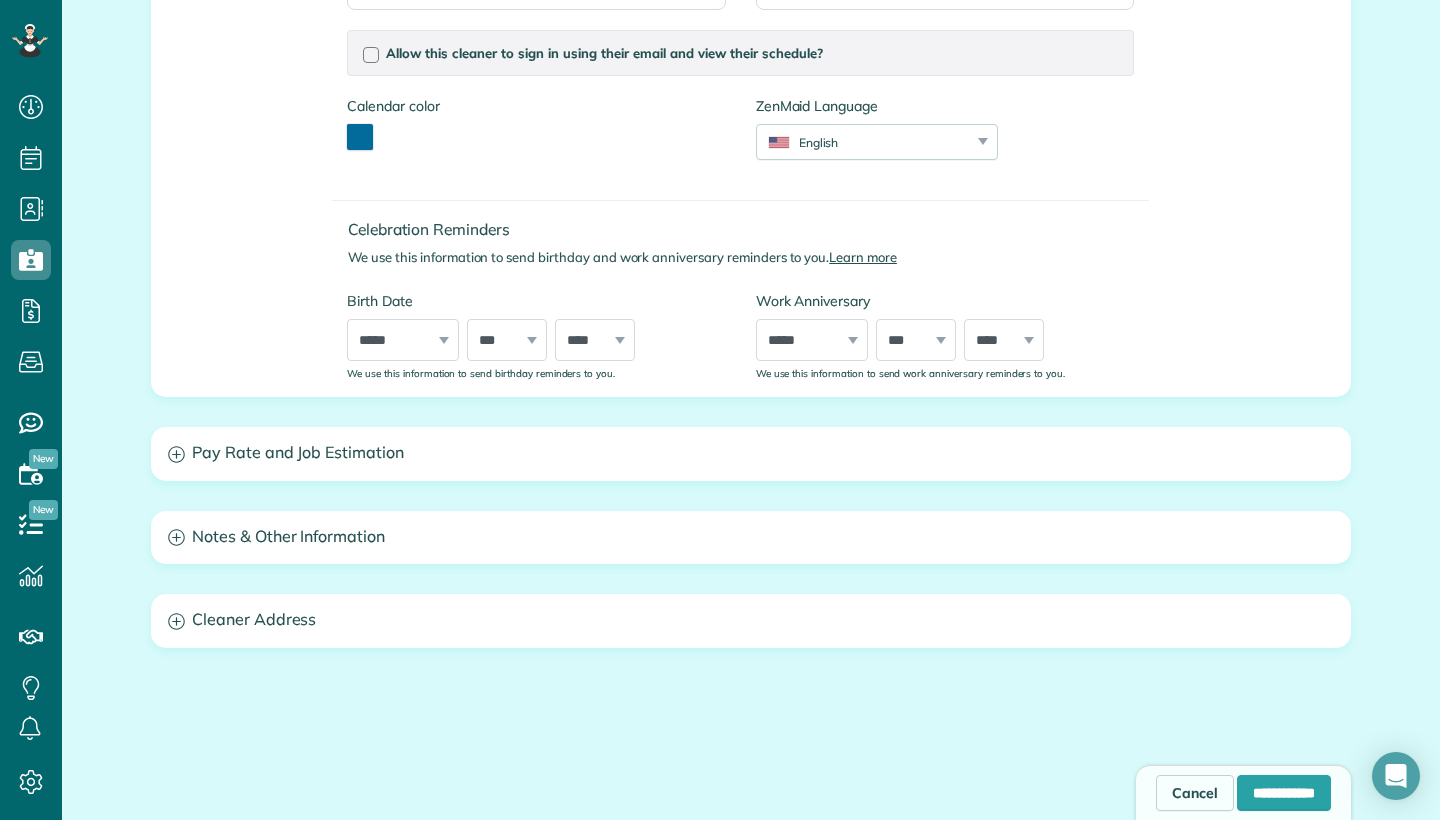 click 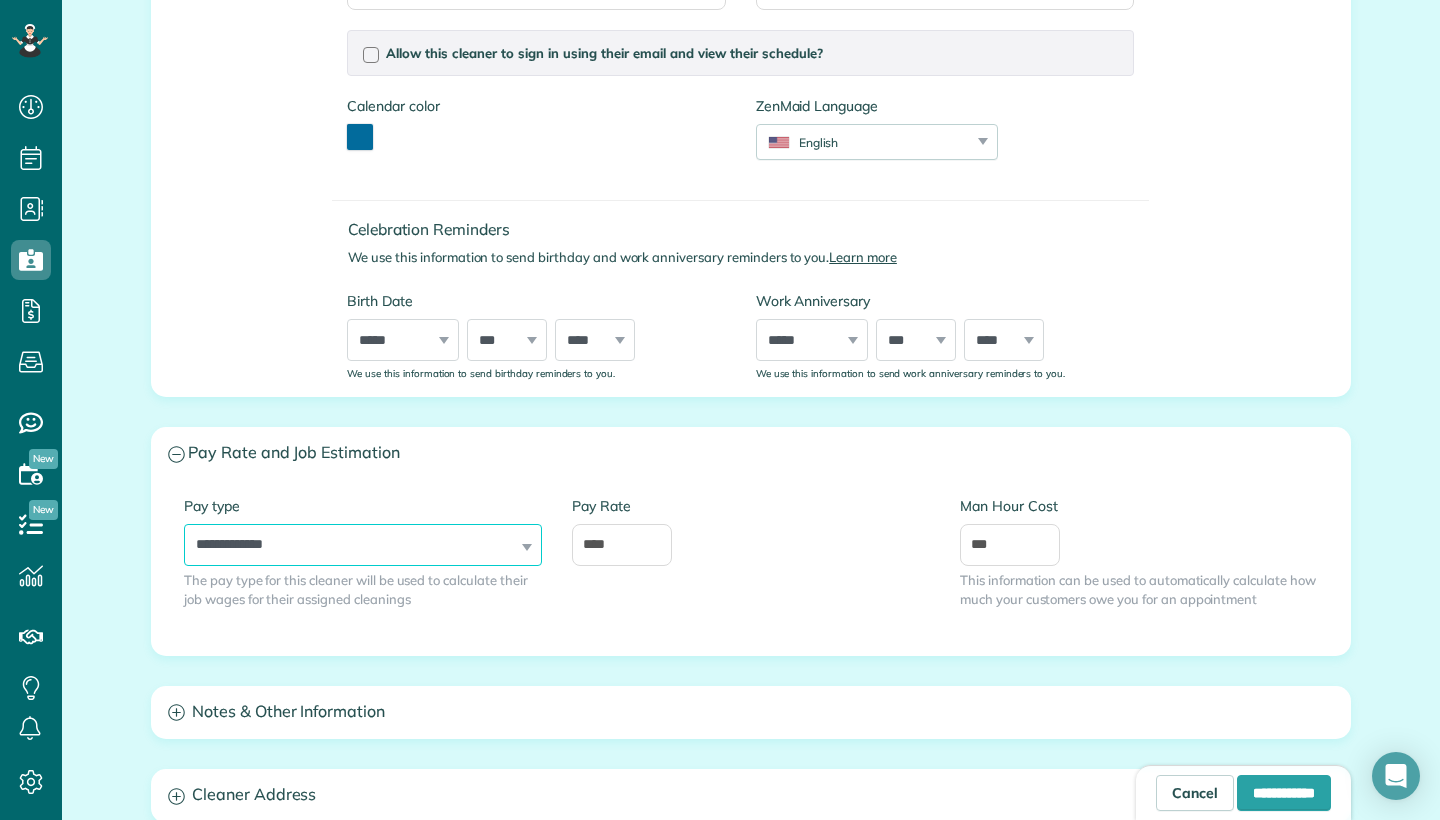 select on "******" 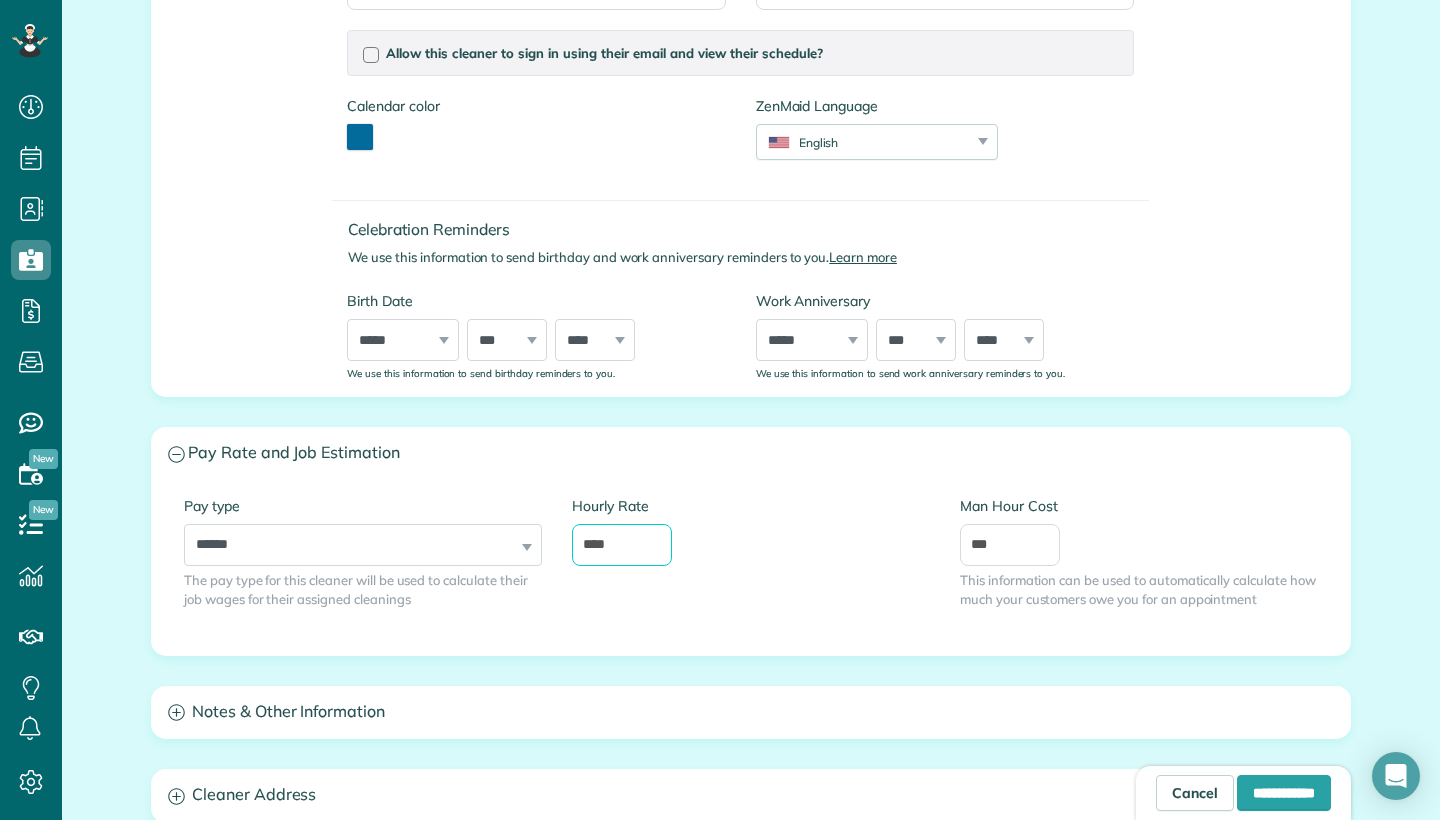 click on "****" at bounding box center (622, 545) 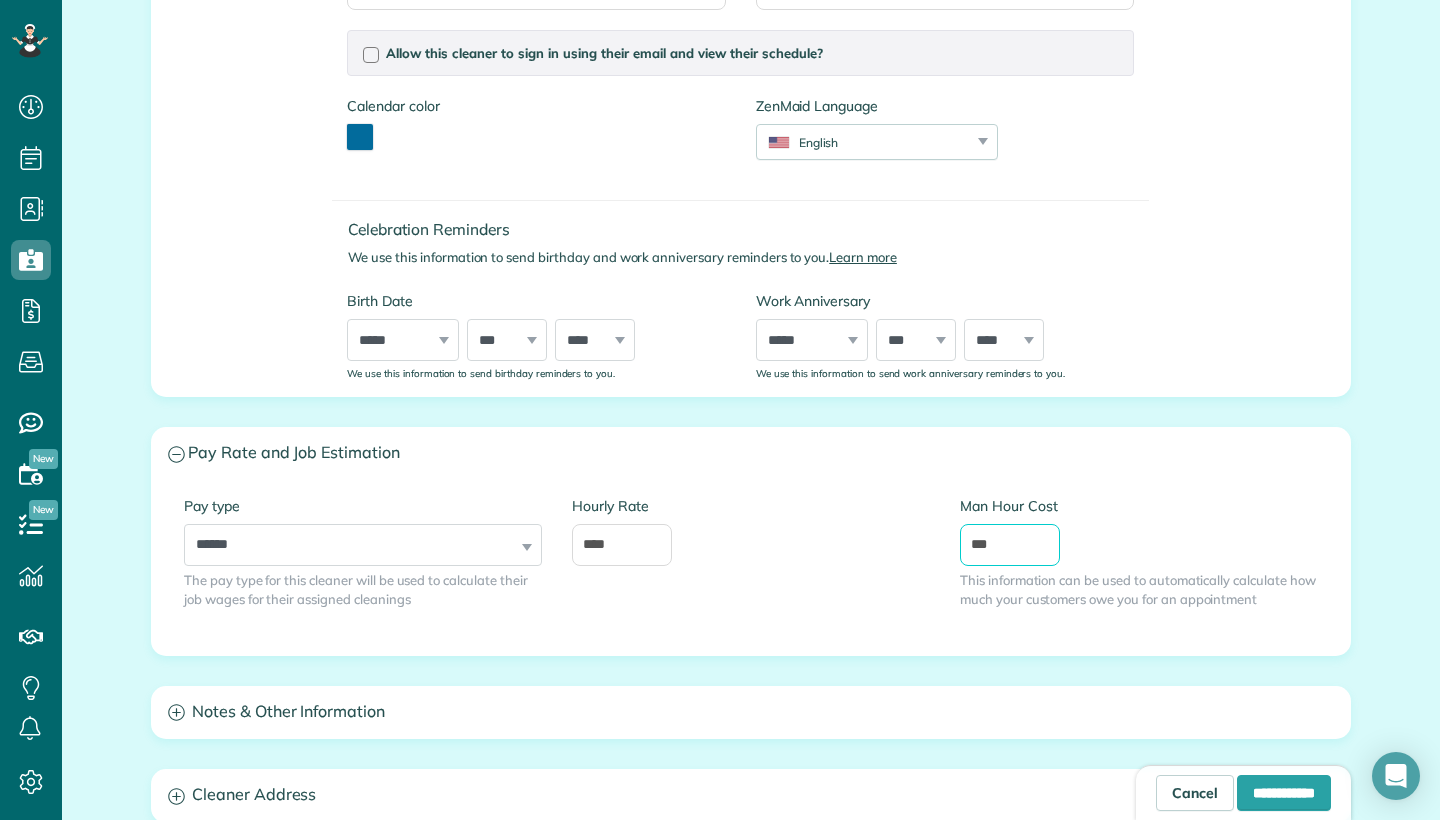 click on "***" at bounding box center [1010, 545] 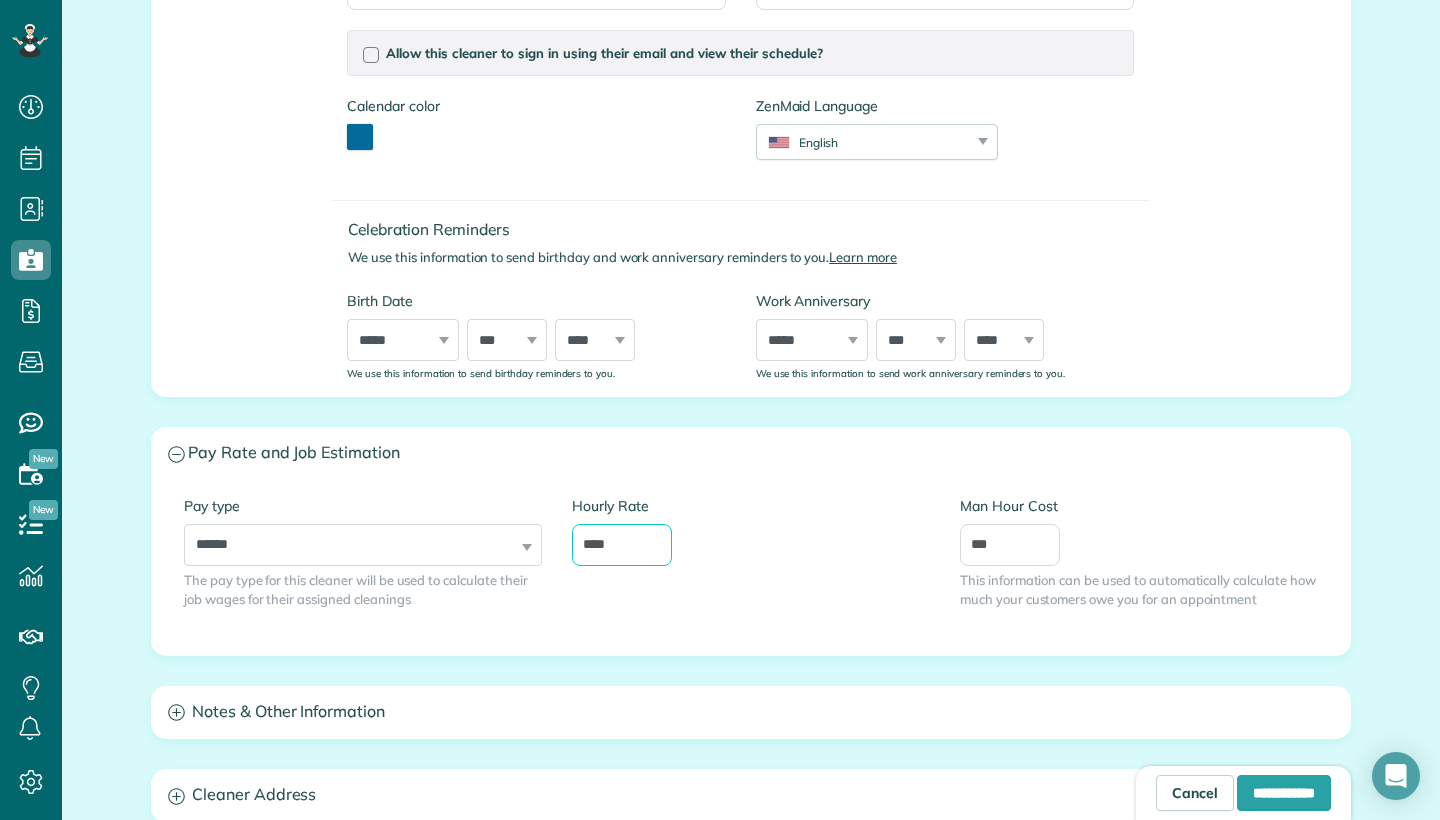 click on "****" at bounding box center [622, 545] 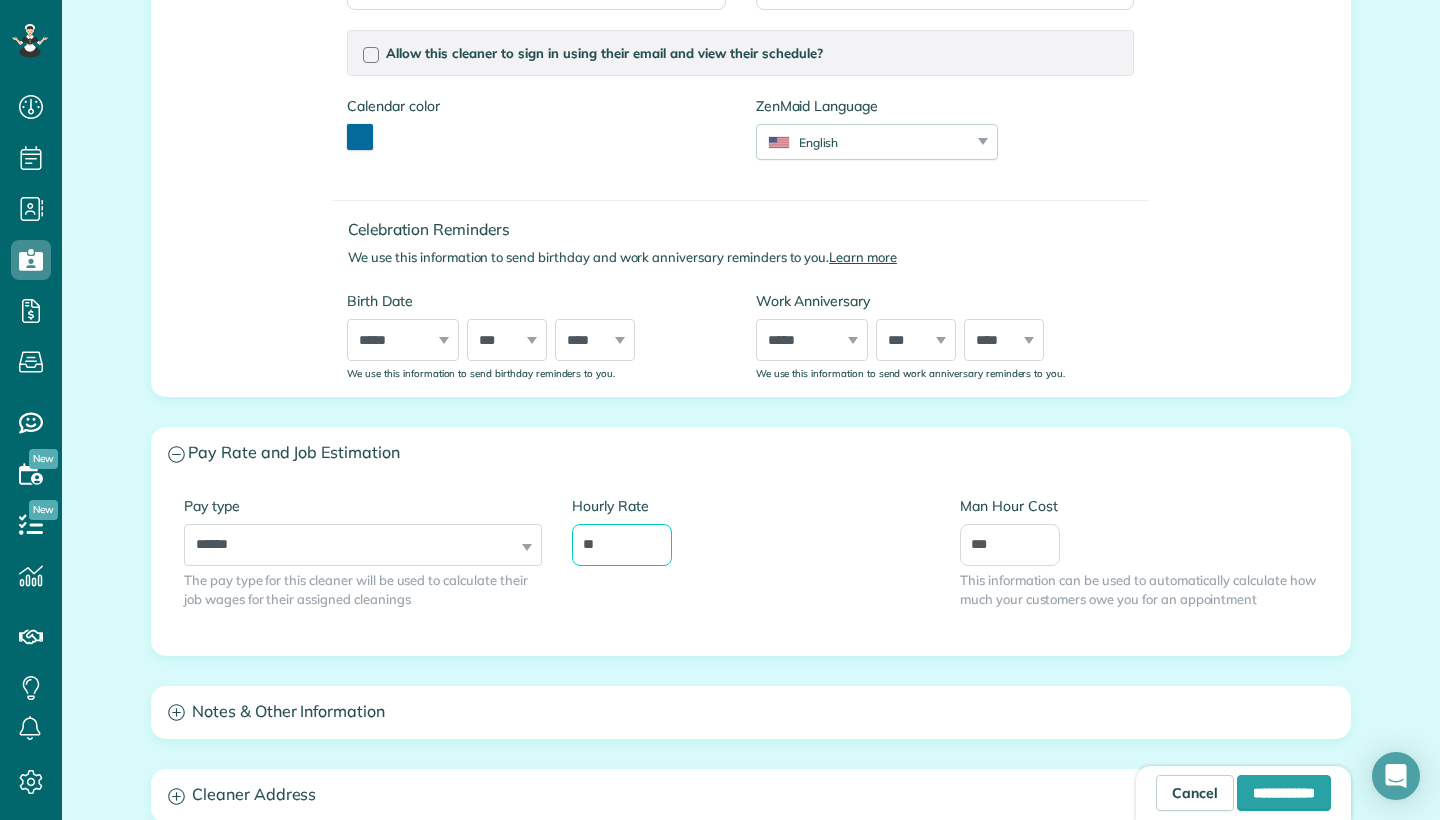 type on "*" 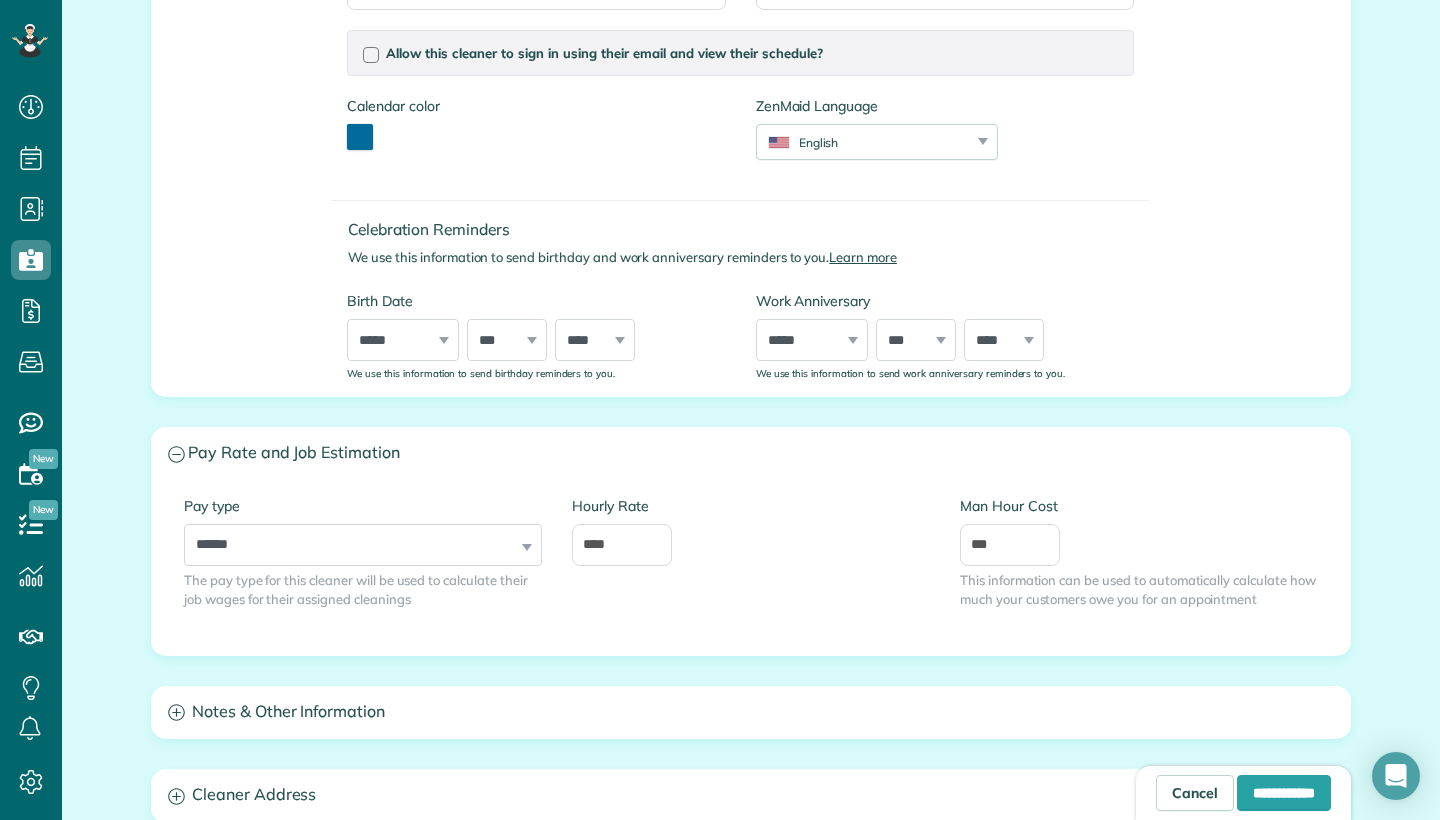 click on "Hourly Rate ****" at bounding box center [751, 531] 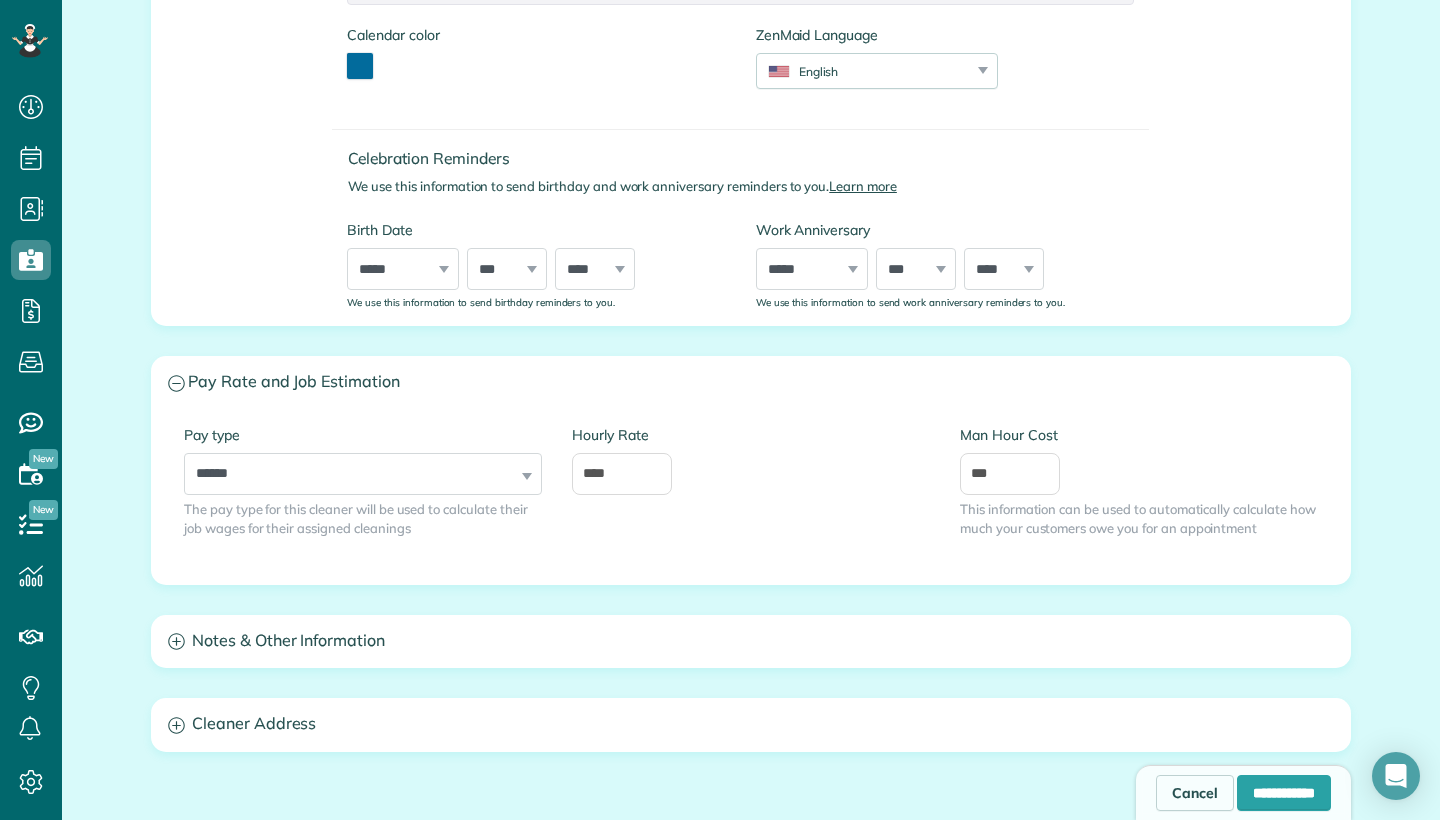 scroll, scrollTop: 563, scrollLeft: 0, axis: vertical 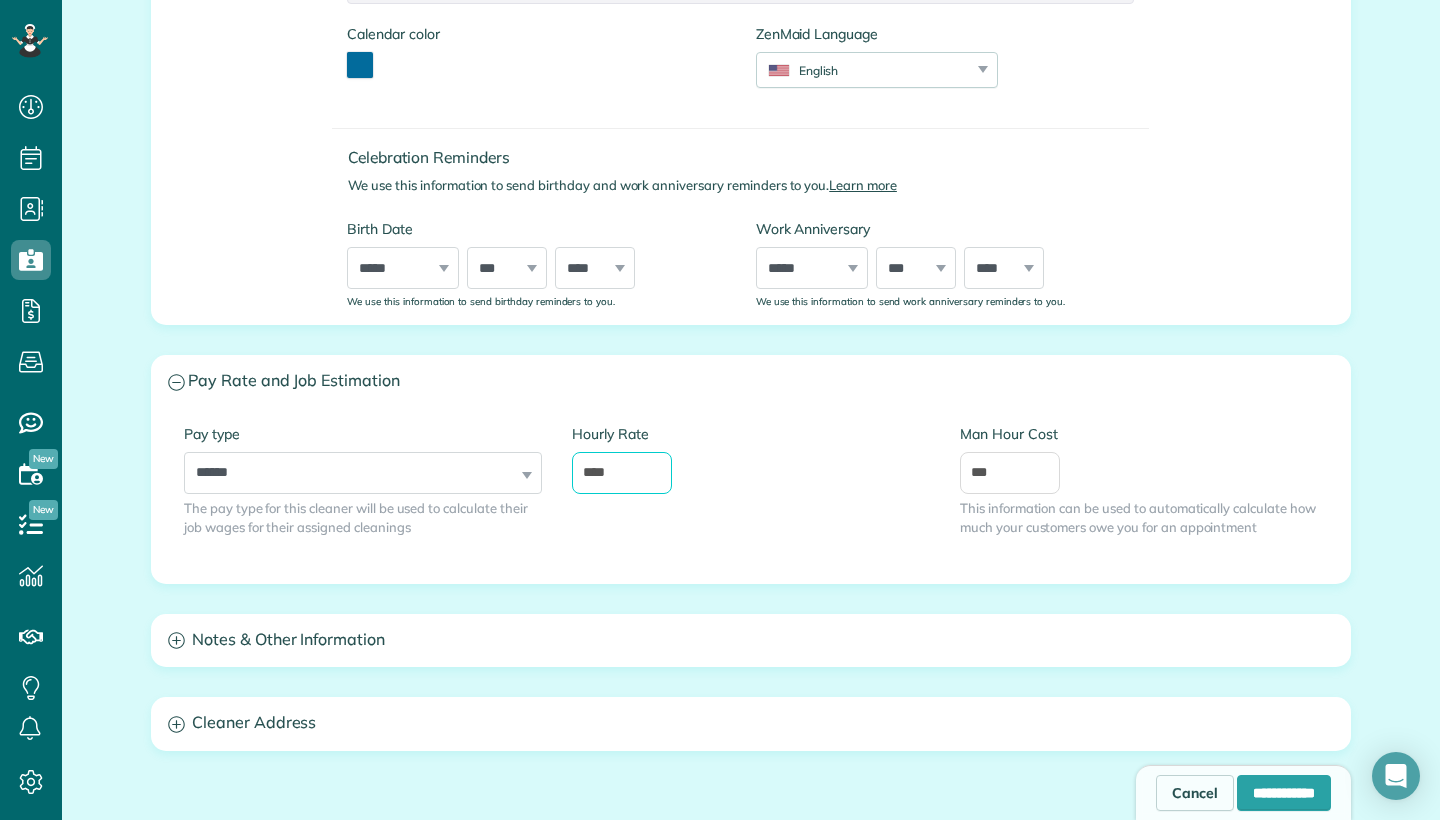 click on "****" at bounding box center (622, 473) 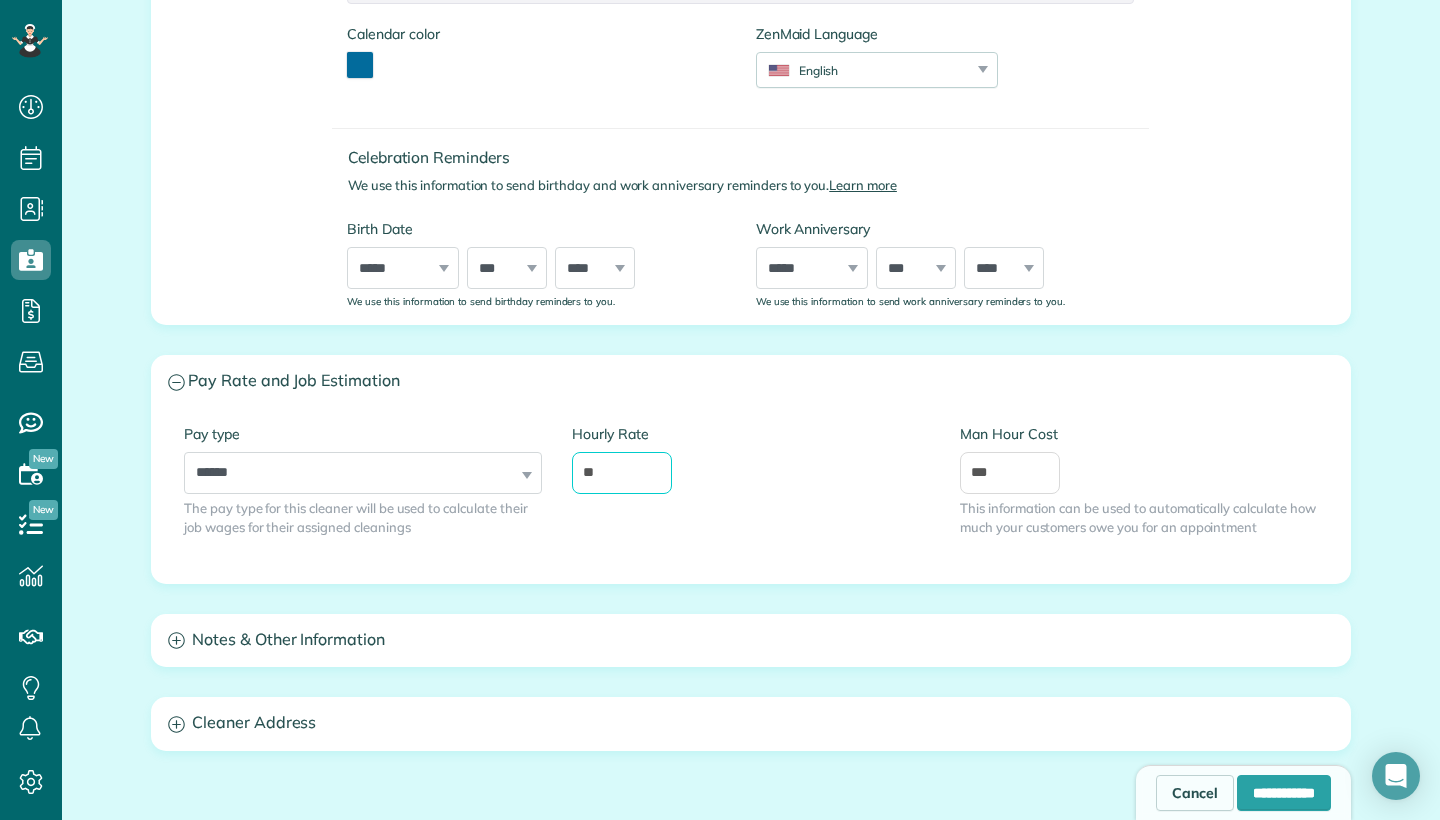 type on "*" 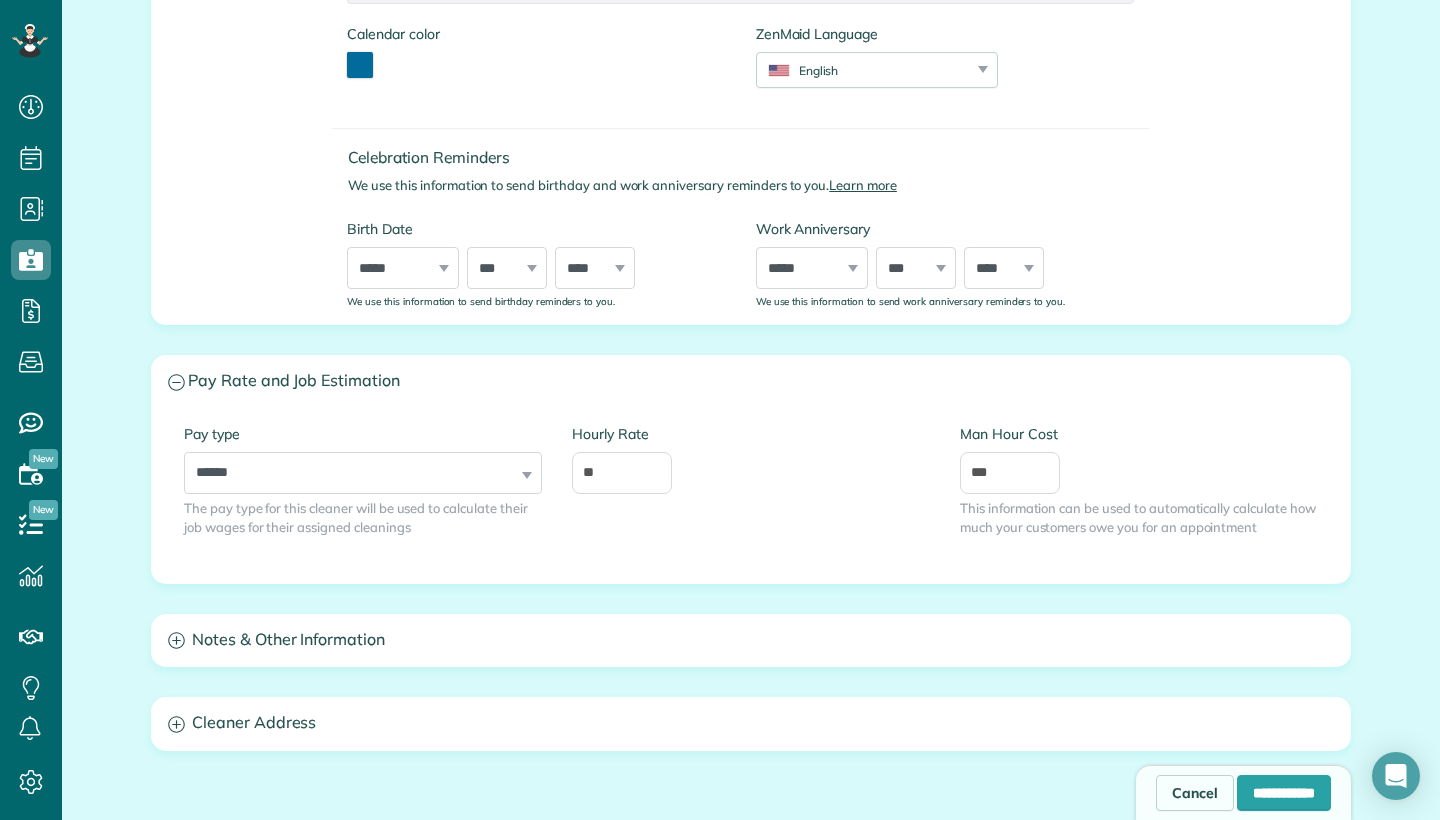 click on "**********" at bounding box center (751, 495) 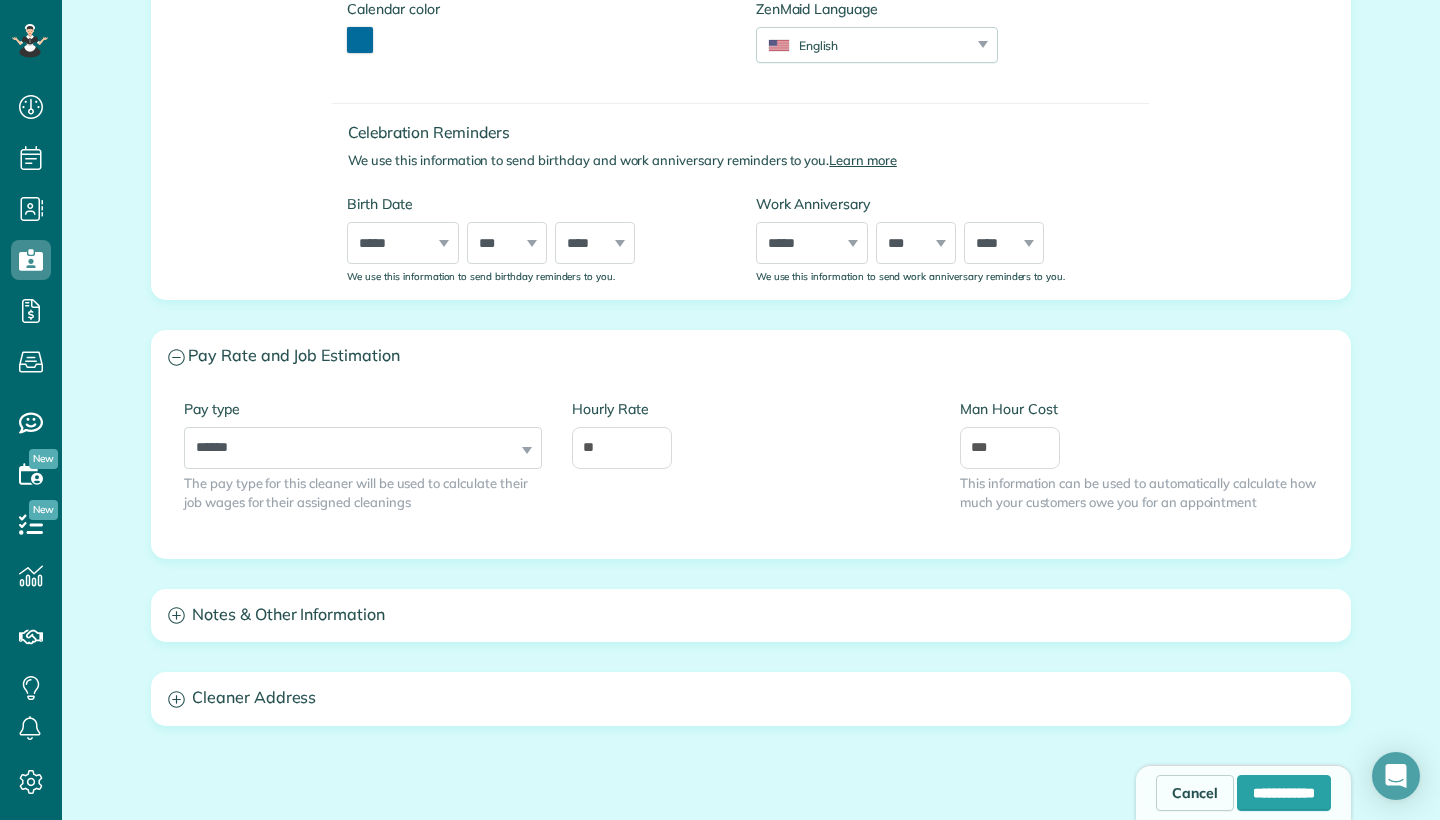 scroll, scrollTop: 580, scrollLeft: 0, axis: vertical 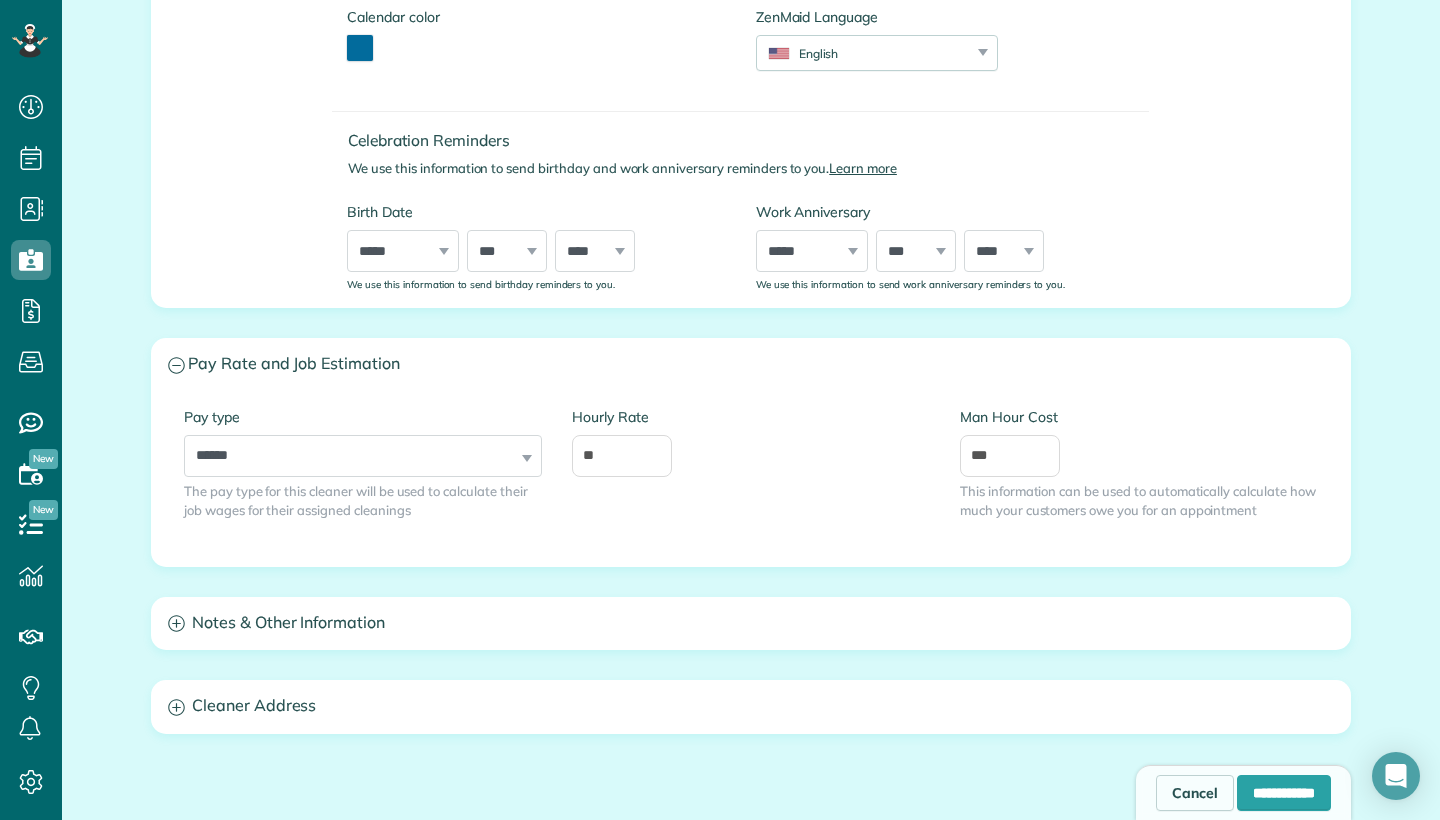 click 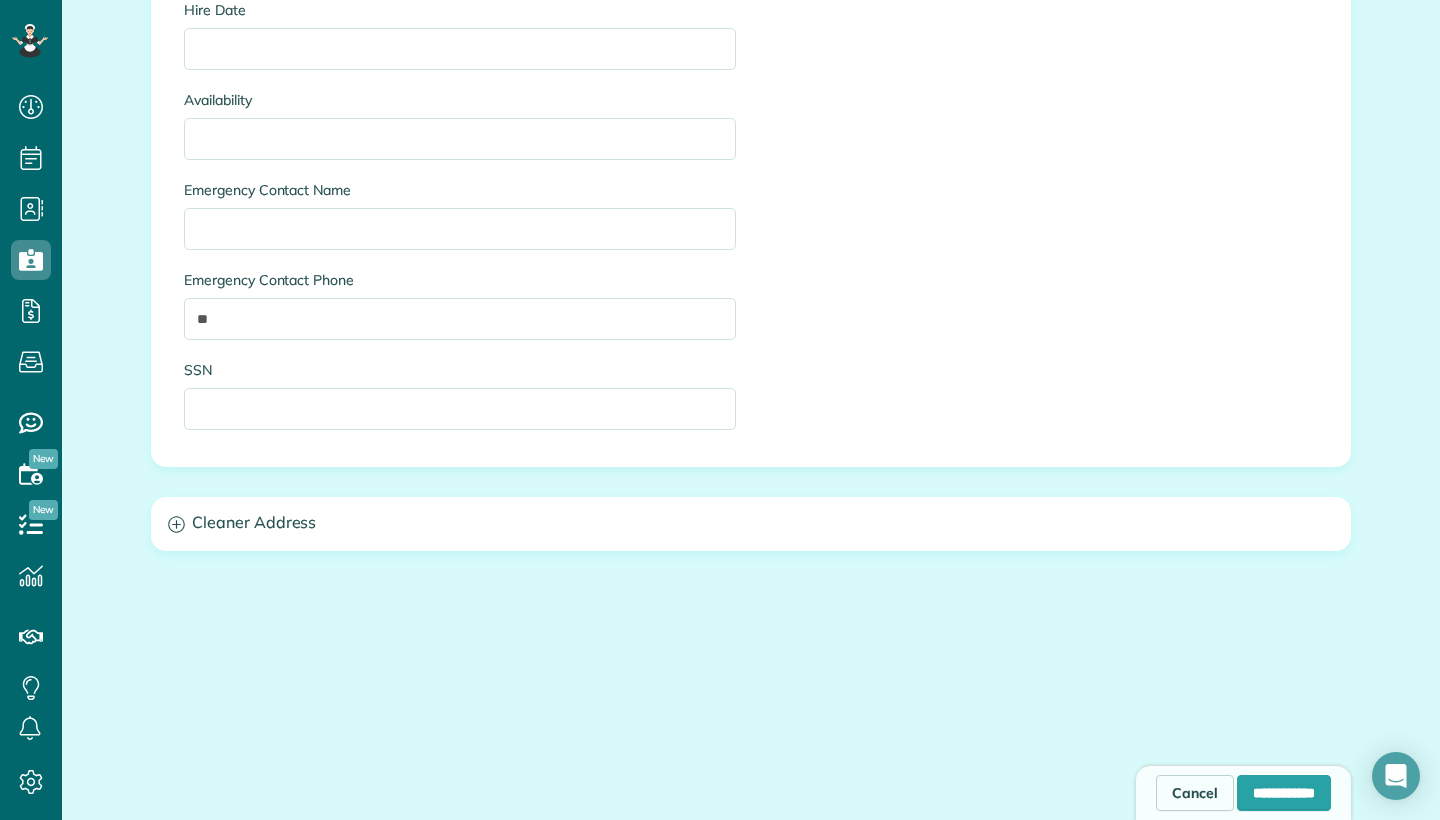 scroll, scrollTop: 1460, scrollLeft: 0, axis: vertical 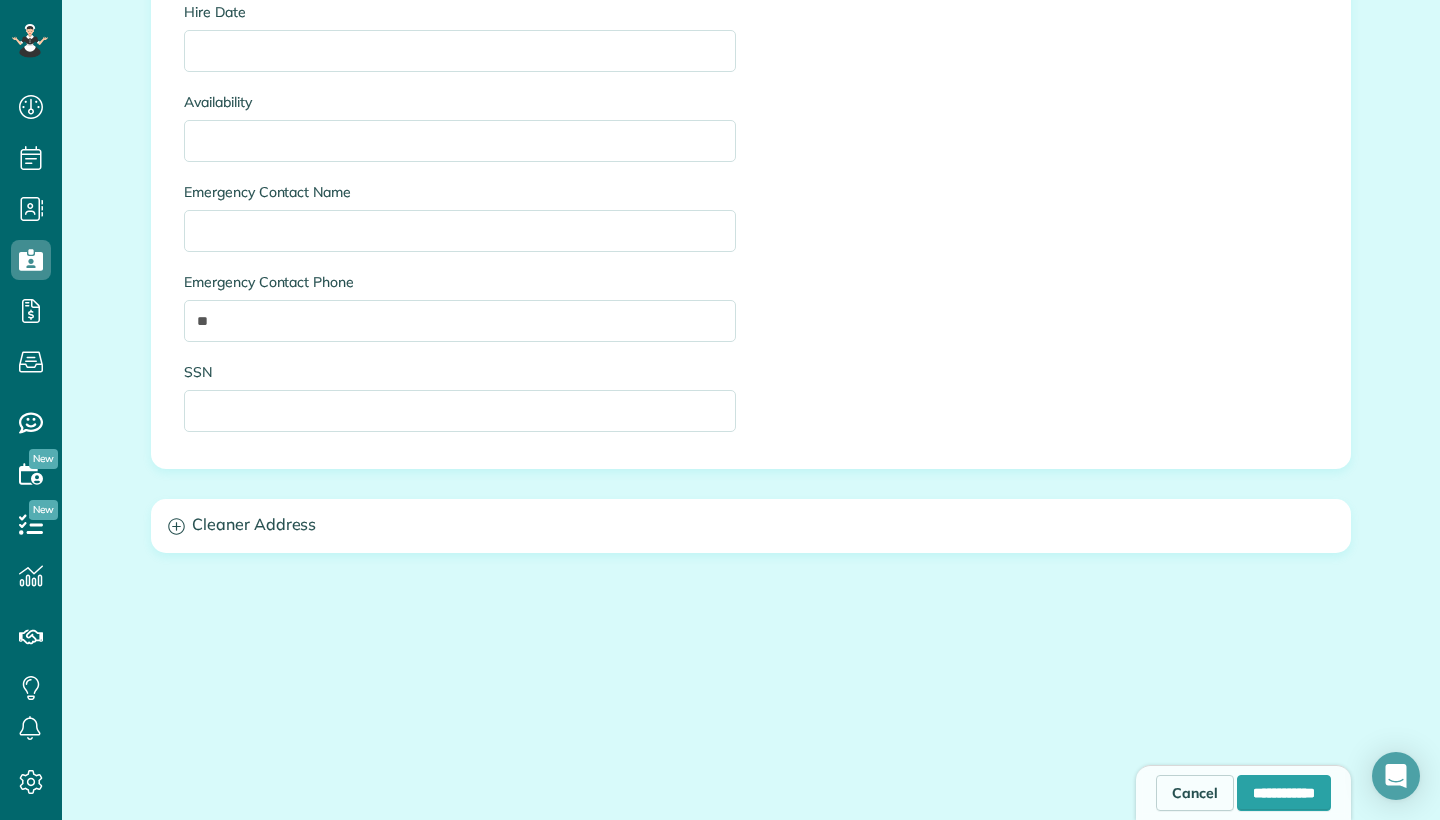click on "Cleaner Address" at bounding box center [751, 525] 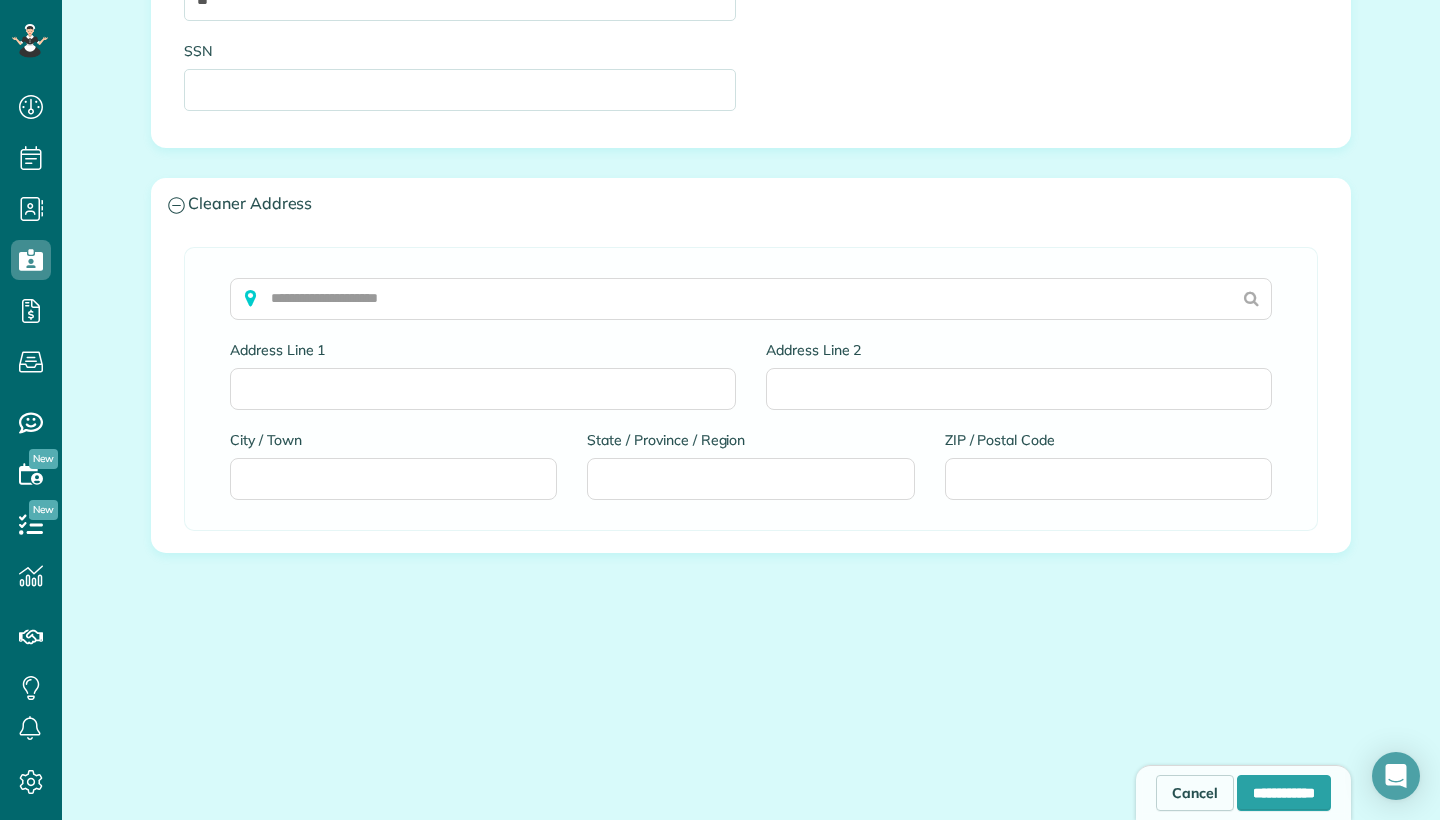 scroll, scrollTop: 1781, scrollLeft: 0, axis: vertical 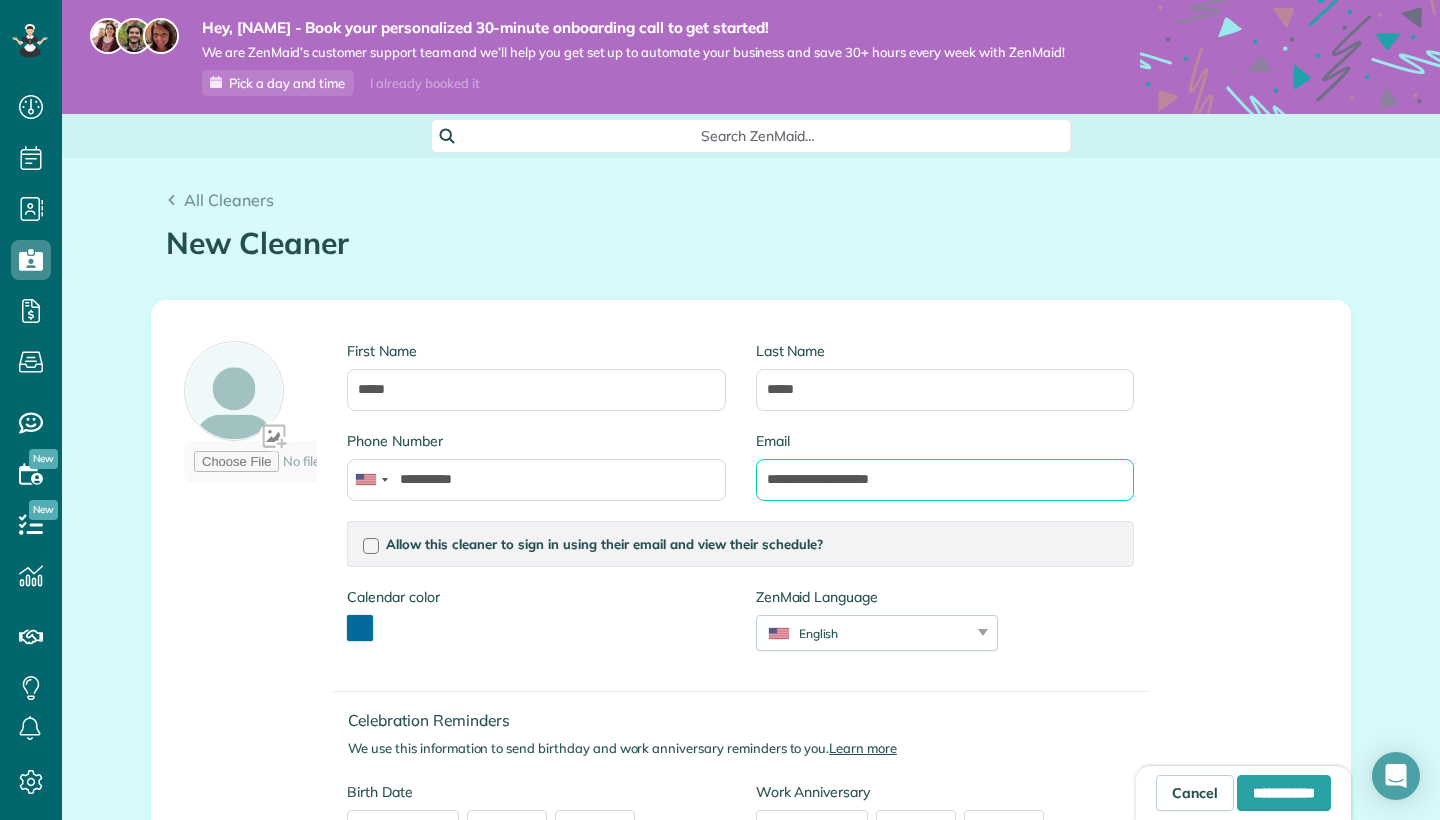 type on "**********" 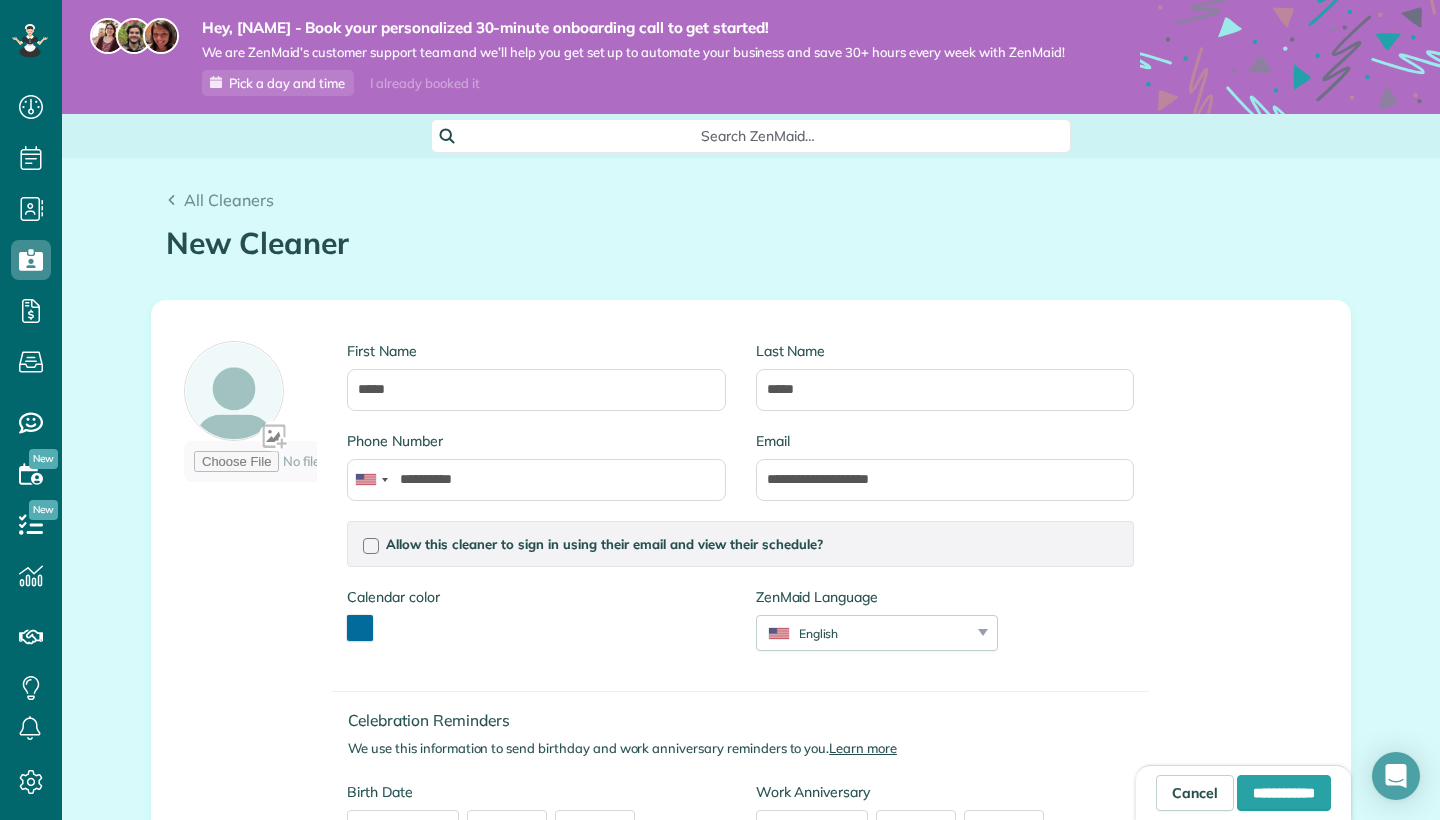 click on "Last Name" at bounding box center (945, 351) 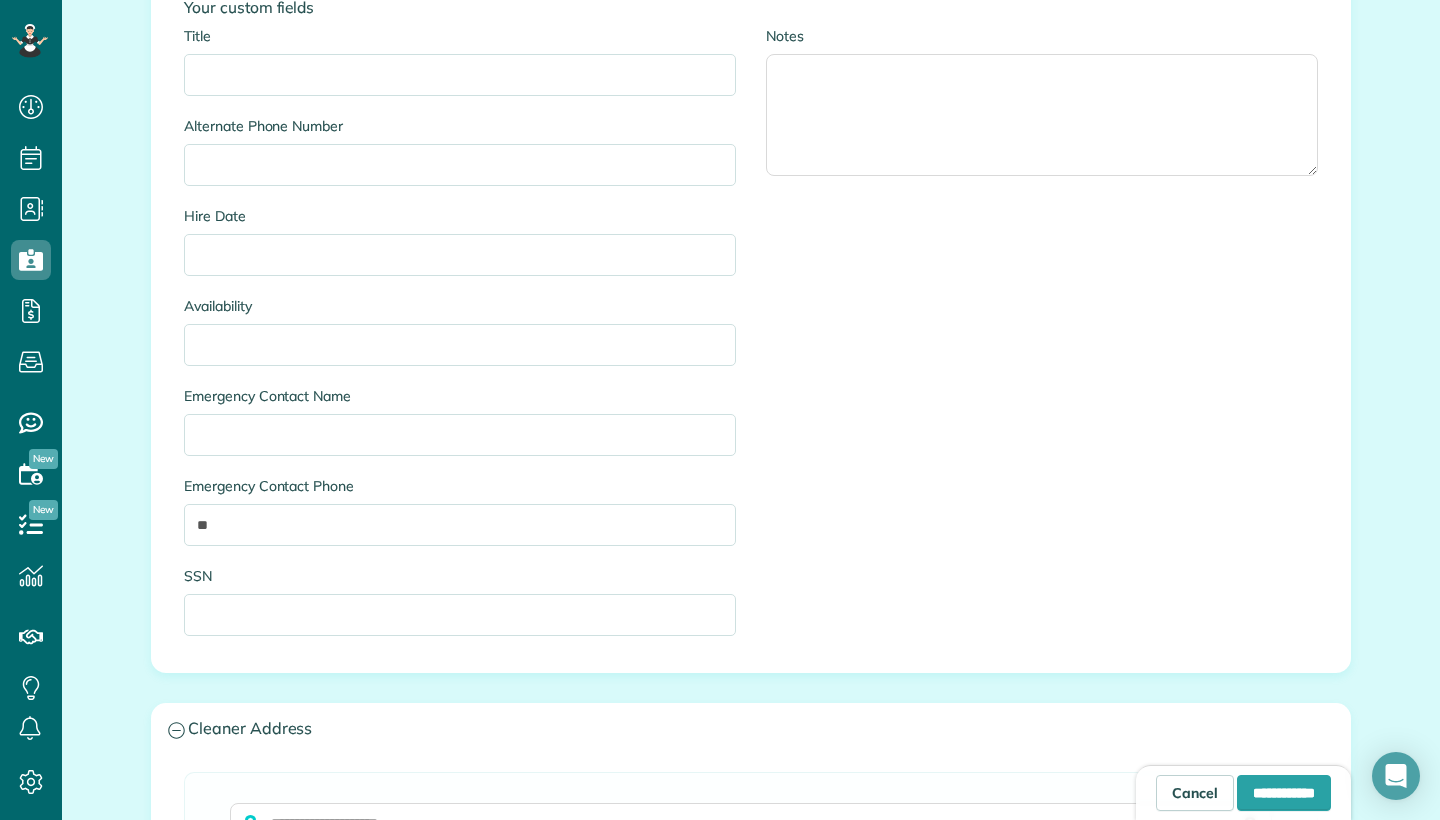 scroll, scrollTop: 1457, scrollLeft: 0, axis: vertical 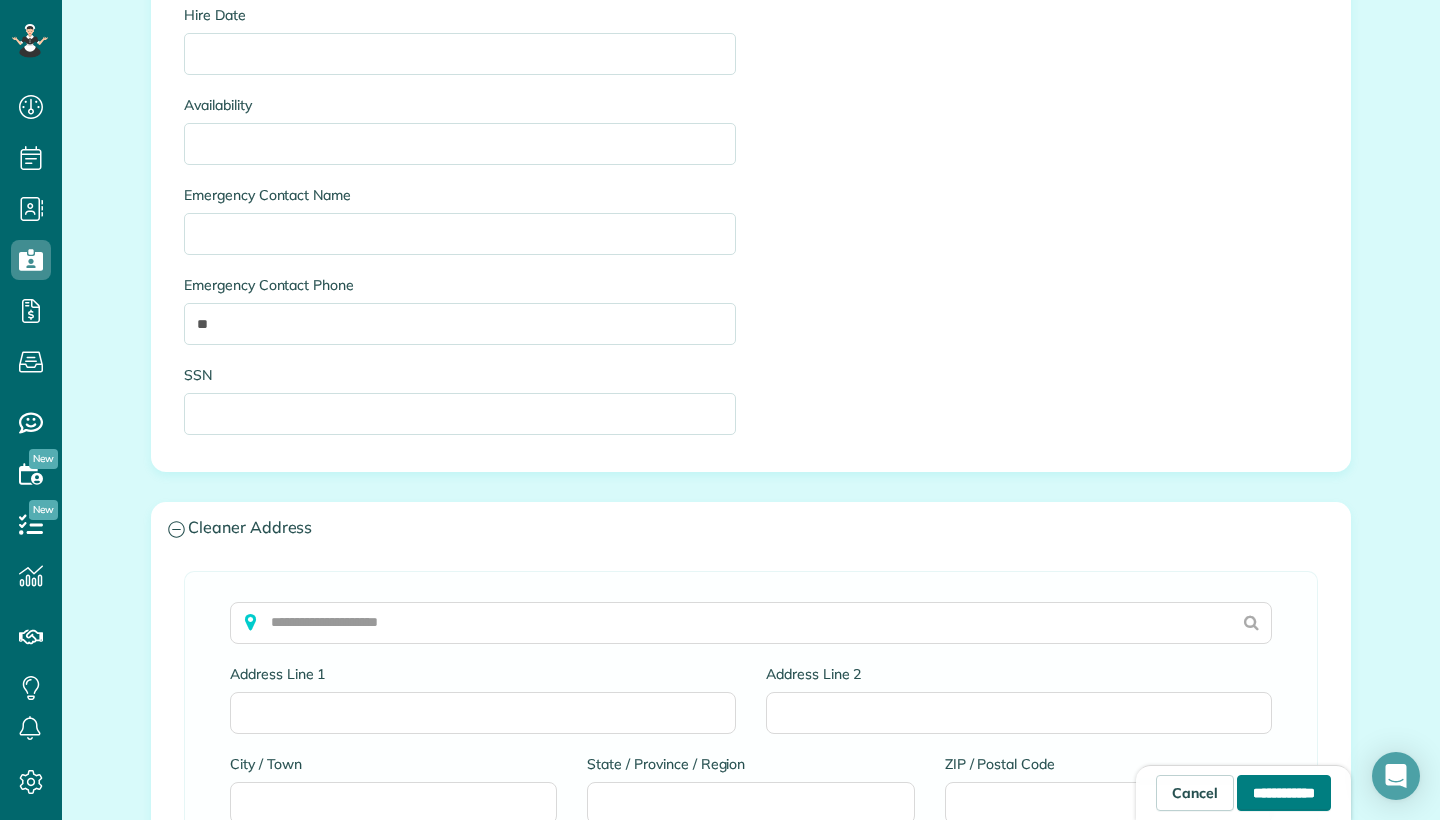 click on "**********" at bounding box center [1284, 793] 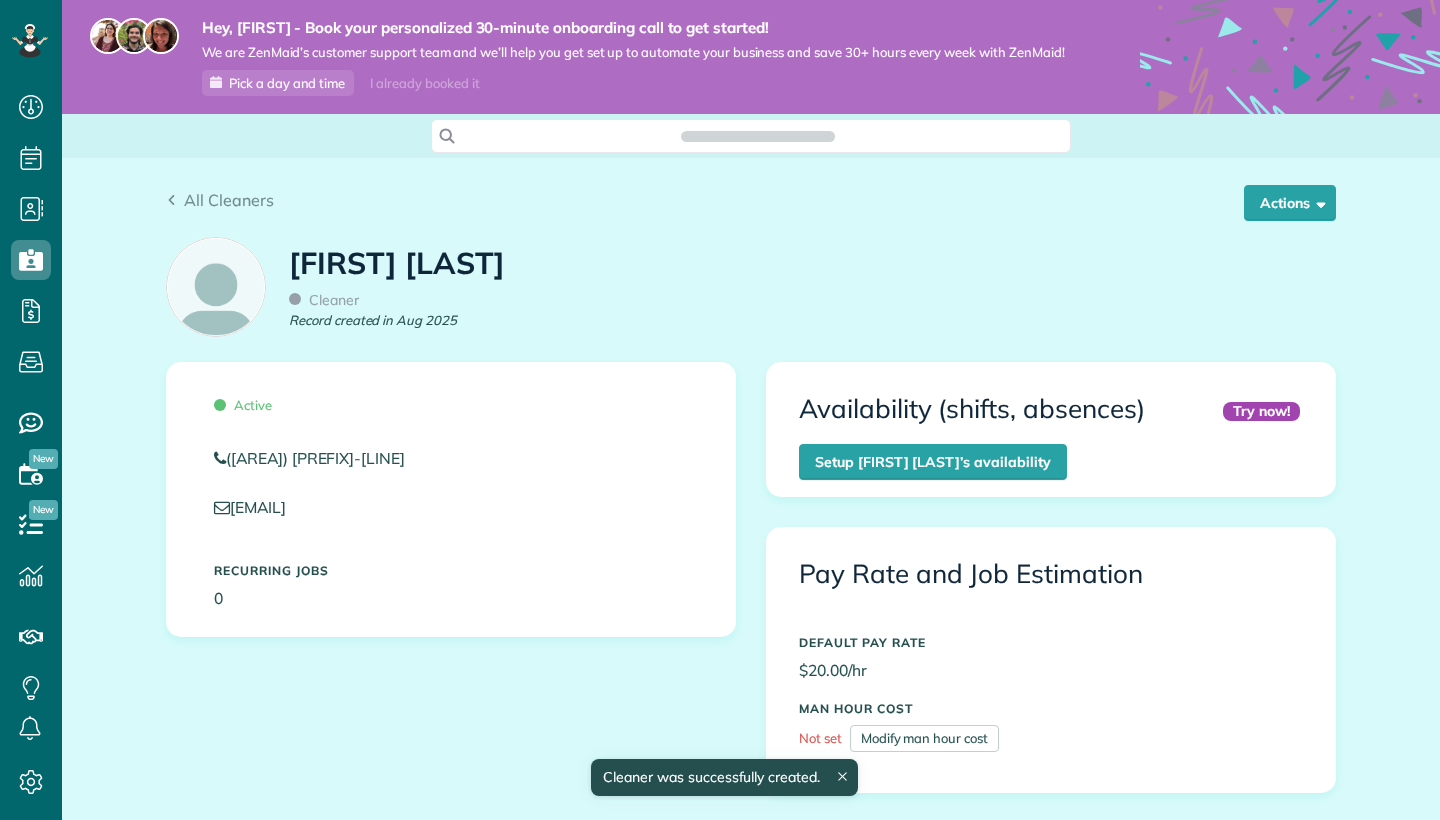 scroll, scrollTop: 0, scrollLeft: 0, axis: both 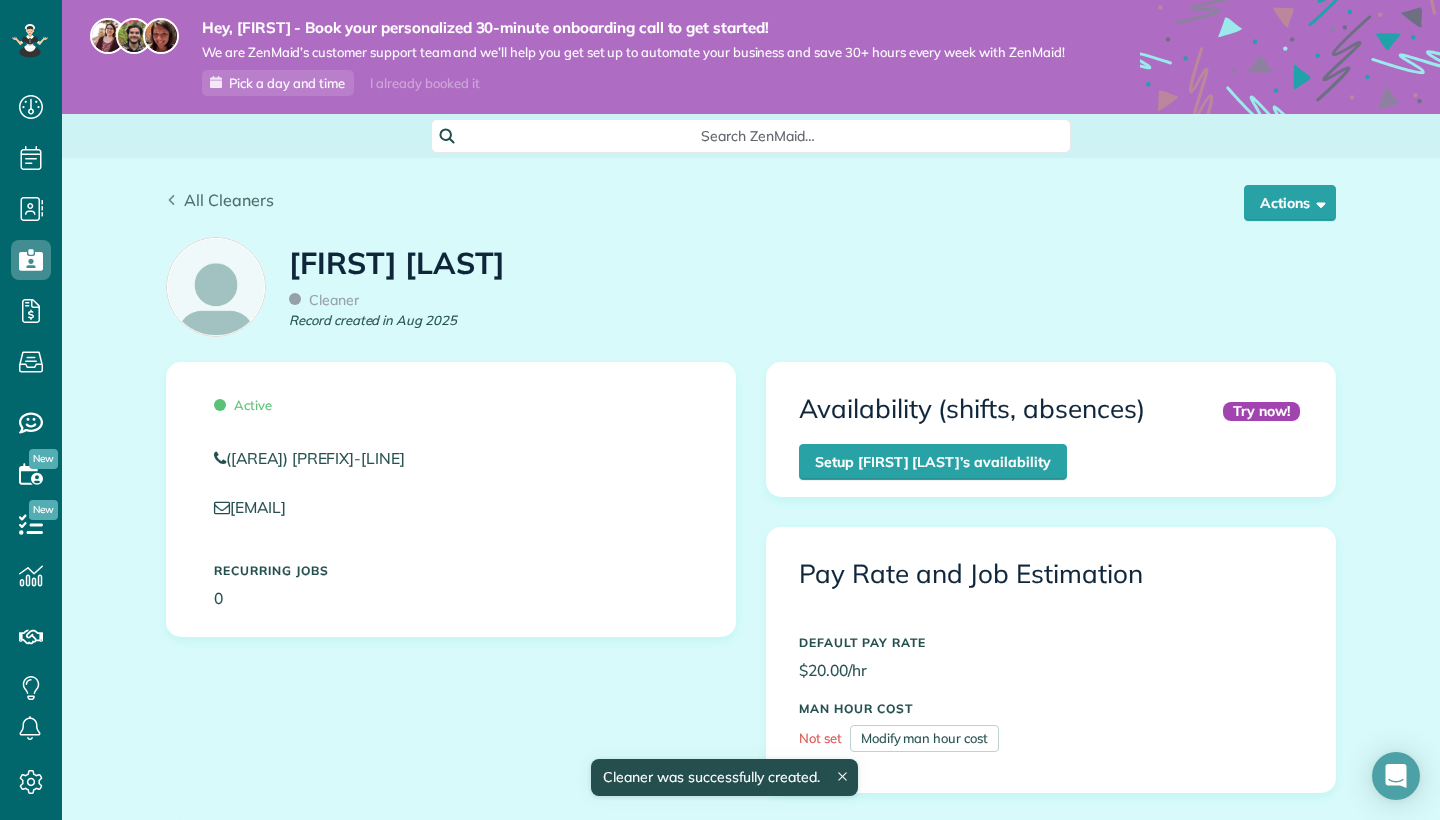 click on "All Cleaners" at bounding box center [229, 200] 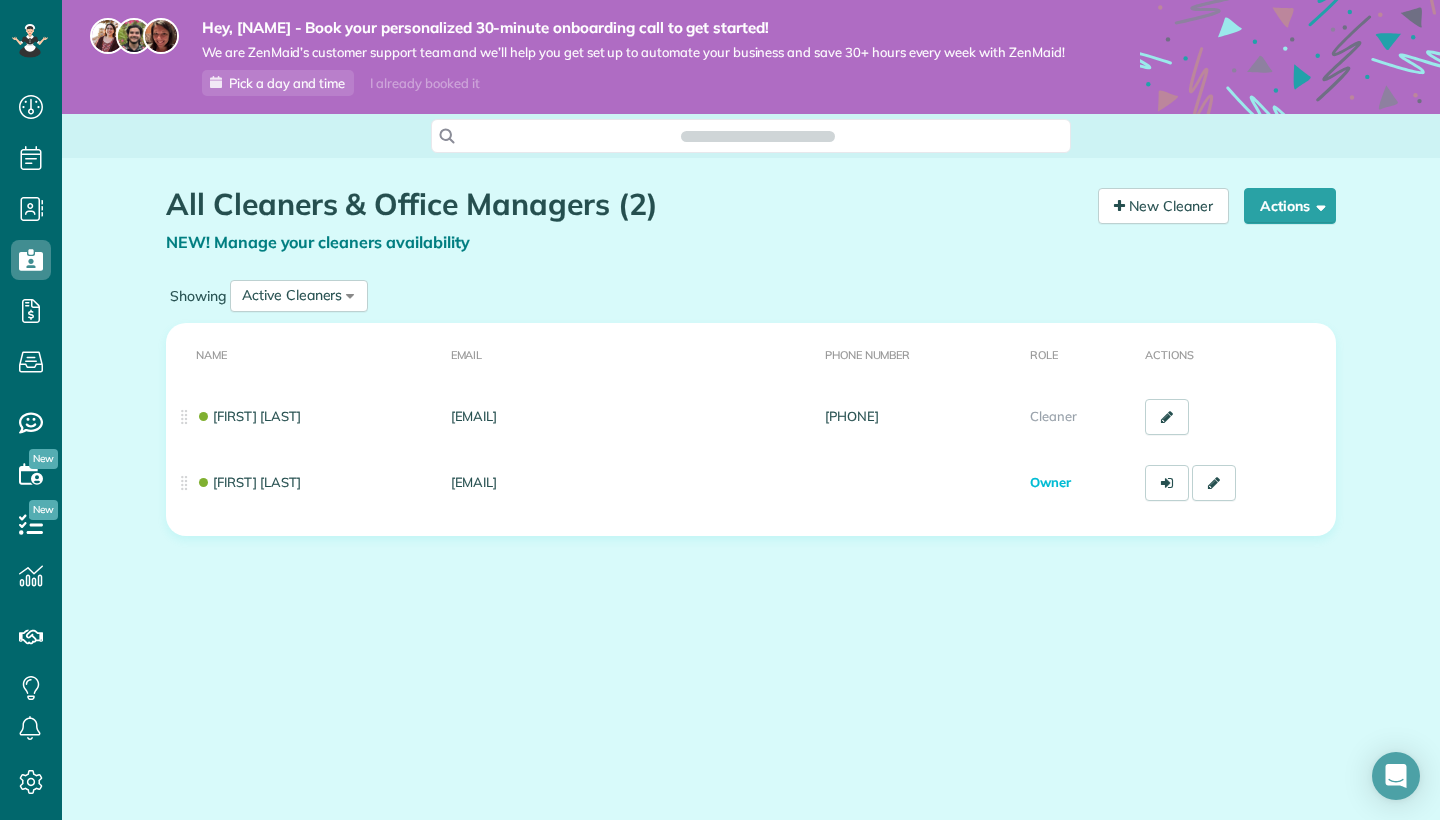 scroll, scrollTop: 0, scrollLeft: 0, axis: both 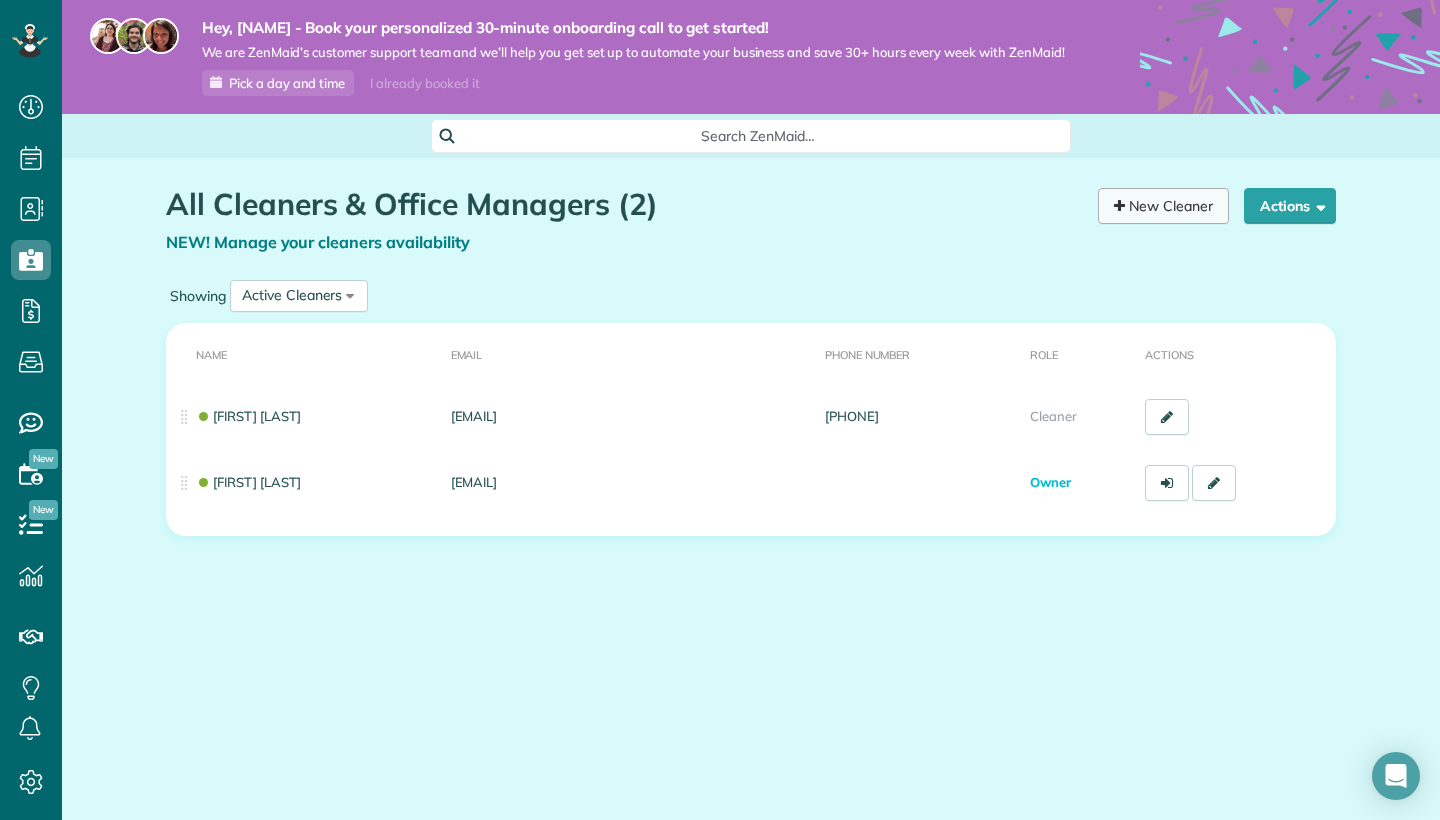 click on "New Cleaner" at bounding box center [1163, 206] 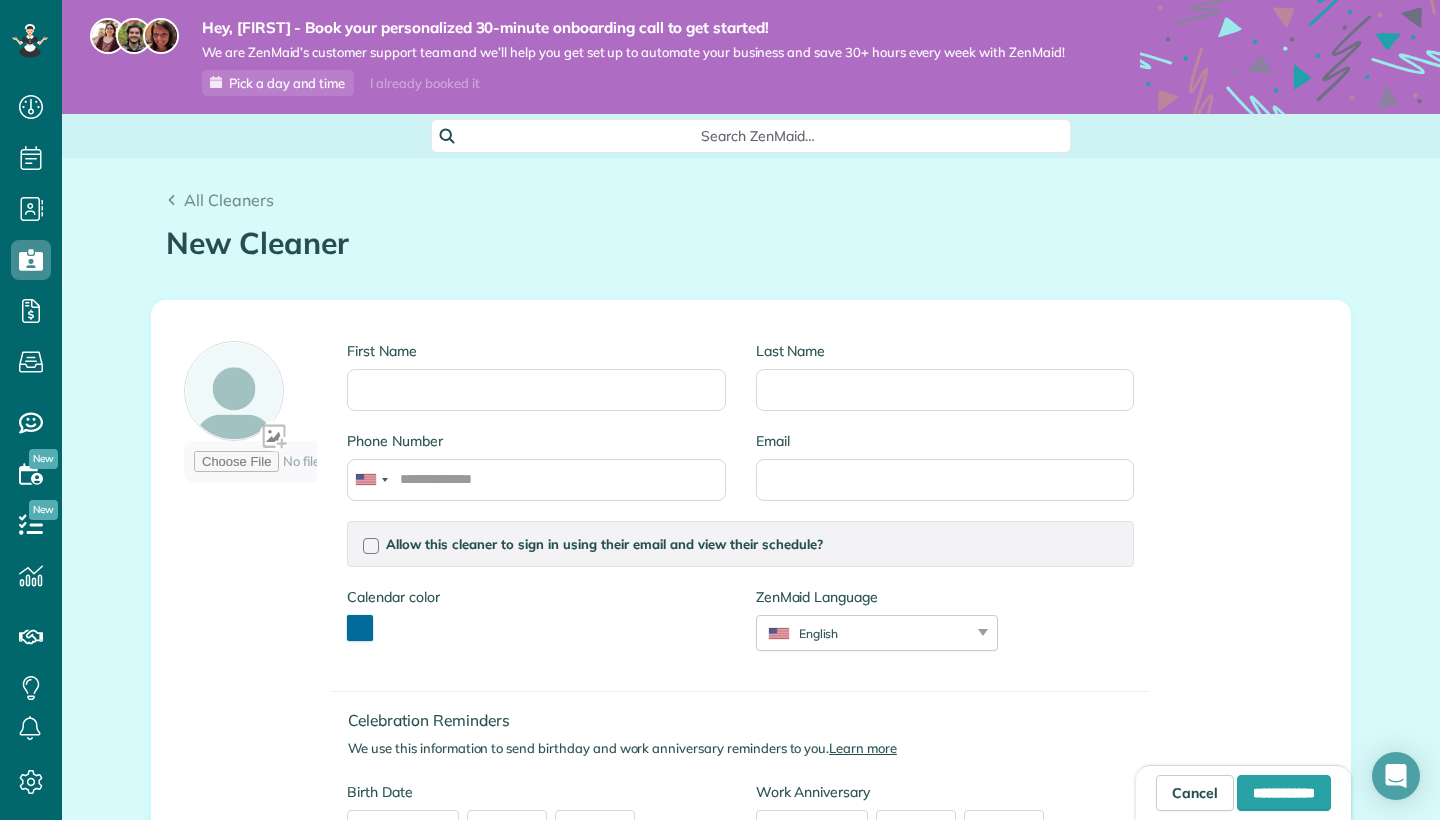 scroll, scrollTop: 0, scrollLeft: 0, axis: both 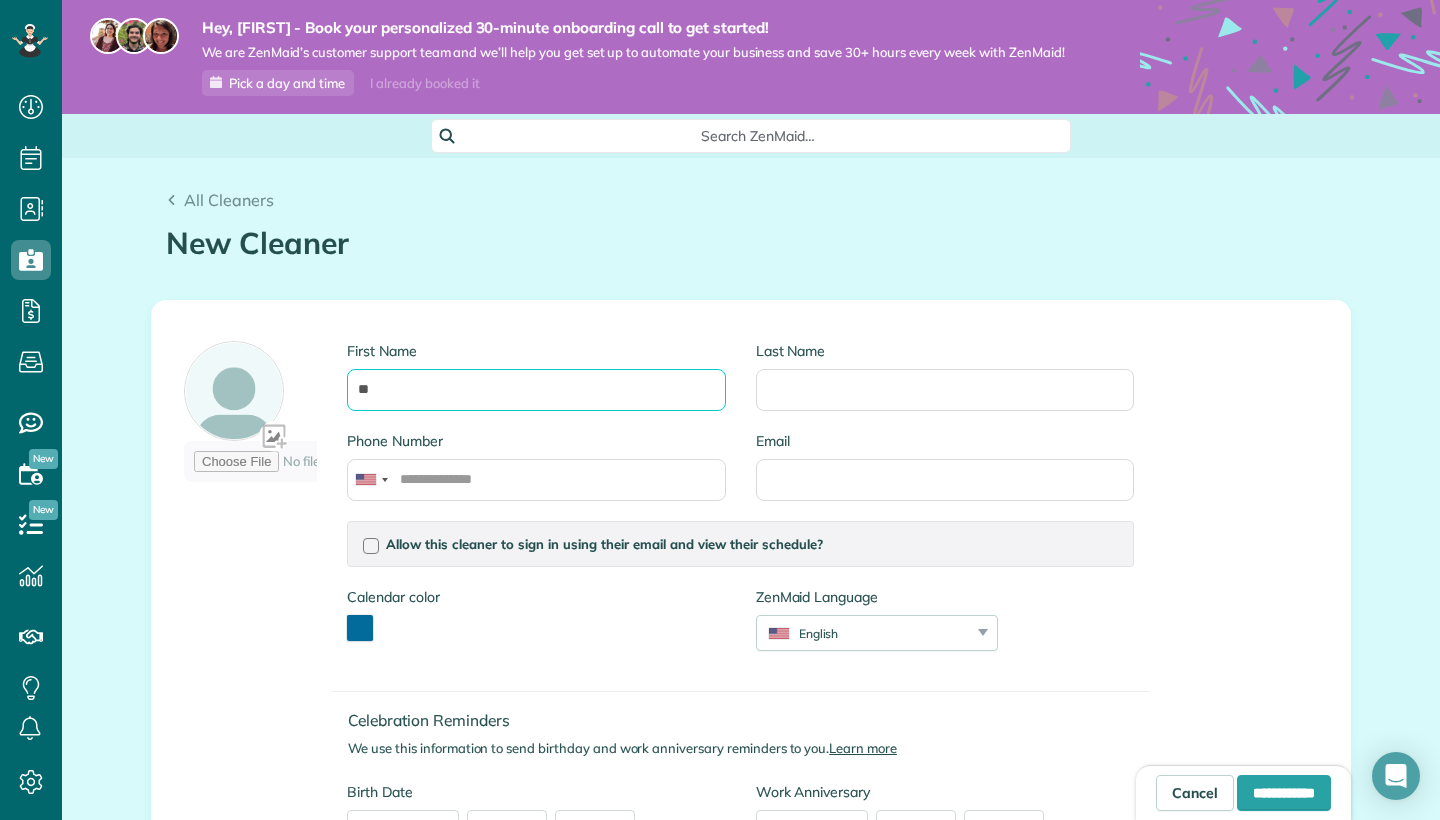 type on "**" 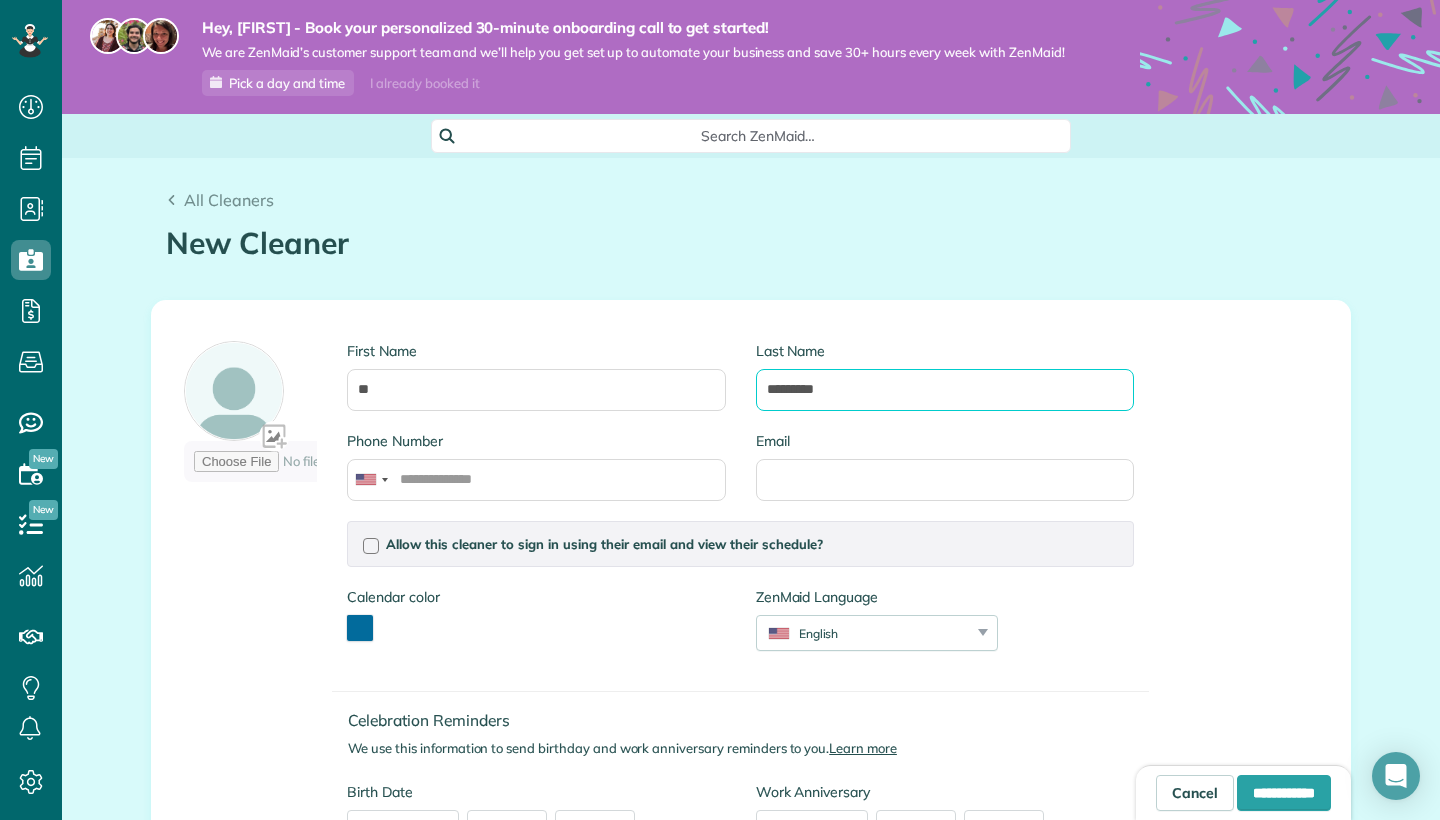 type on "*********" 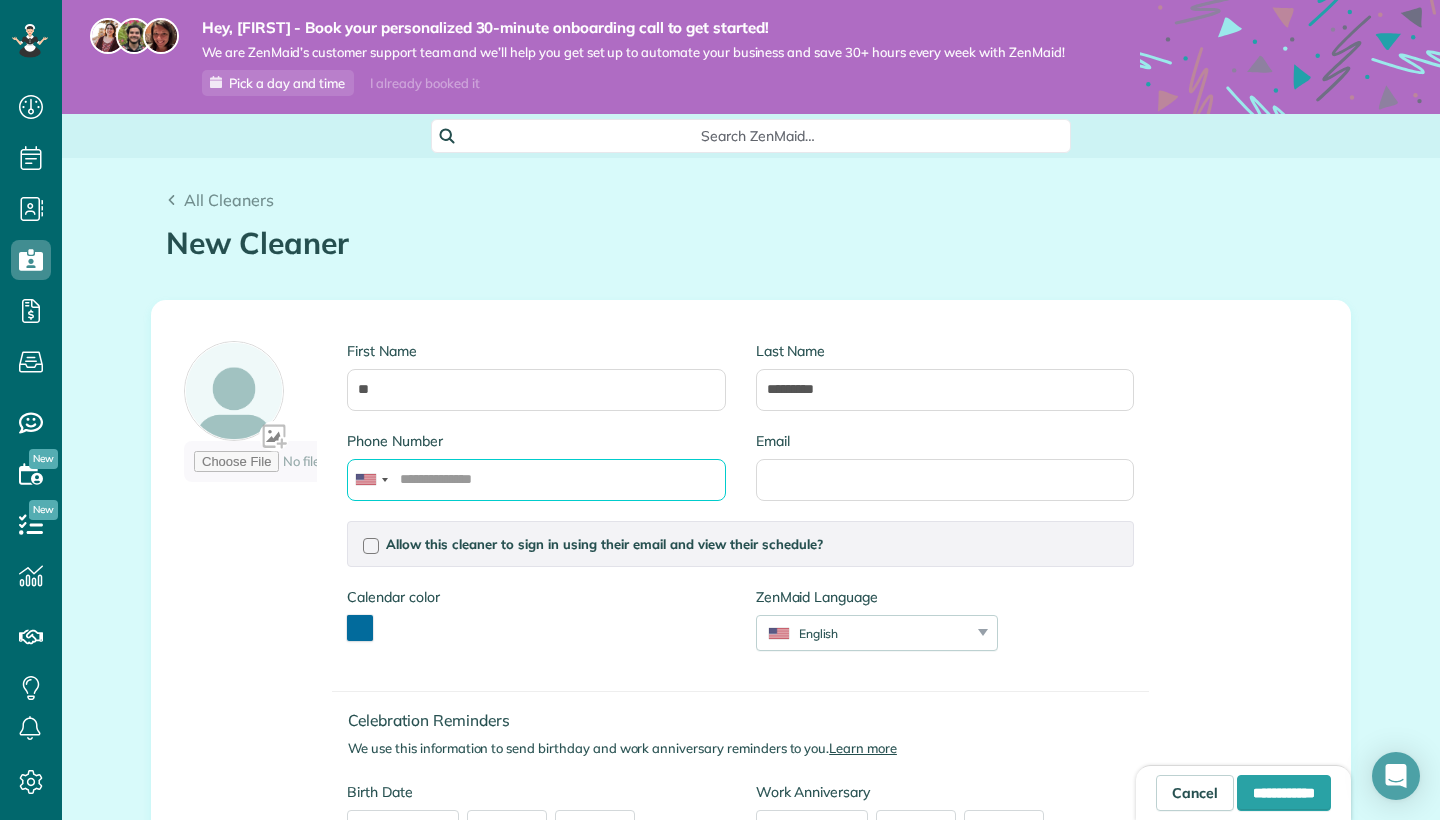 type on "**********" 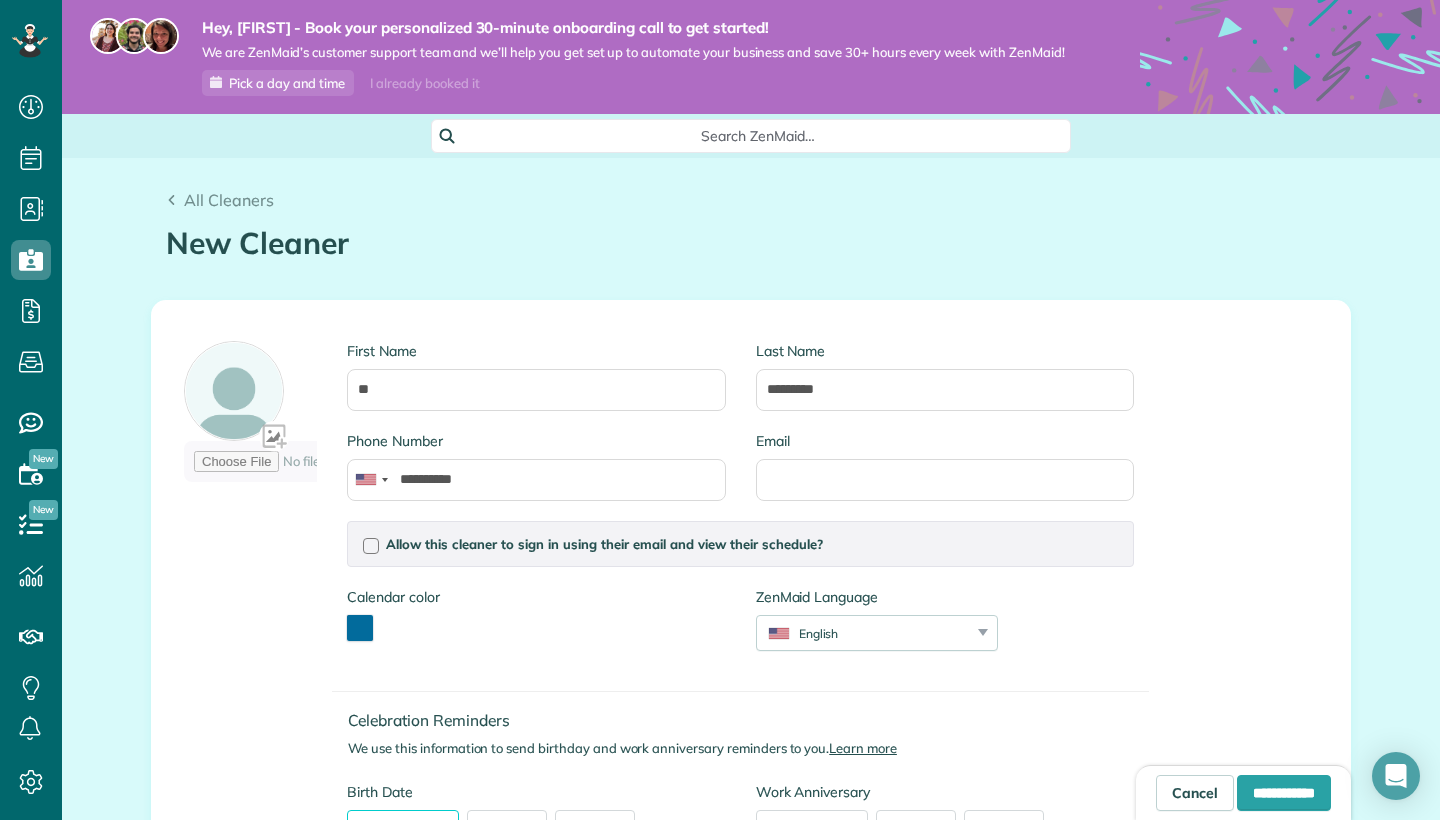 scroll, scrollTop: 30, scrollLeft: 0, axis: vertical 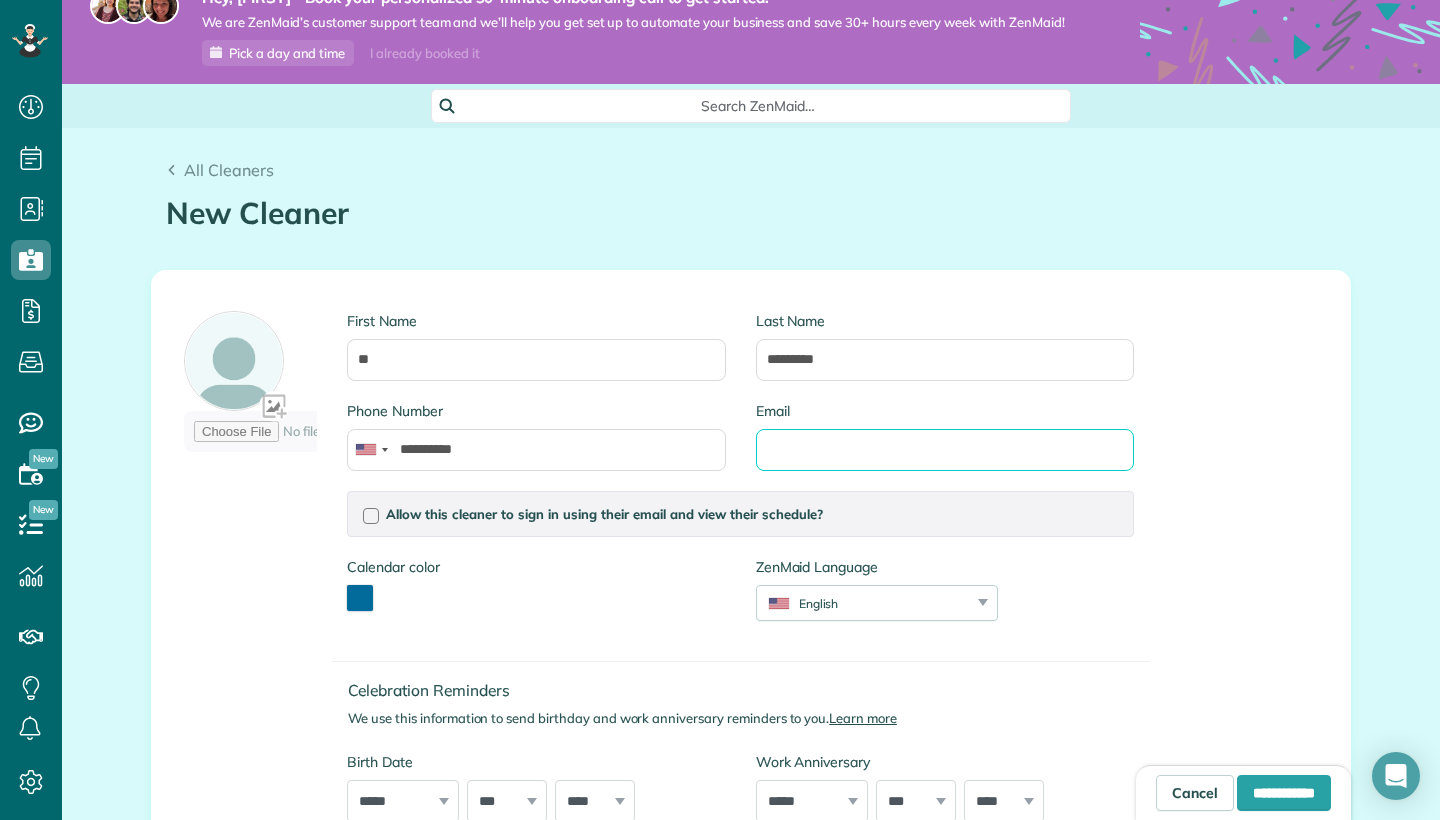 click on "Email" at bounding box center [945, 450] 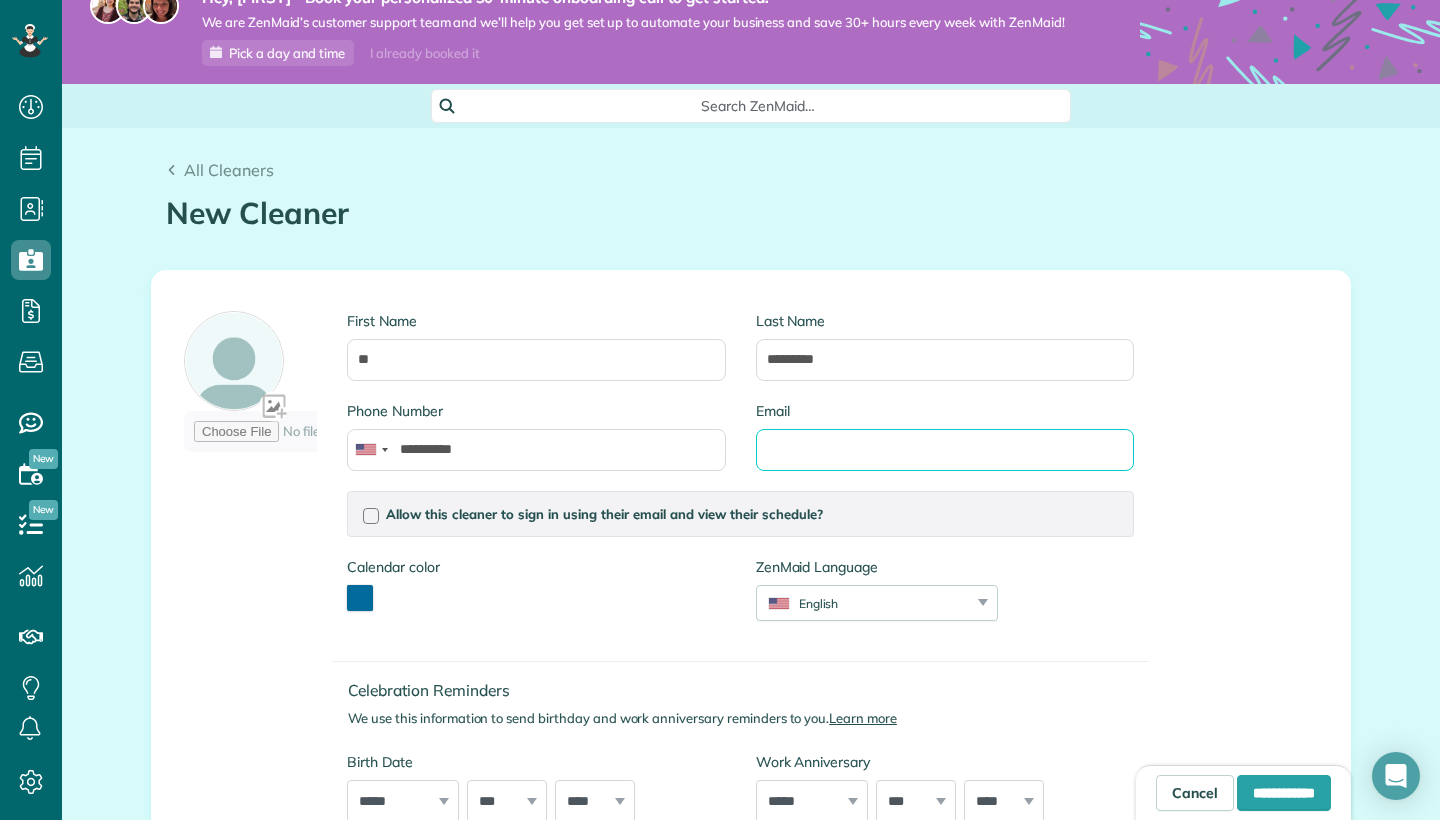 type on "**********" 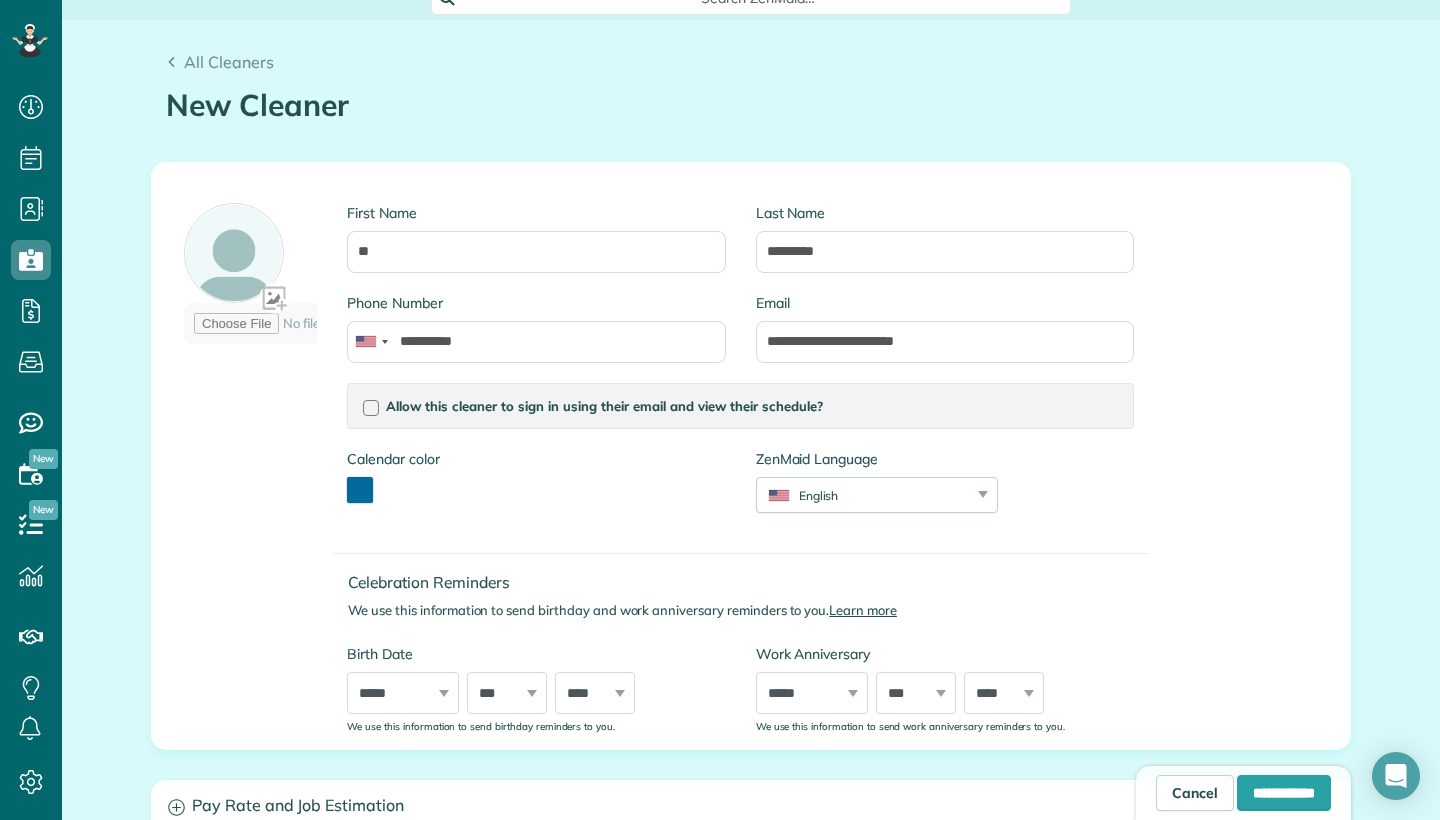 scroll, scrollTop: 172, scrollLeft: 0, axis: vertical 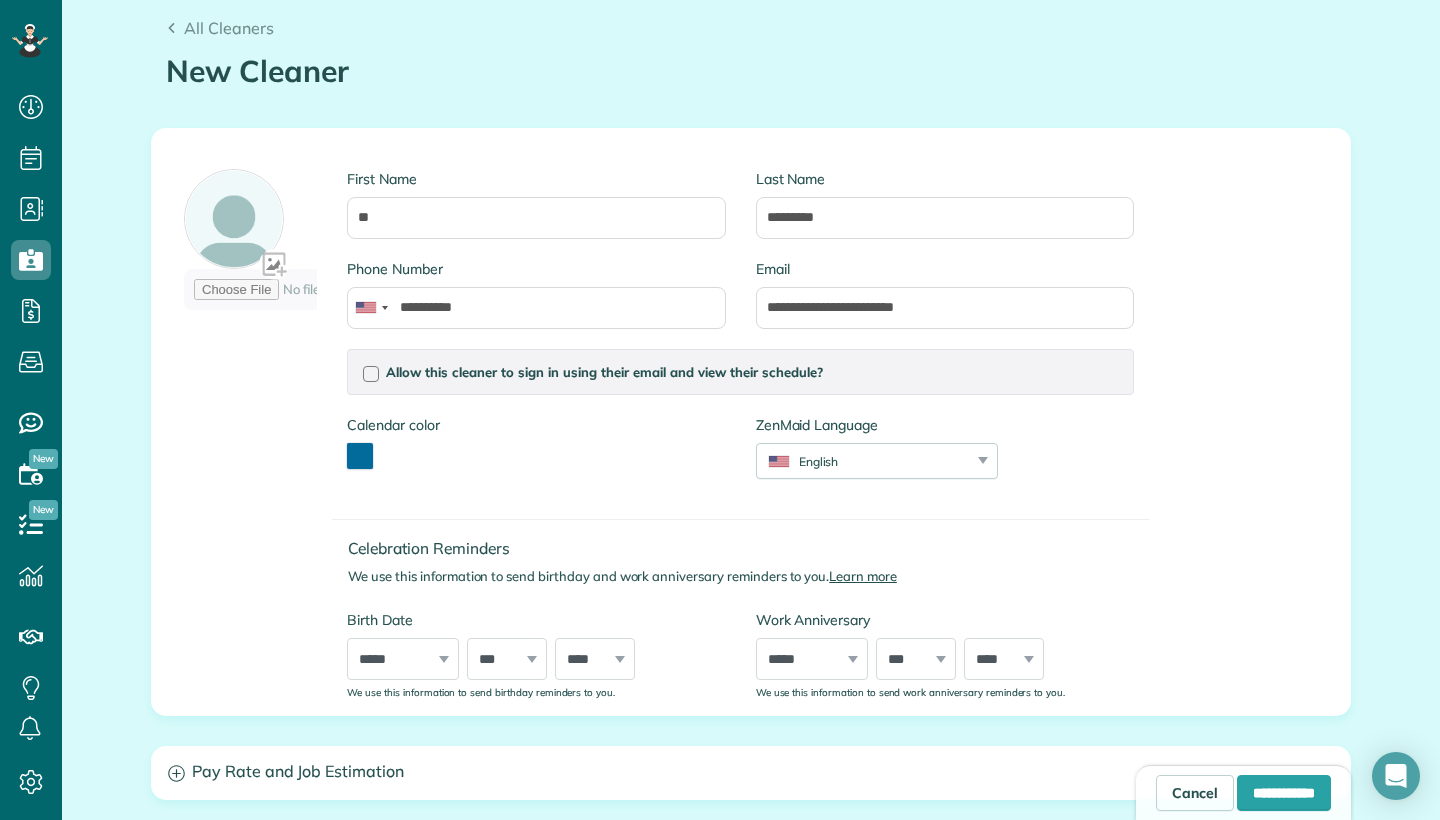 click at bounding box center (360, 456) 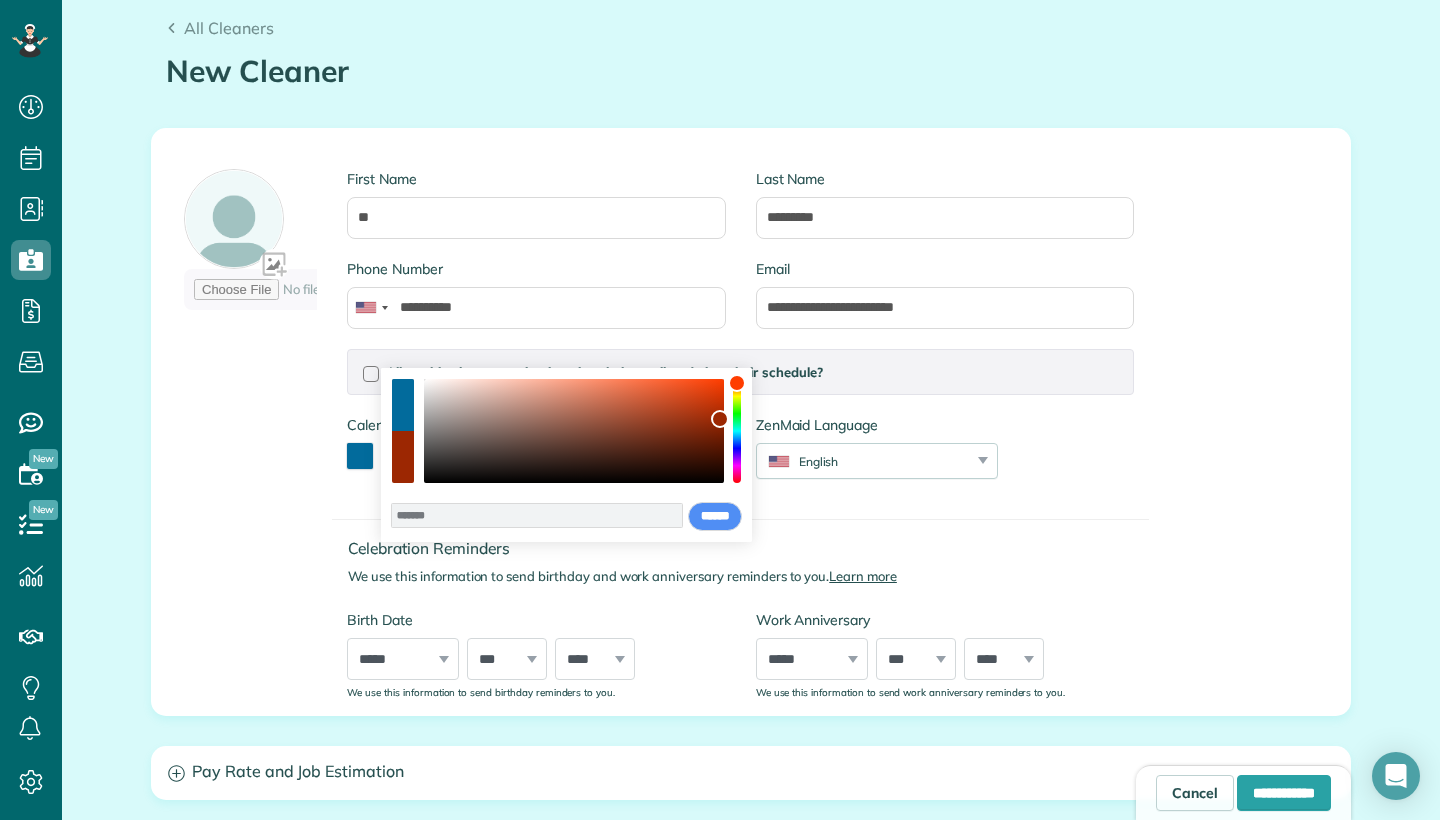 click at bounding box center [737, 431] 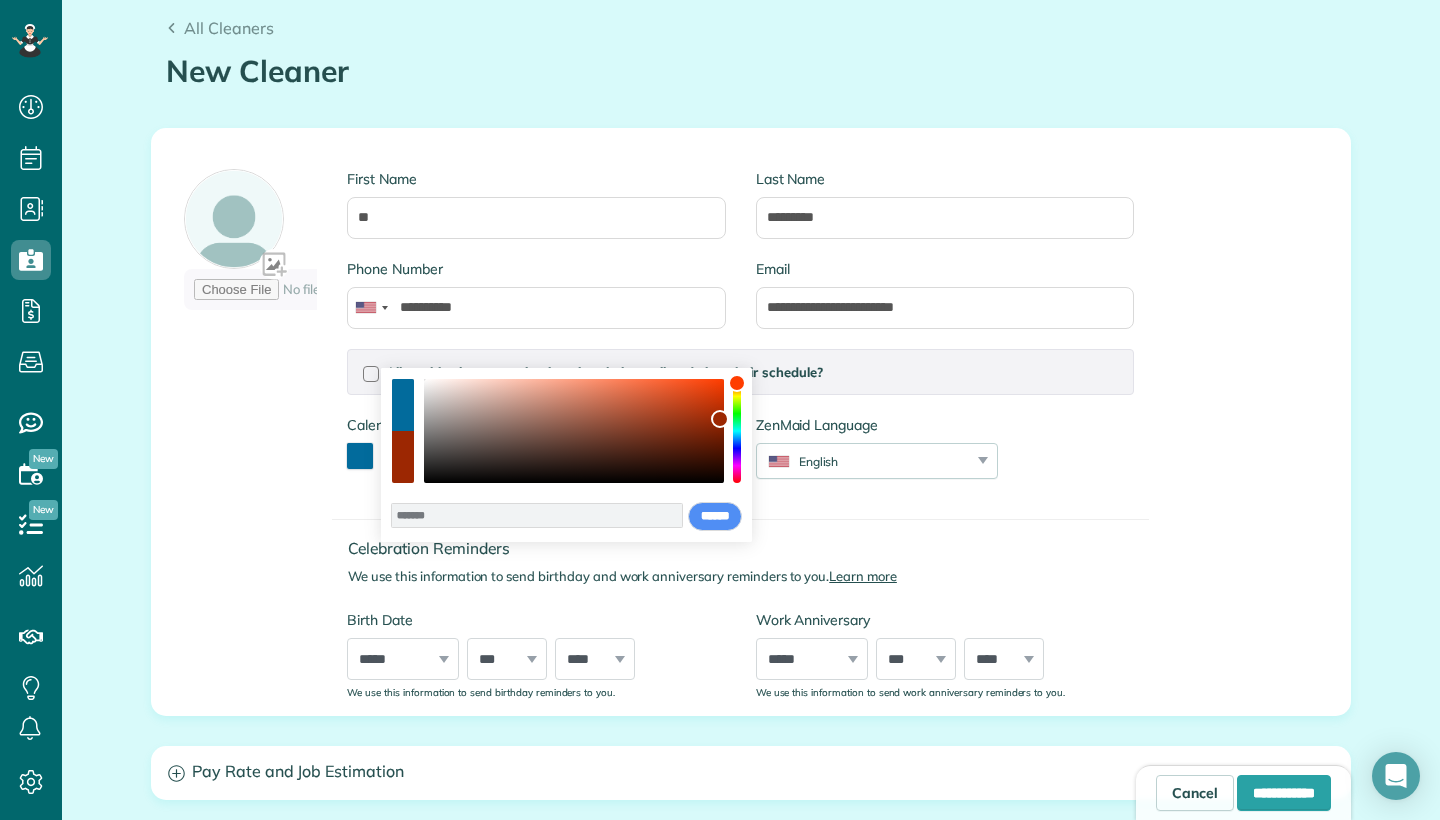type on "*******" 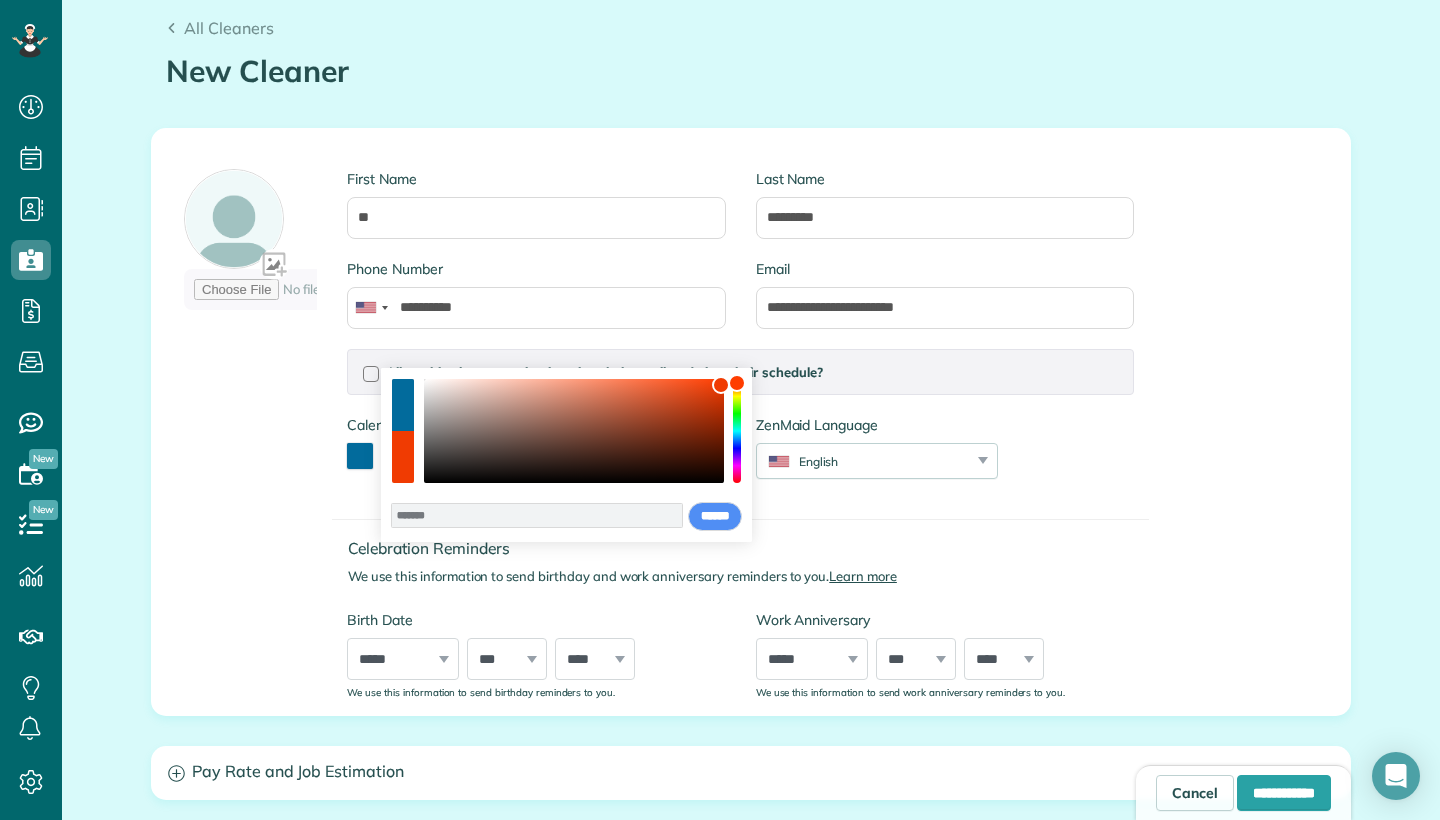 click at bounding box center [403, 457] 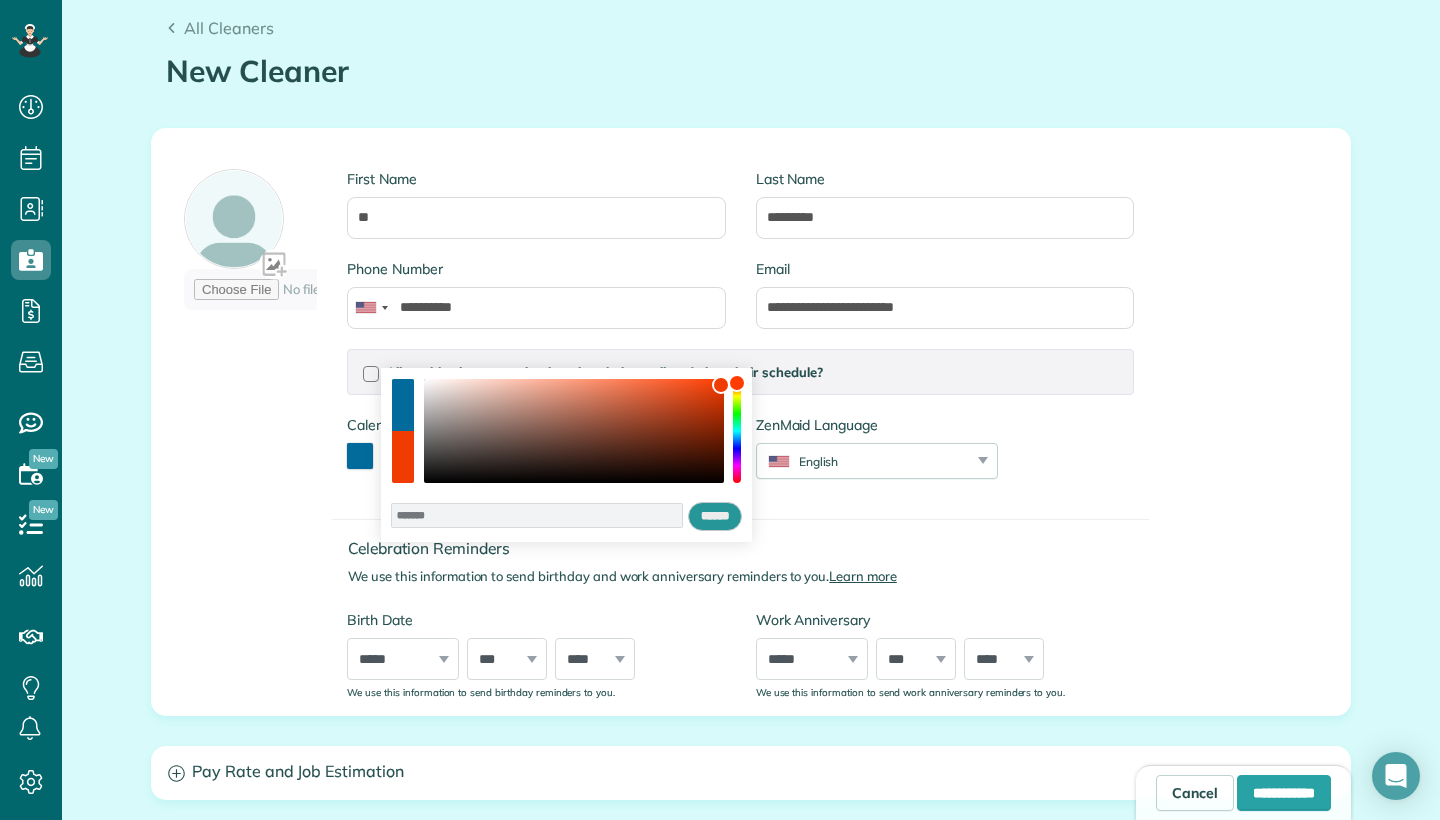 click on "******" at bounding box center (715, 517) 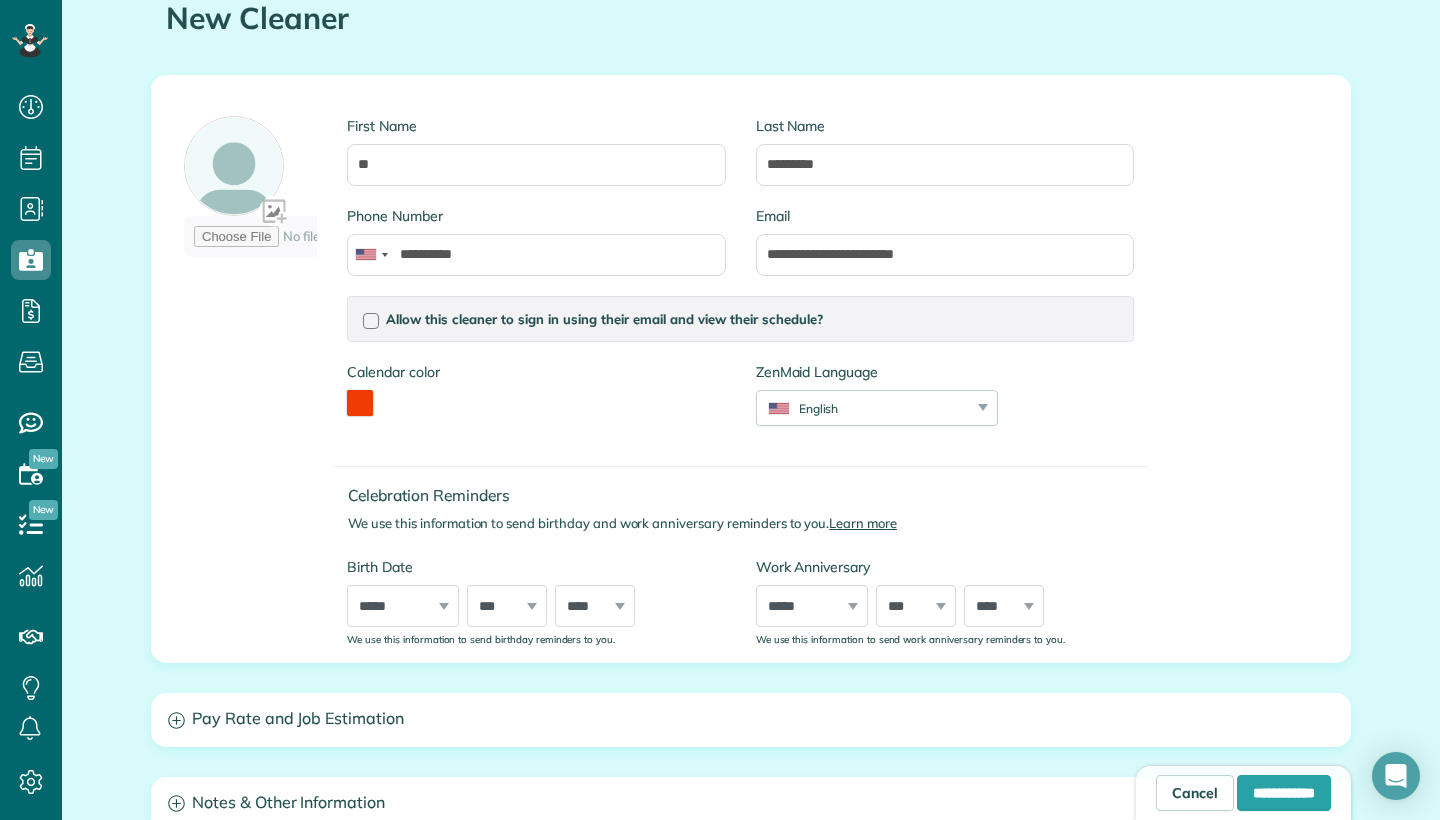 scroll, scrollTop: 220, scrollLeft: 0, axis: vertical 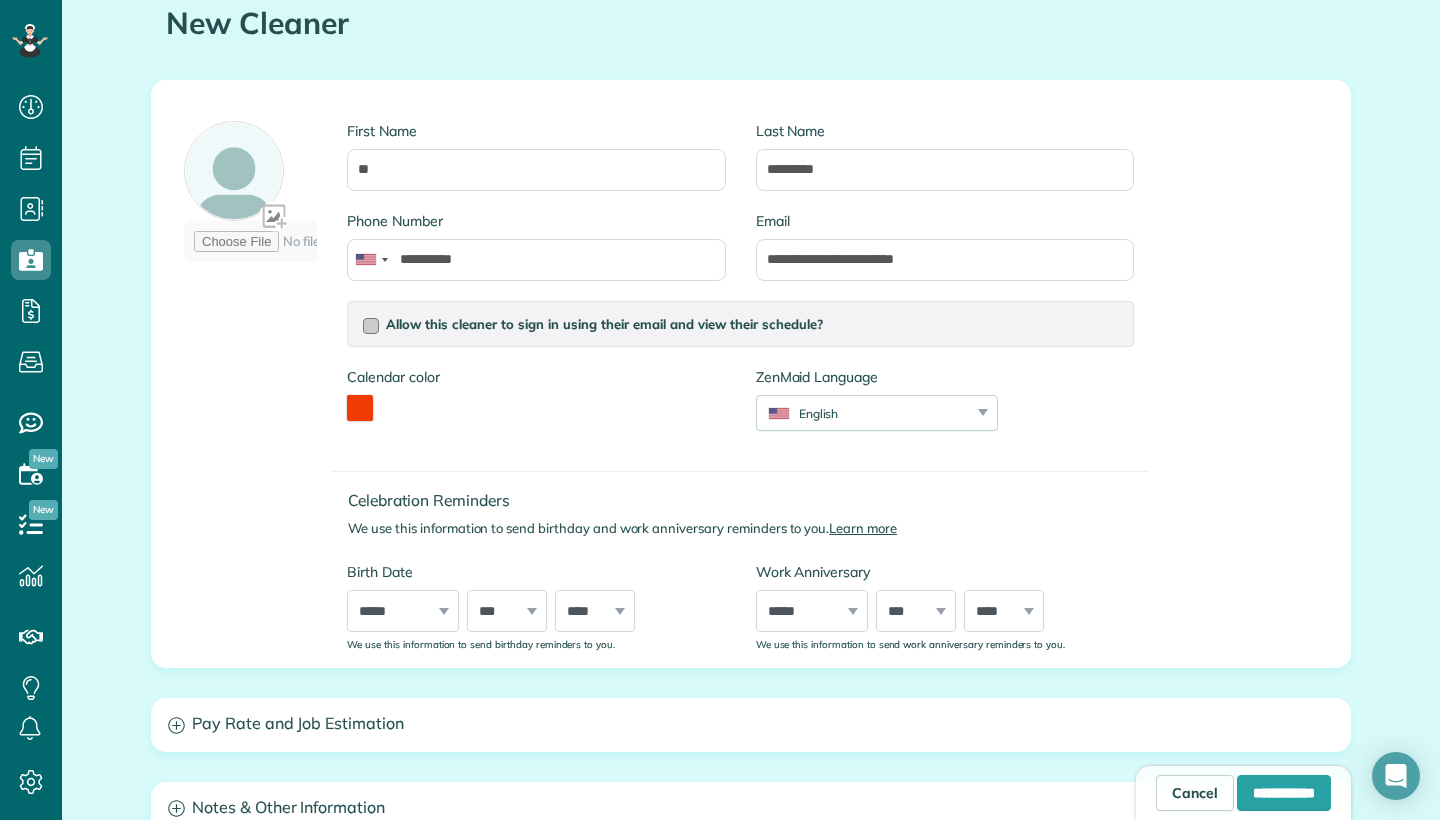 click at bounding box center [371, 326] 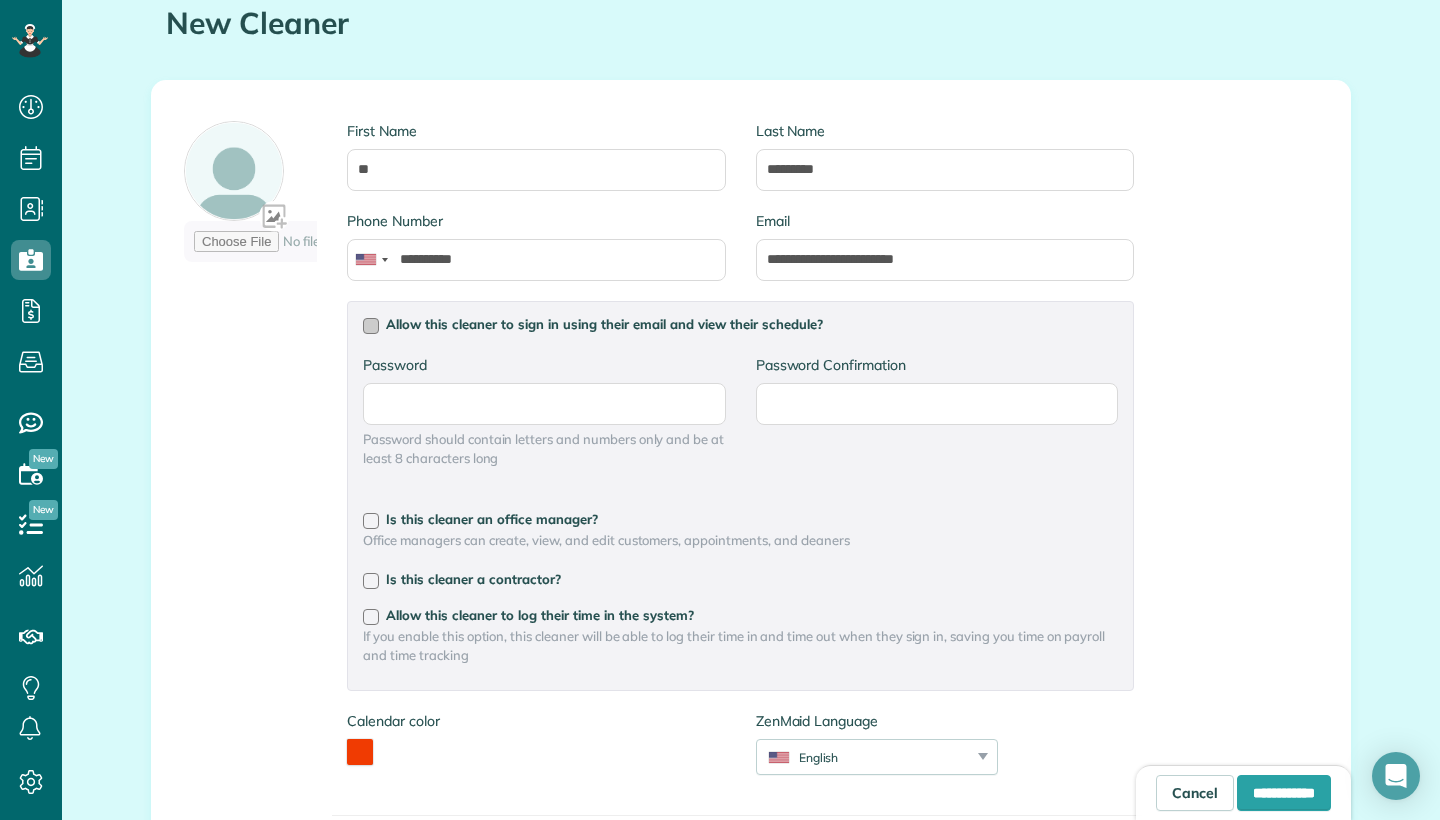 click at bounding box center [371, 326] 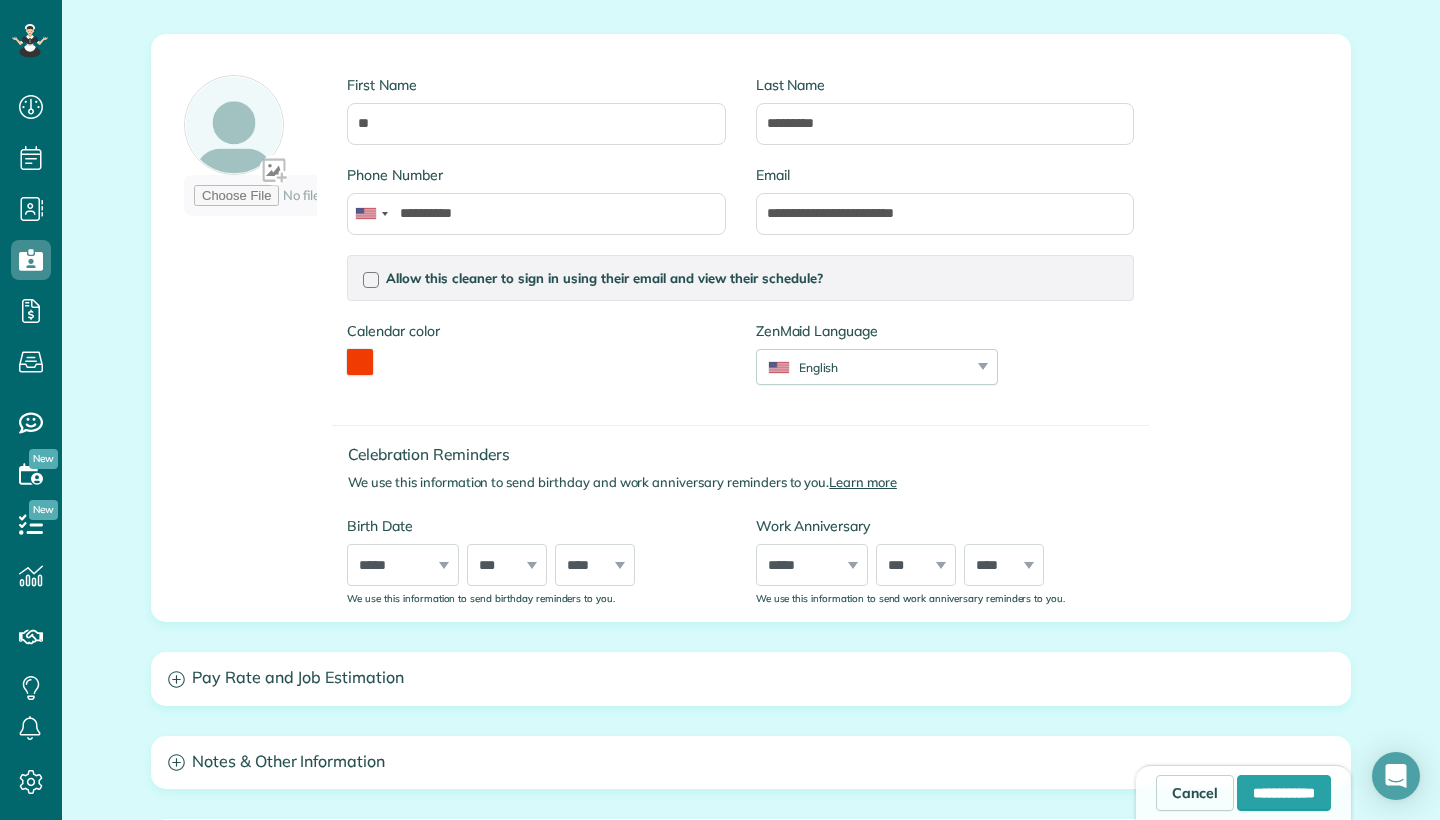 scroll, scrollTop: 270, scrollLeft: 0, axis: vertical 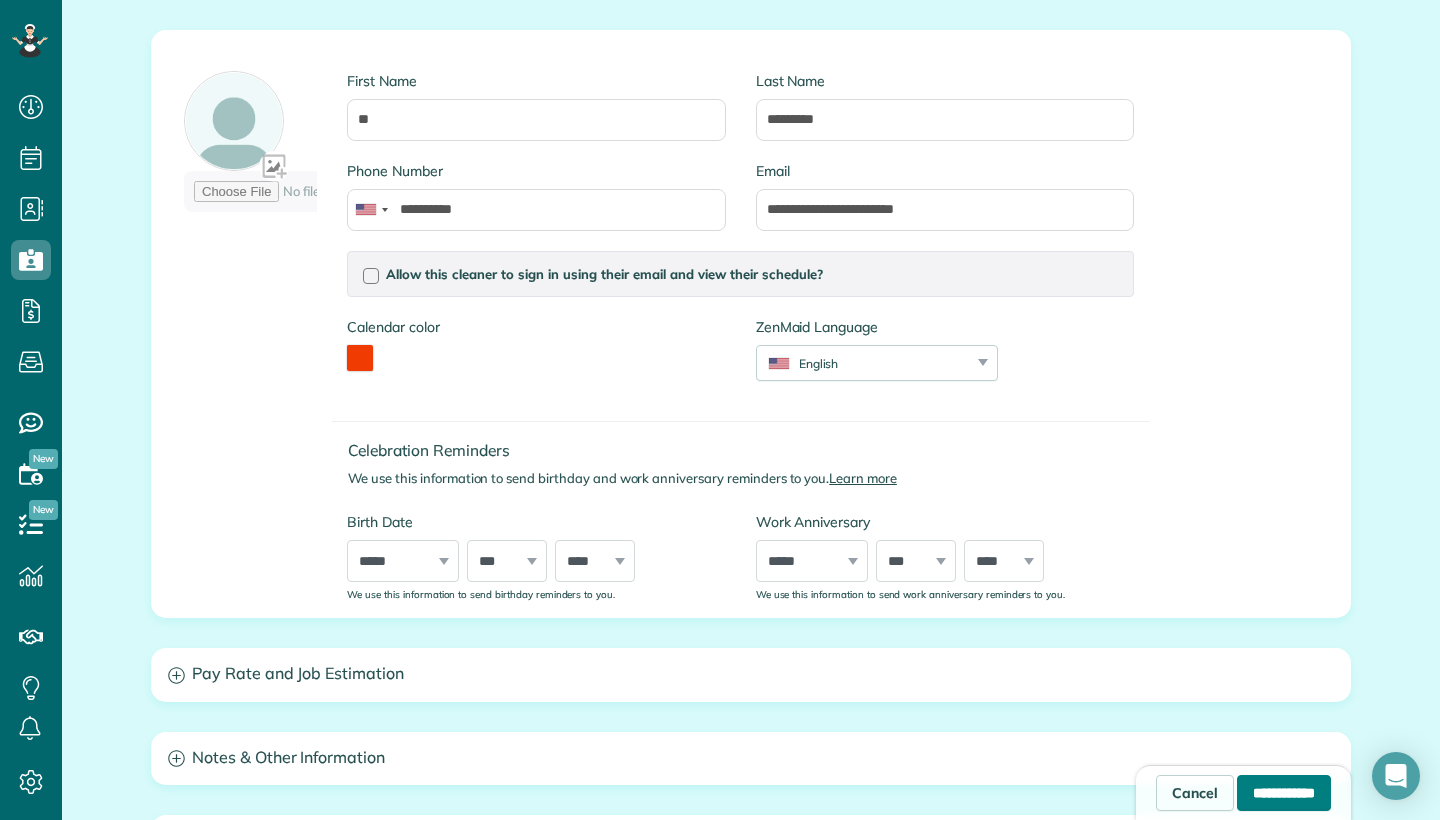 click on "**********" at bounding box center [1284, 793] 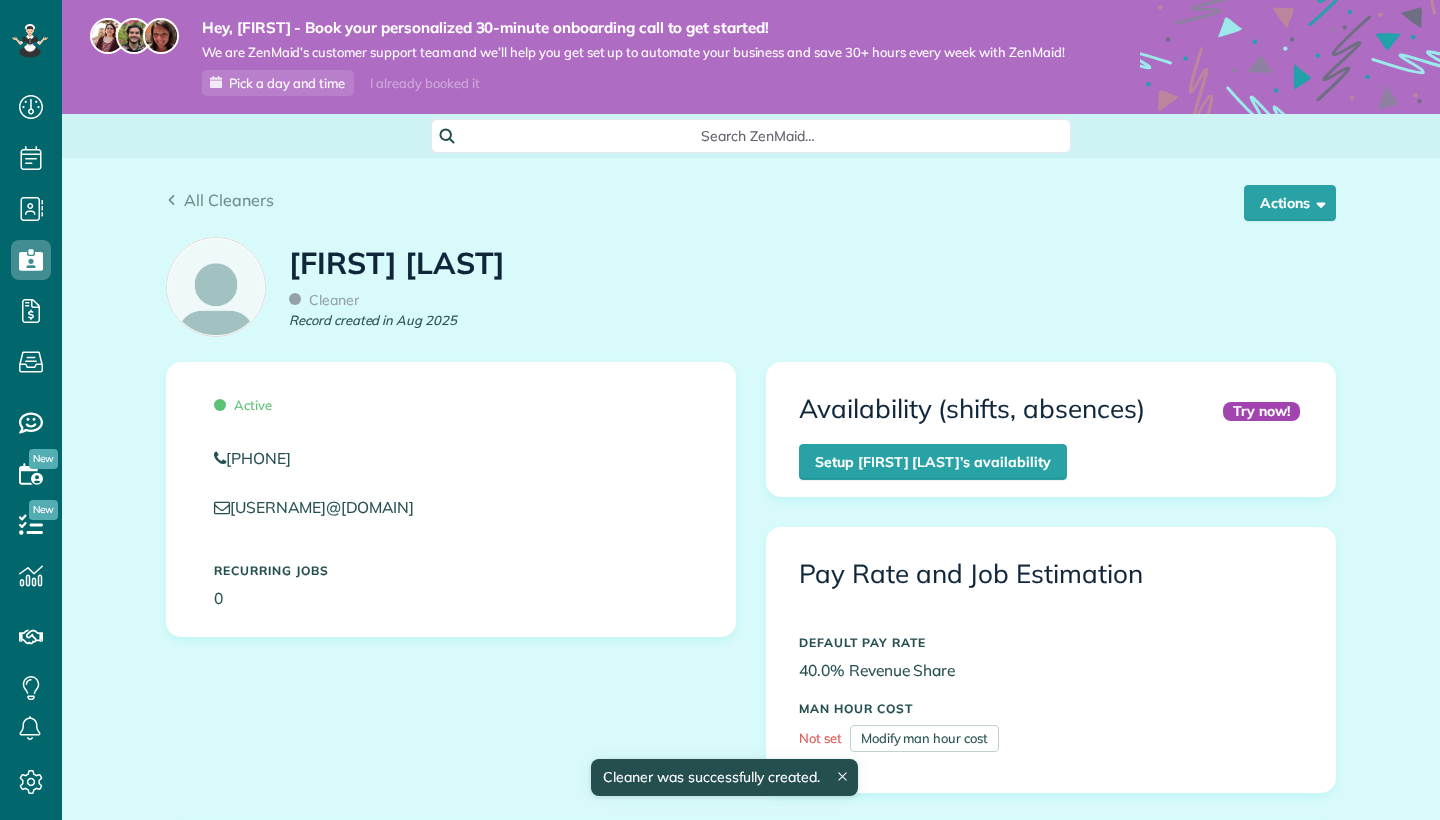 scroll, scrollTop: 0, scrollLeft: 0, axis: both 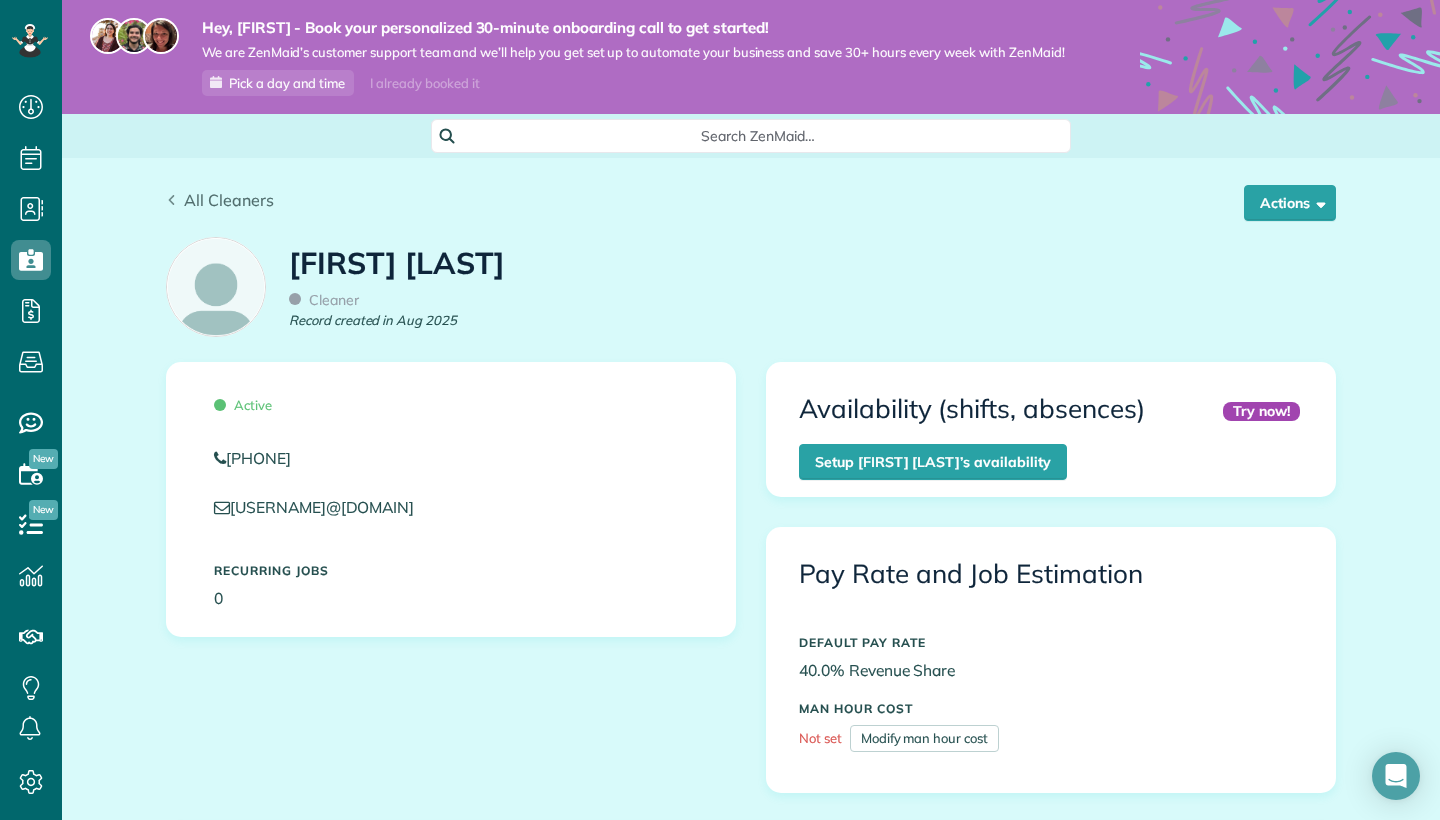 click 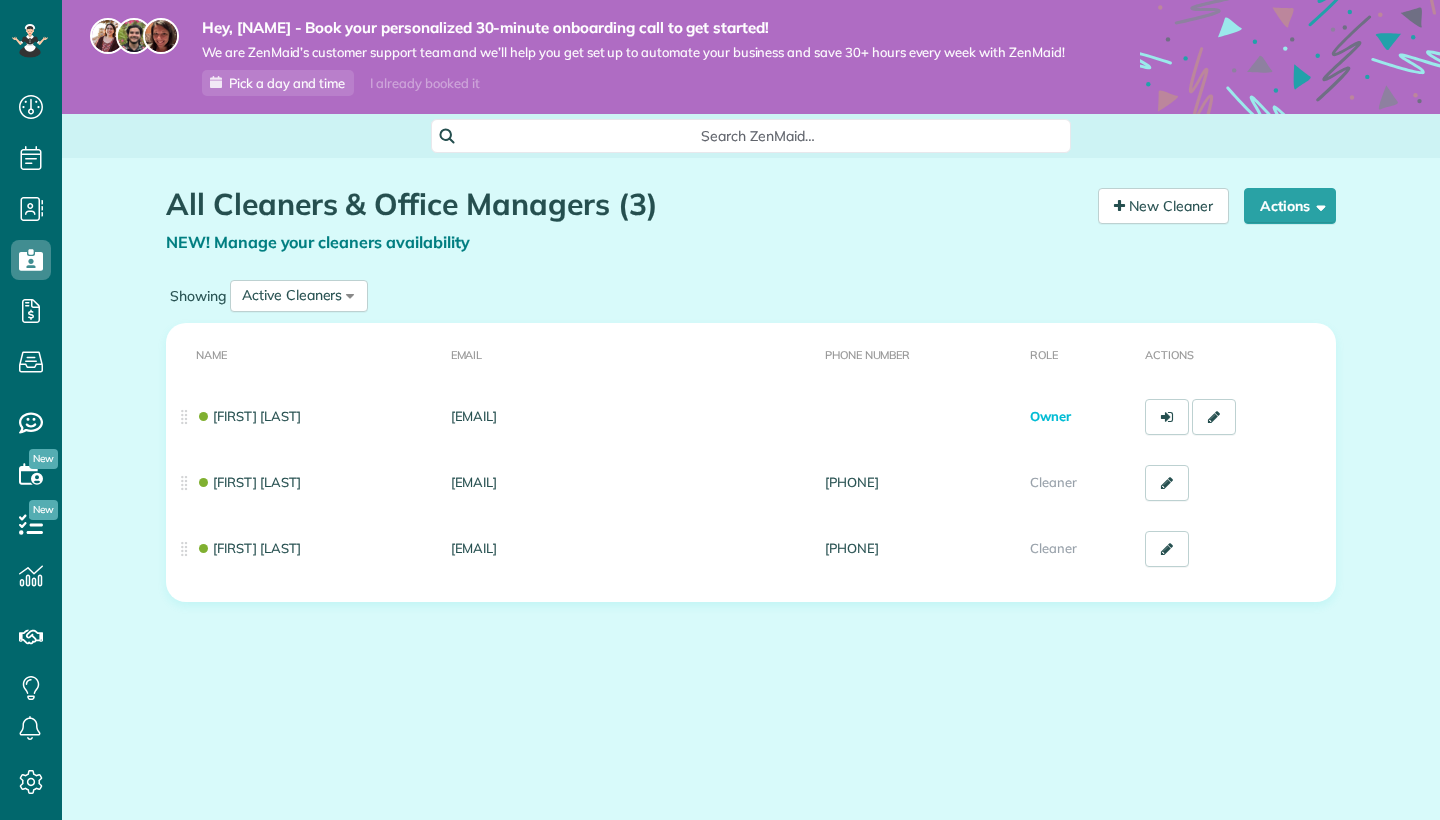 scroll, scrollTop: 0, scrollLeft: 0, axis: both 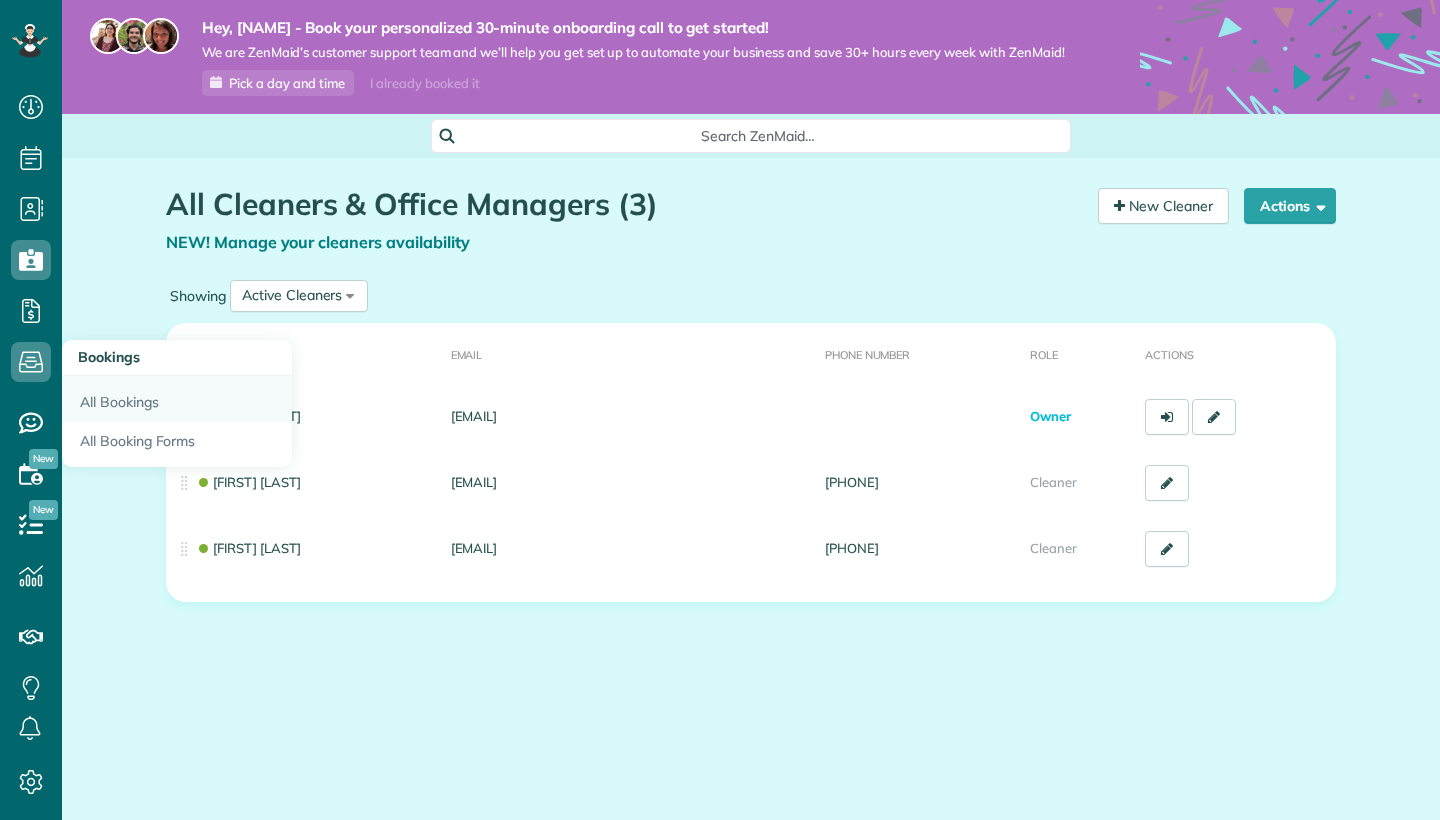 click on "All Bookings" at bounding box center [177, 399] 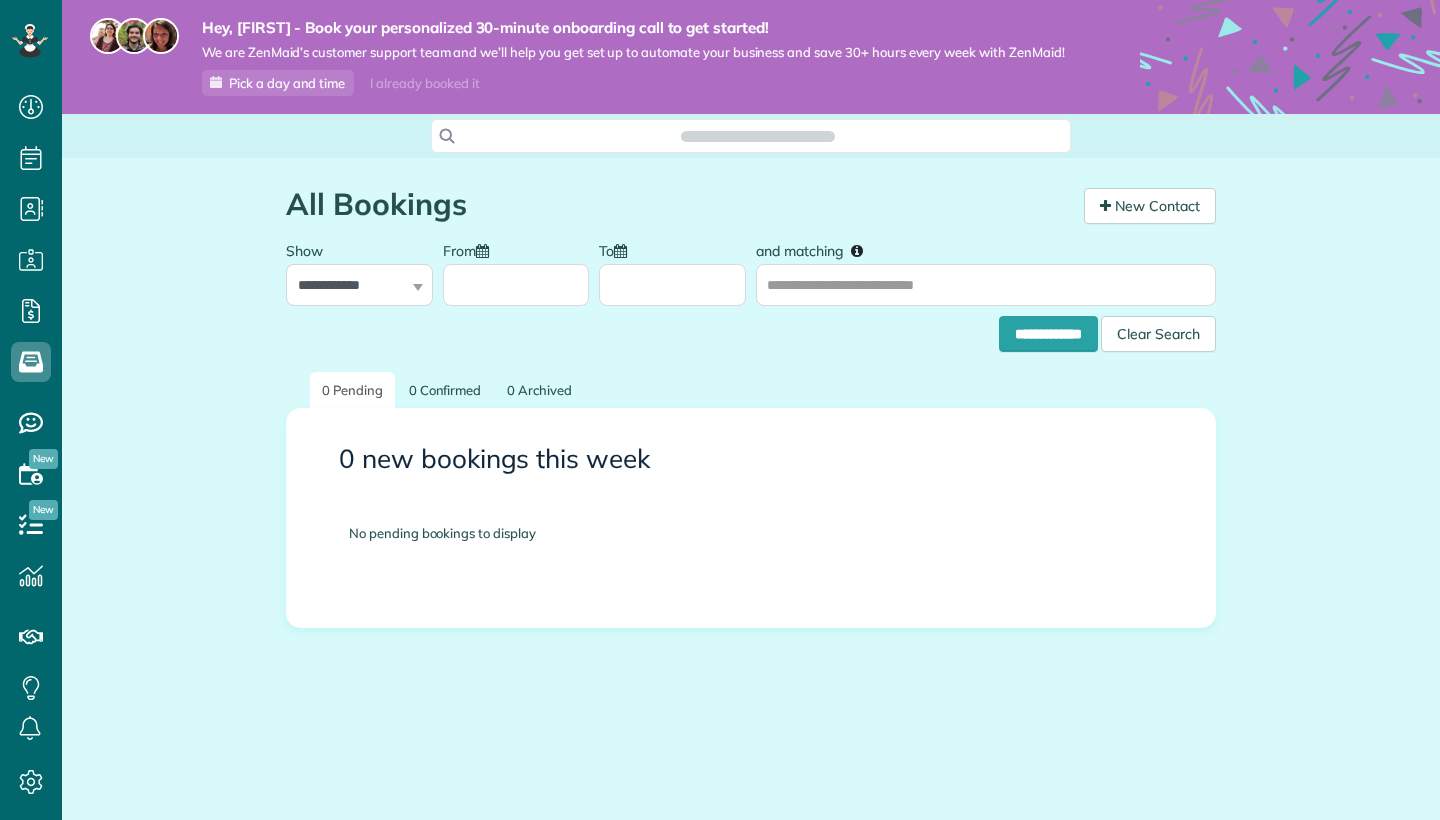 scroll, scrollTop: 0, scrollLeft: 0, axis: both 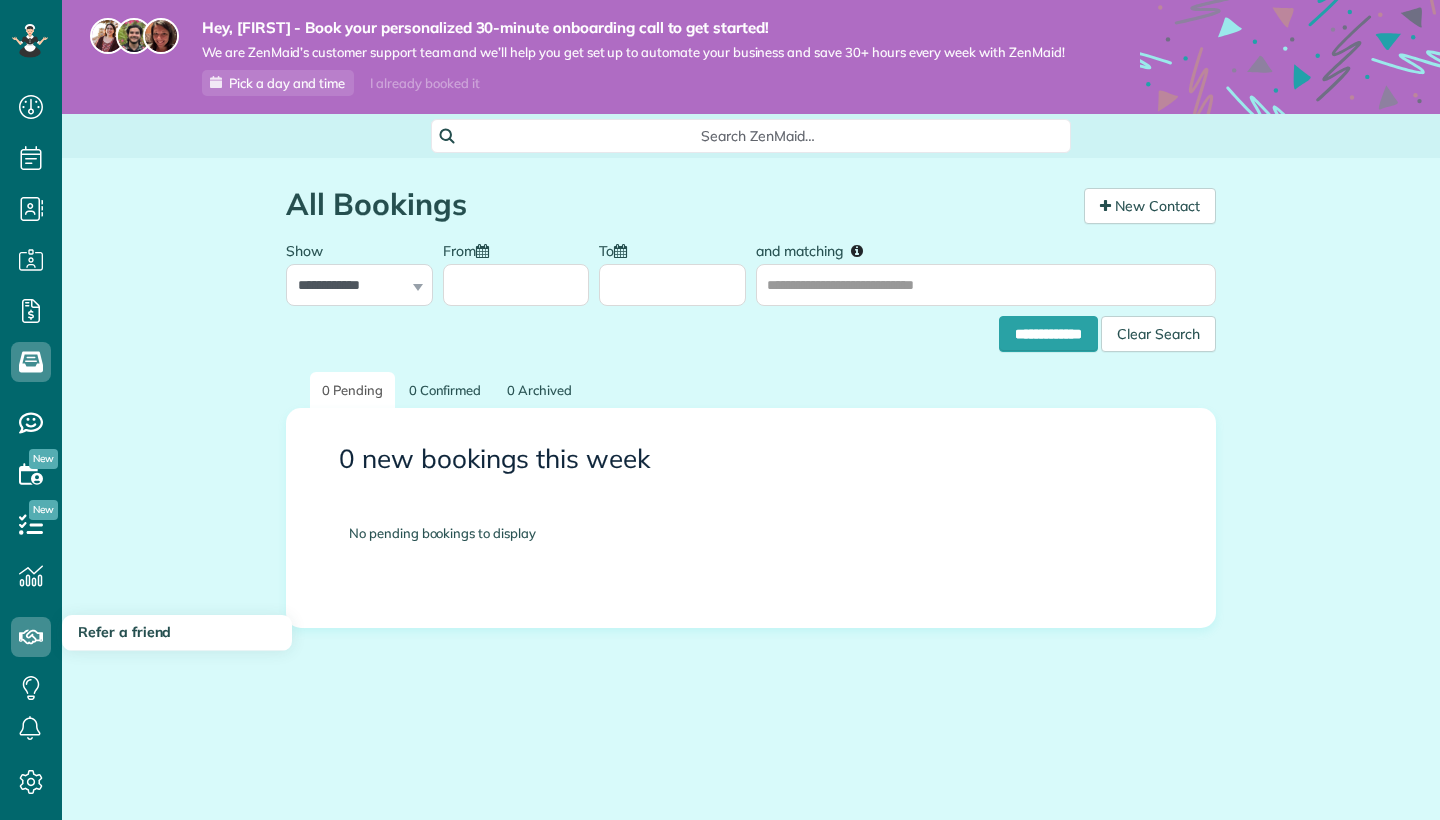 click 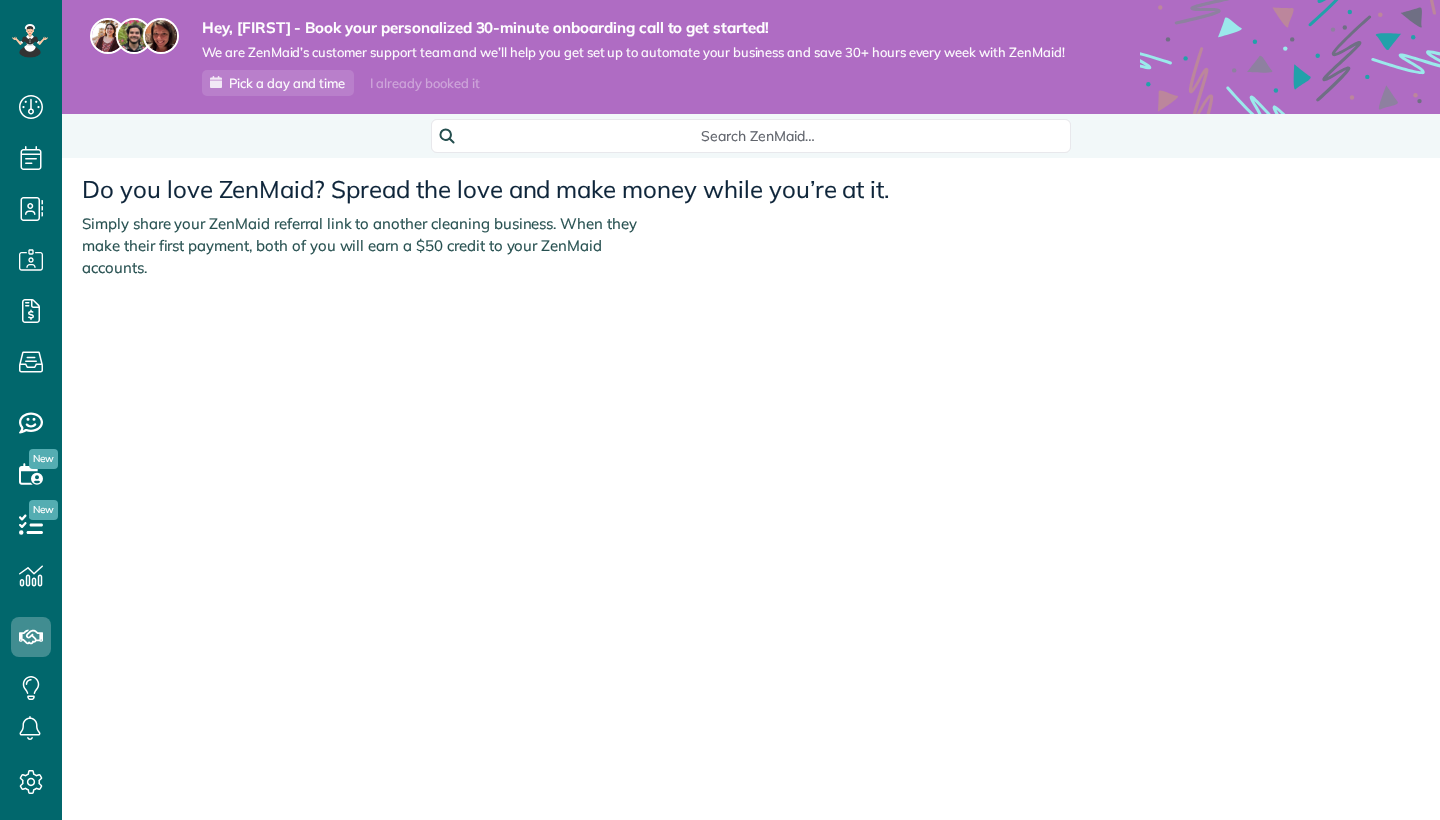 scroll, scrollTop: 0, scrollLeft: 0, axis: both 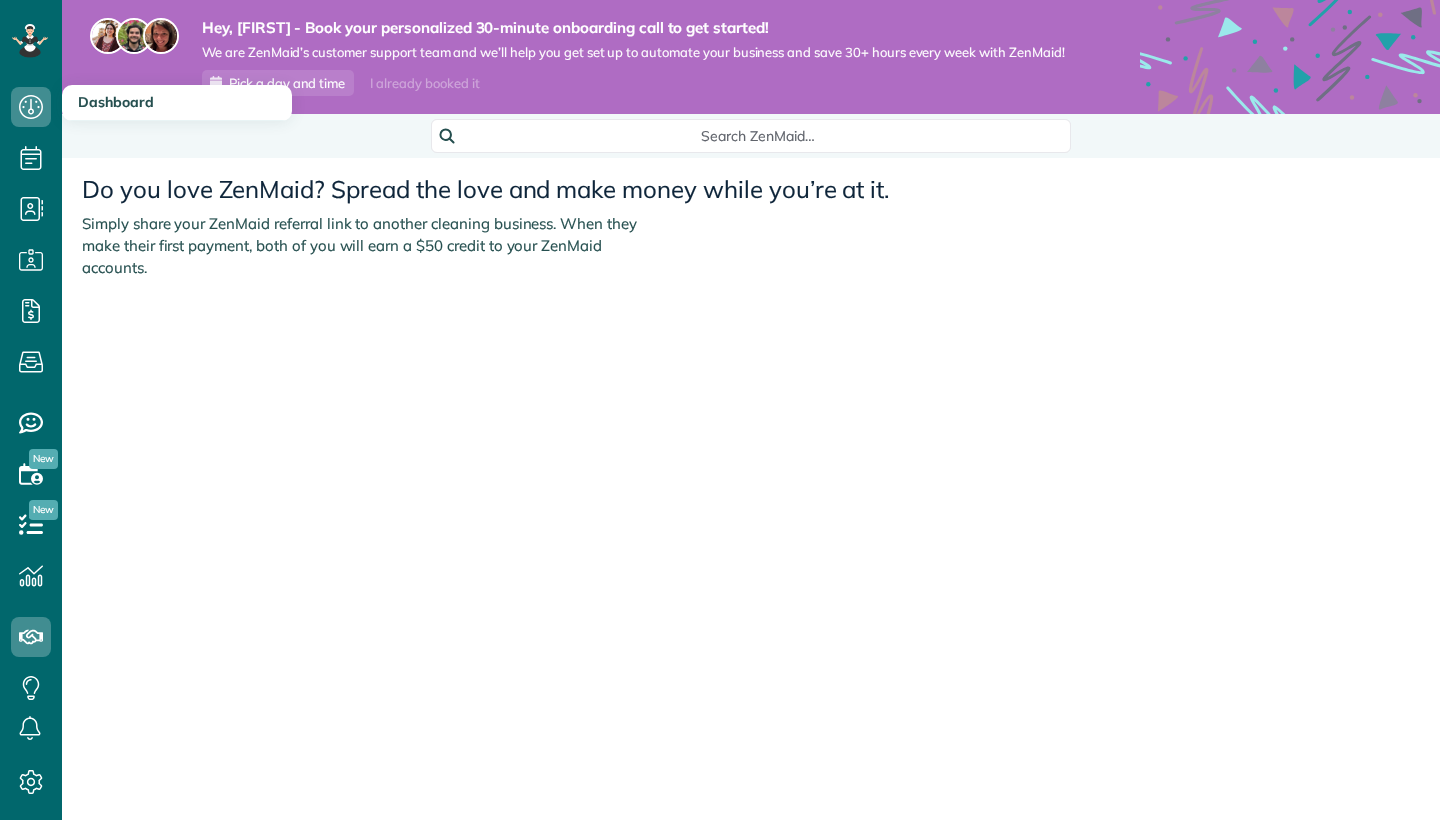click 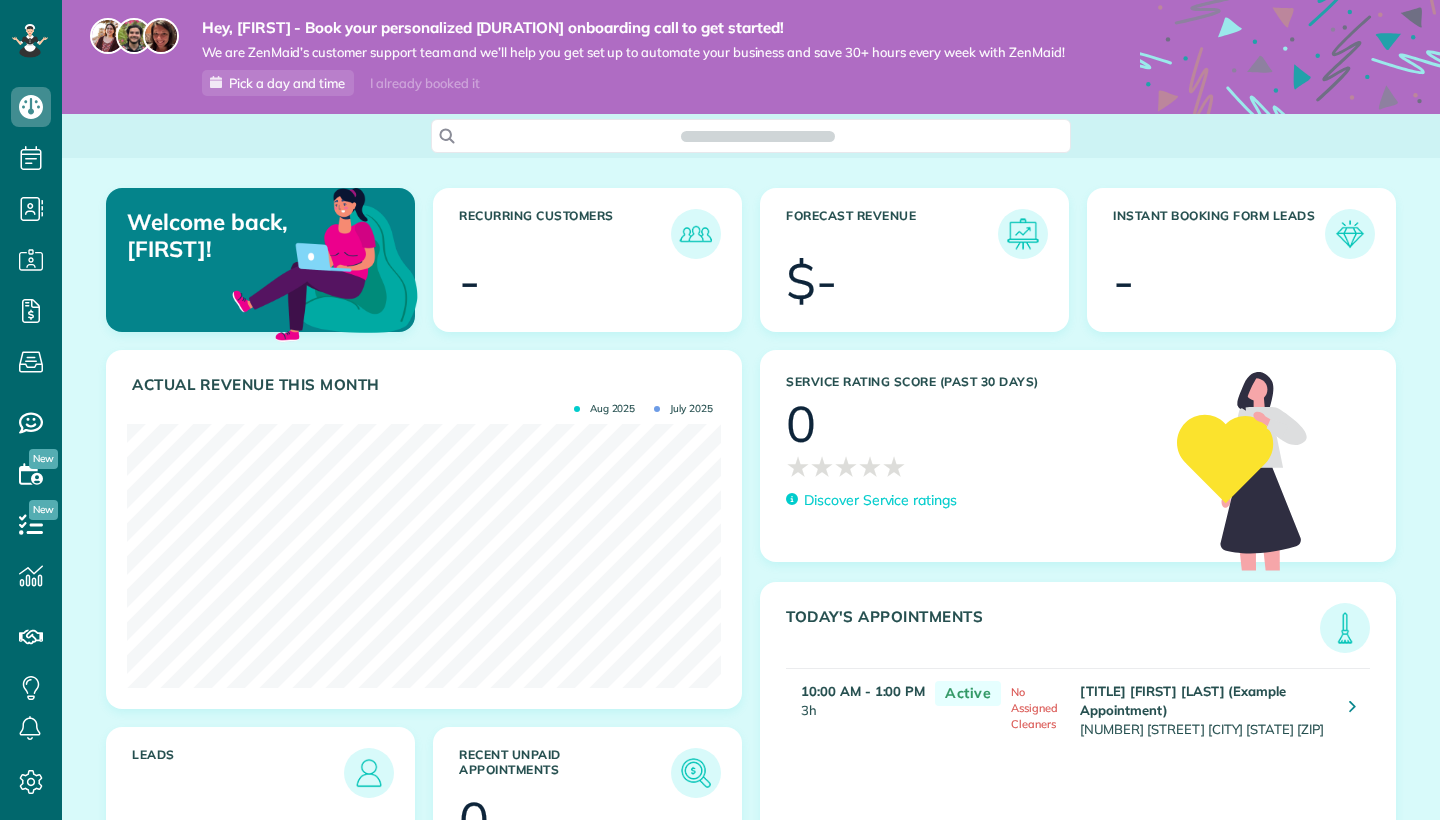 scroll, scrollTop: 0, scrollLeft: 0, axis: both 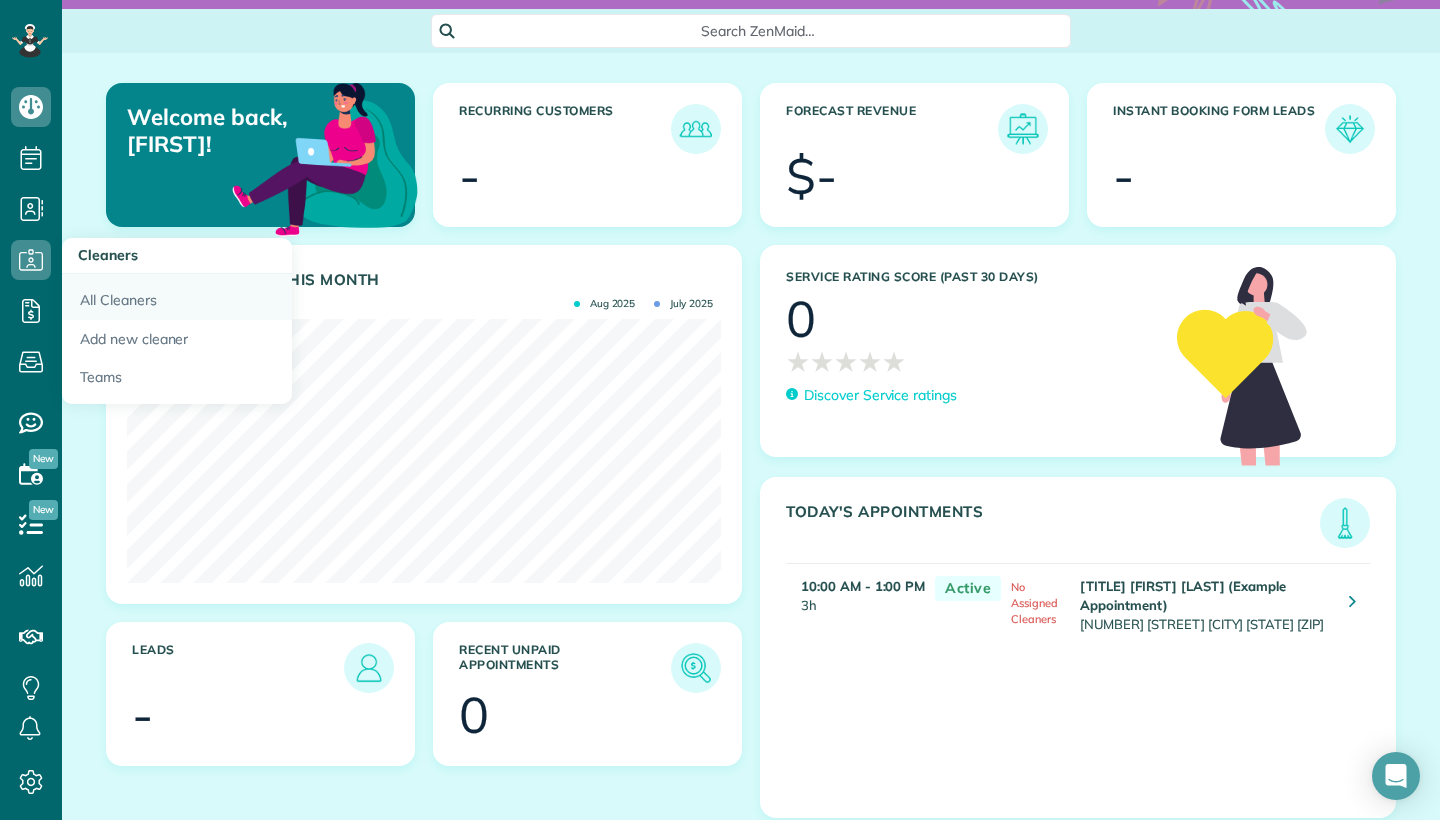 click on "All Cleaners" at bounding box center (177, 297) 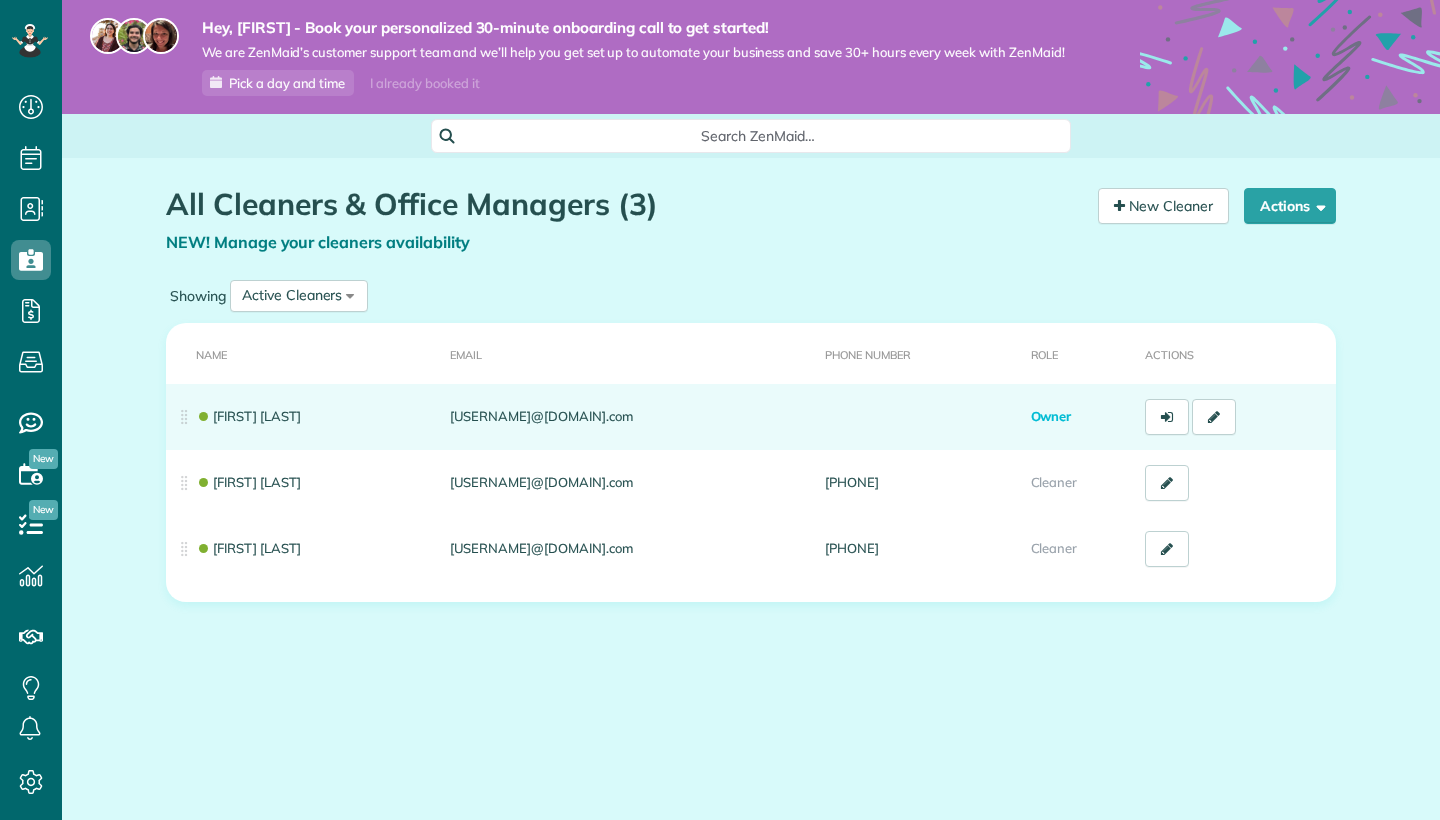 scroll, scrollTop: 0, scrollLeft: 0, axis: both 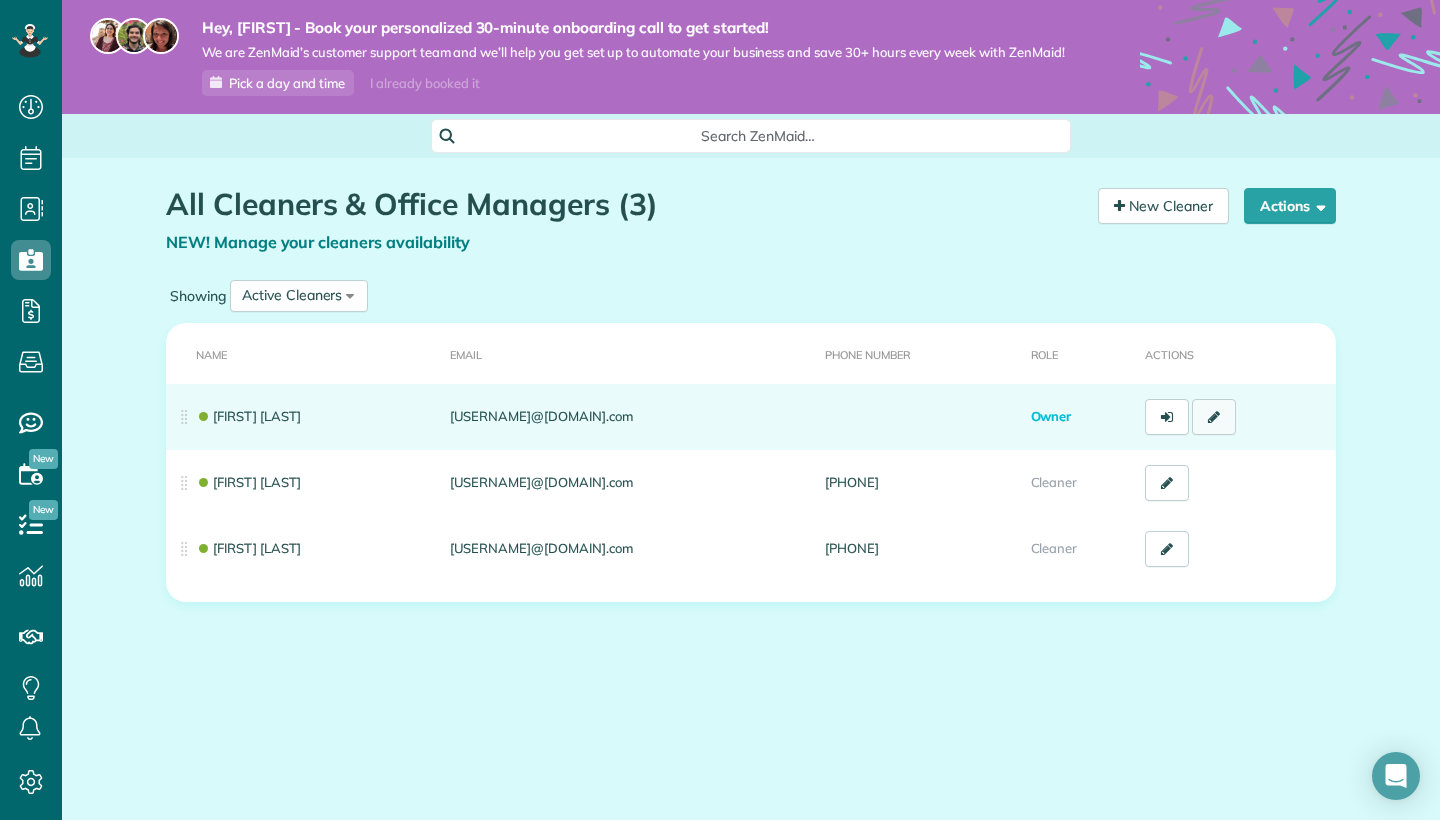 click at bounding box center (1214, 417) 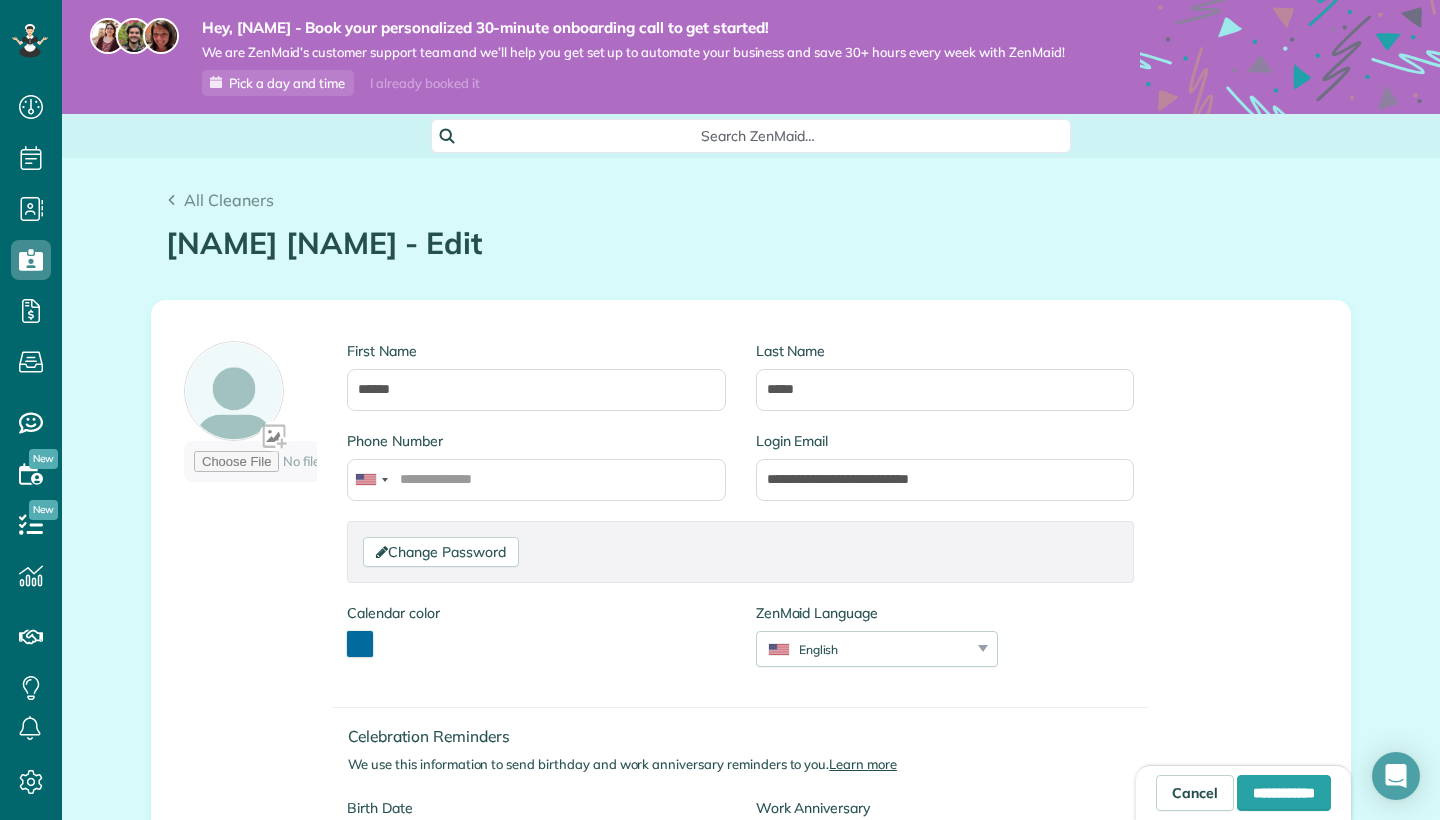 scroll, scrollTop: 0, scrollLeft: 0, axis: both 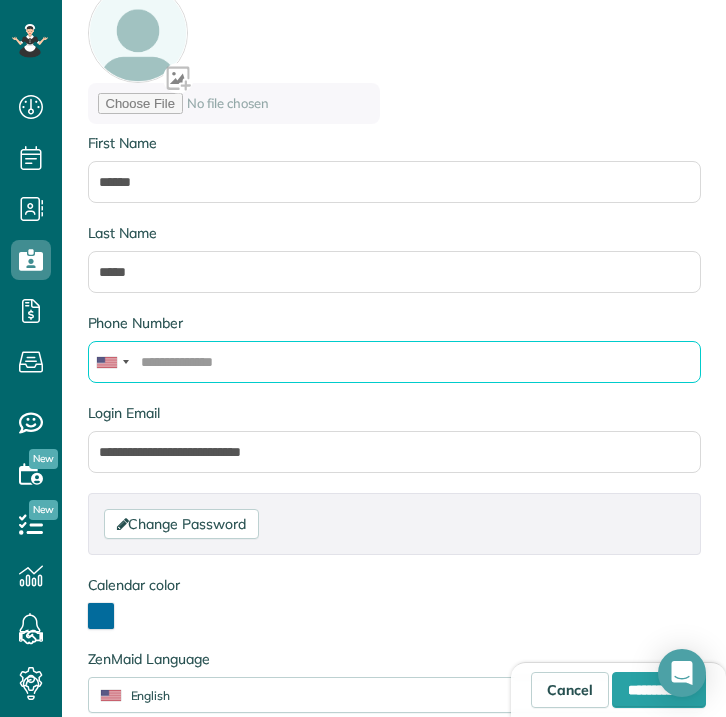 click on "Phone Number" at bounding box center [394, 362] 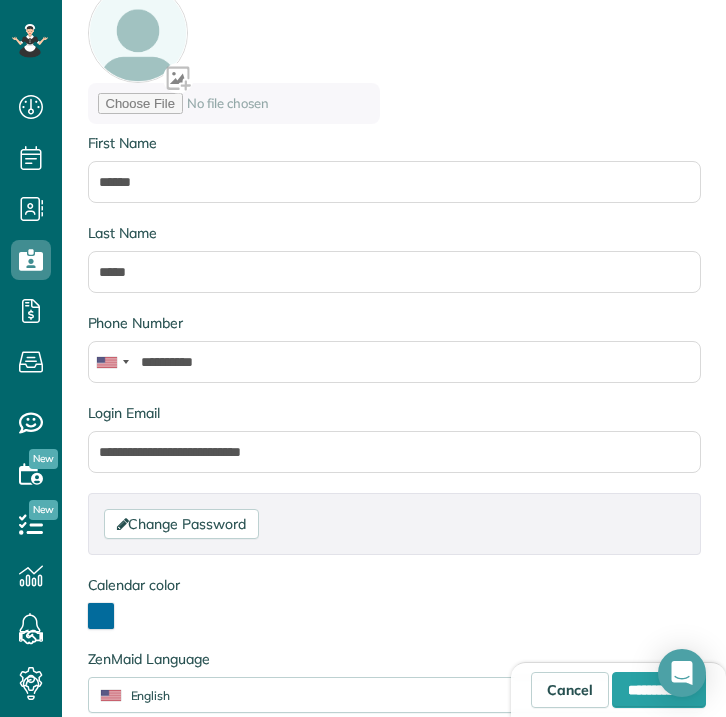 click on "Calendar color
*******" at bounding box center (394, 612) 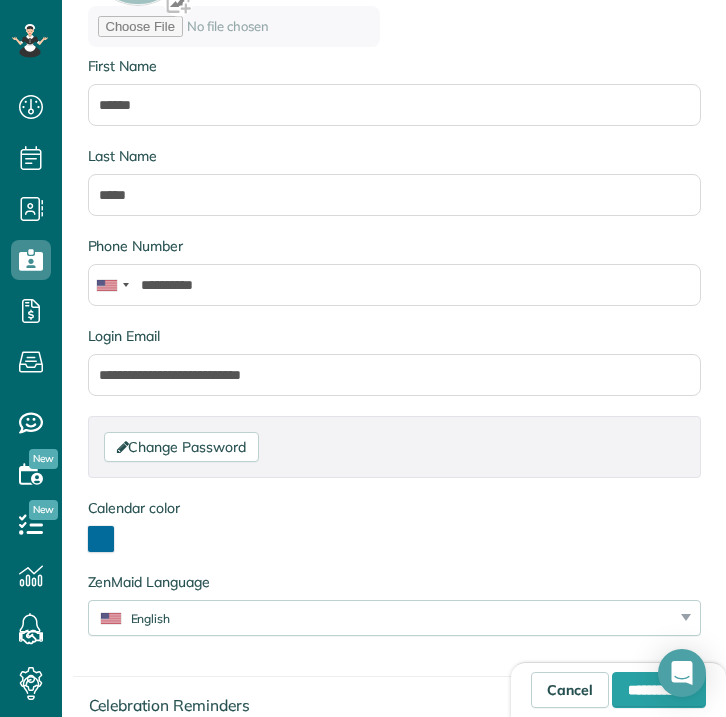 scroll, scrollTop: 499, scrollLeft: 0, axis: vertical 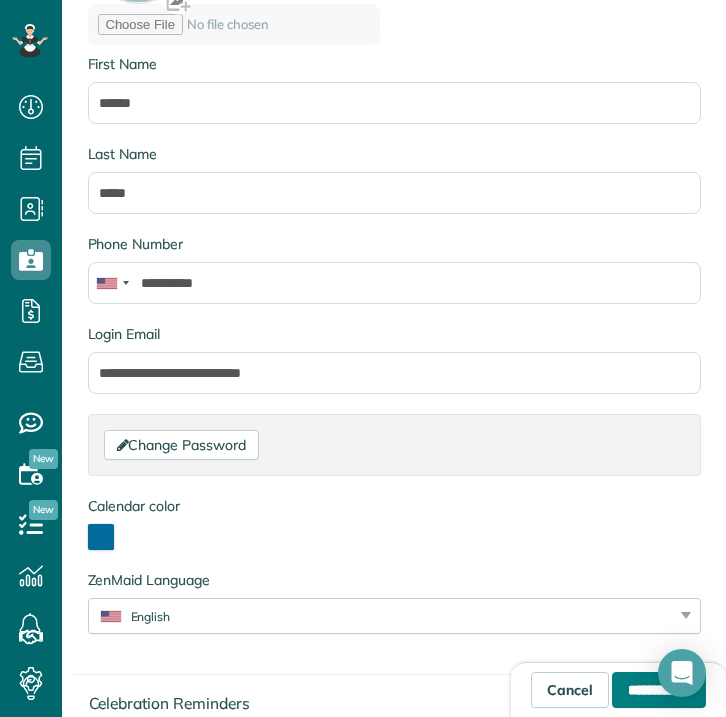 click on "**********" at bounding box center [659, 690] 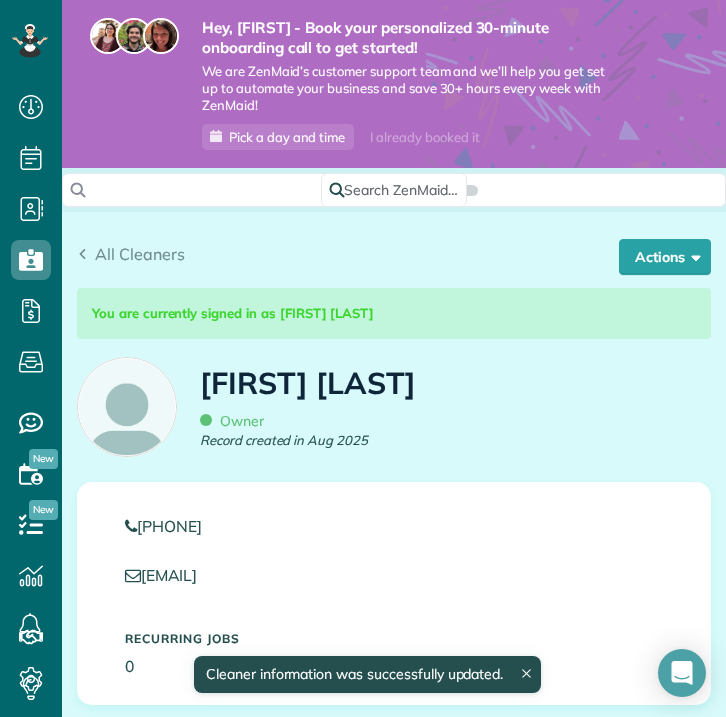 scroll, scrollTop: 0, scrollLeft: 0, axis: both 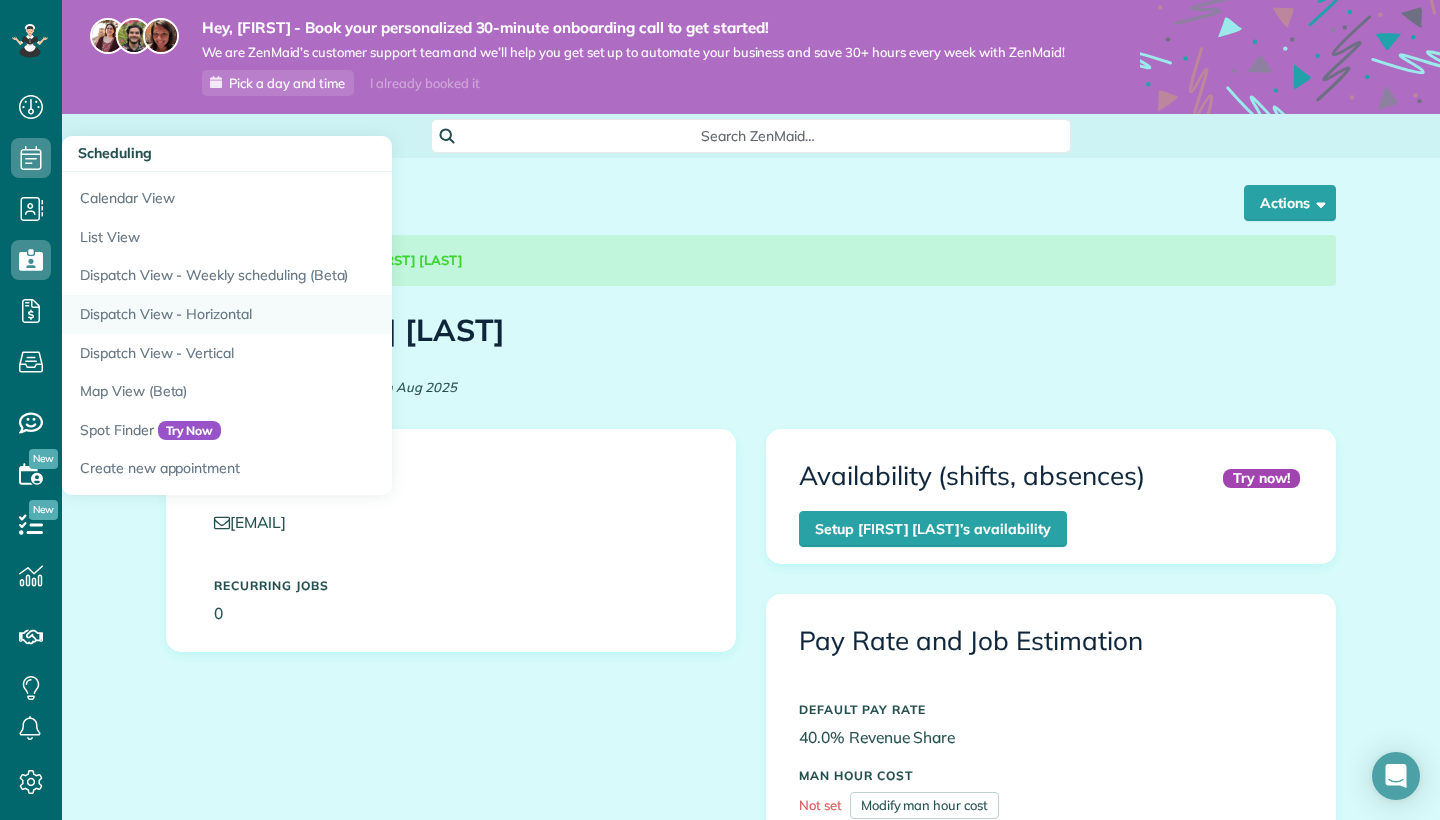click on "Dispatch View - Horizontal" at bounding box center (312, 314) 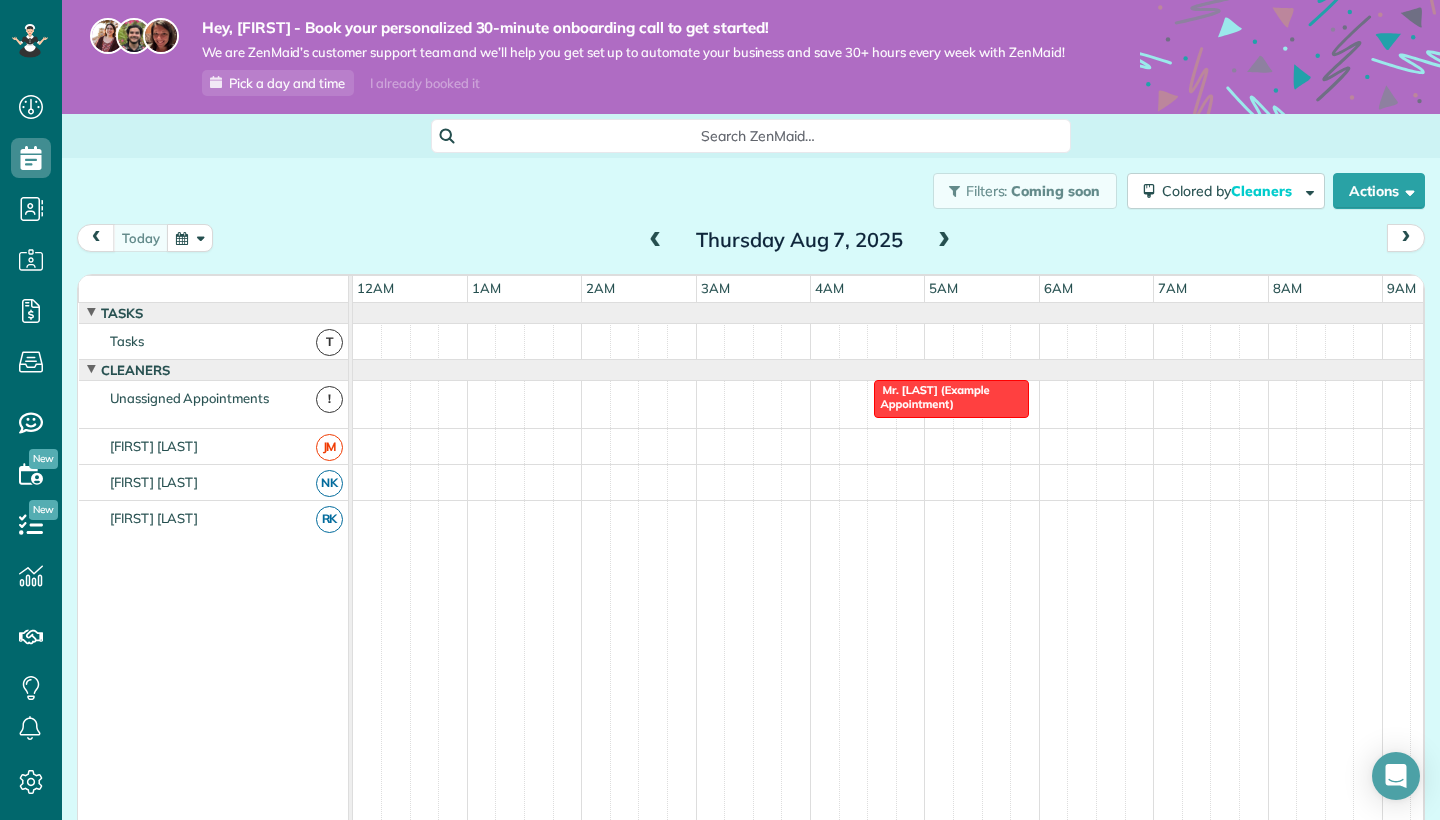 scroll, scrollTop: 0, scrollLeft: 0, axis: both 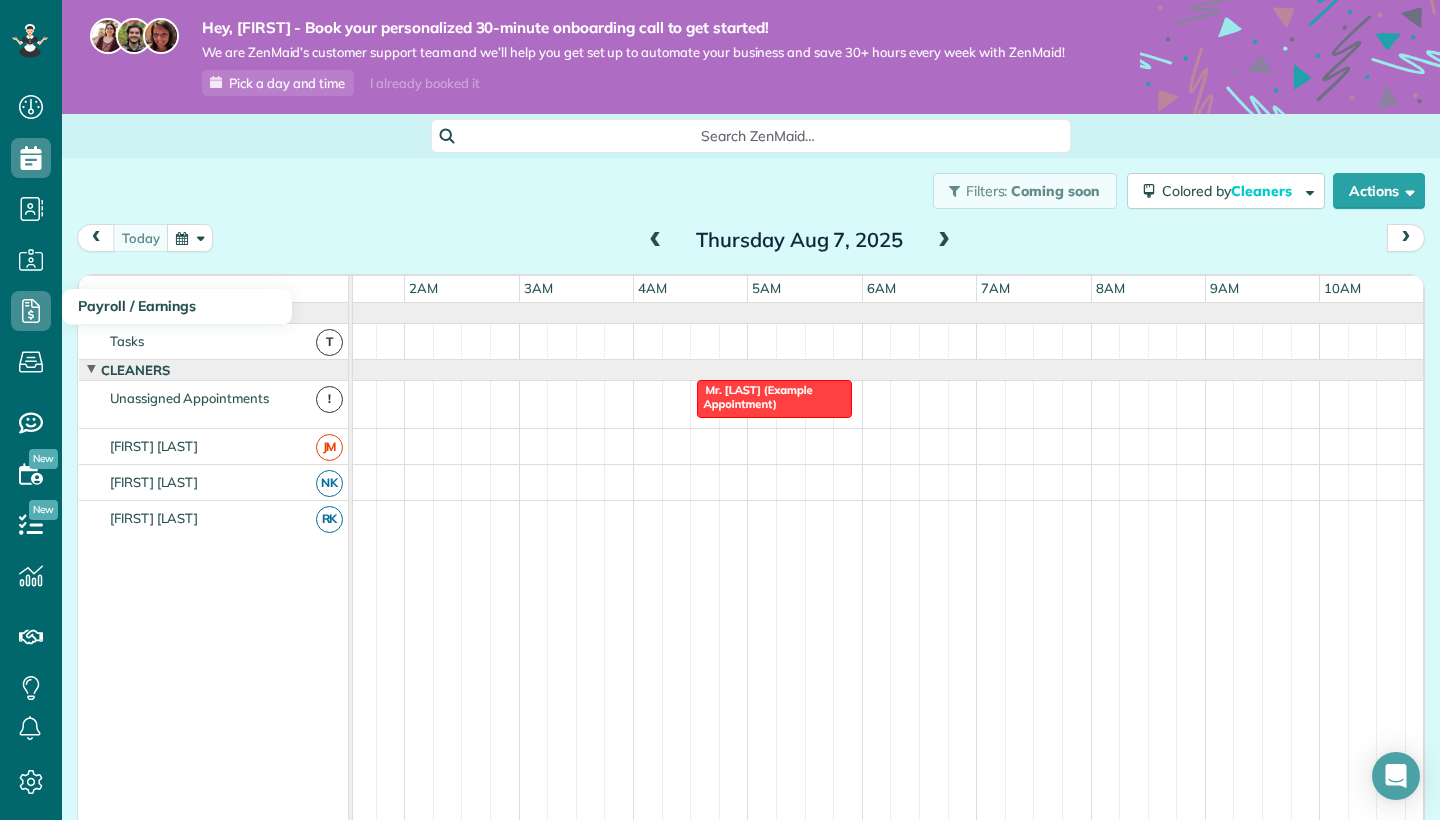 click 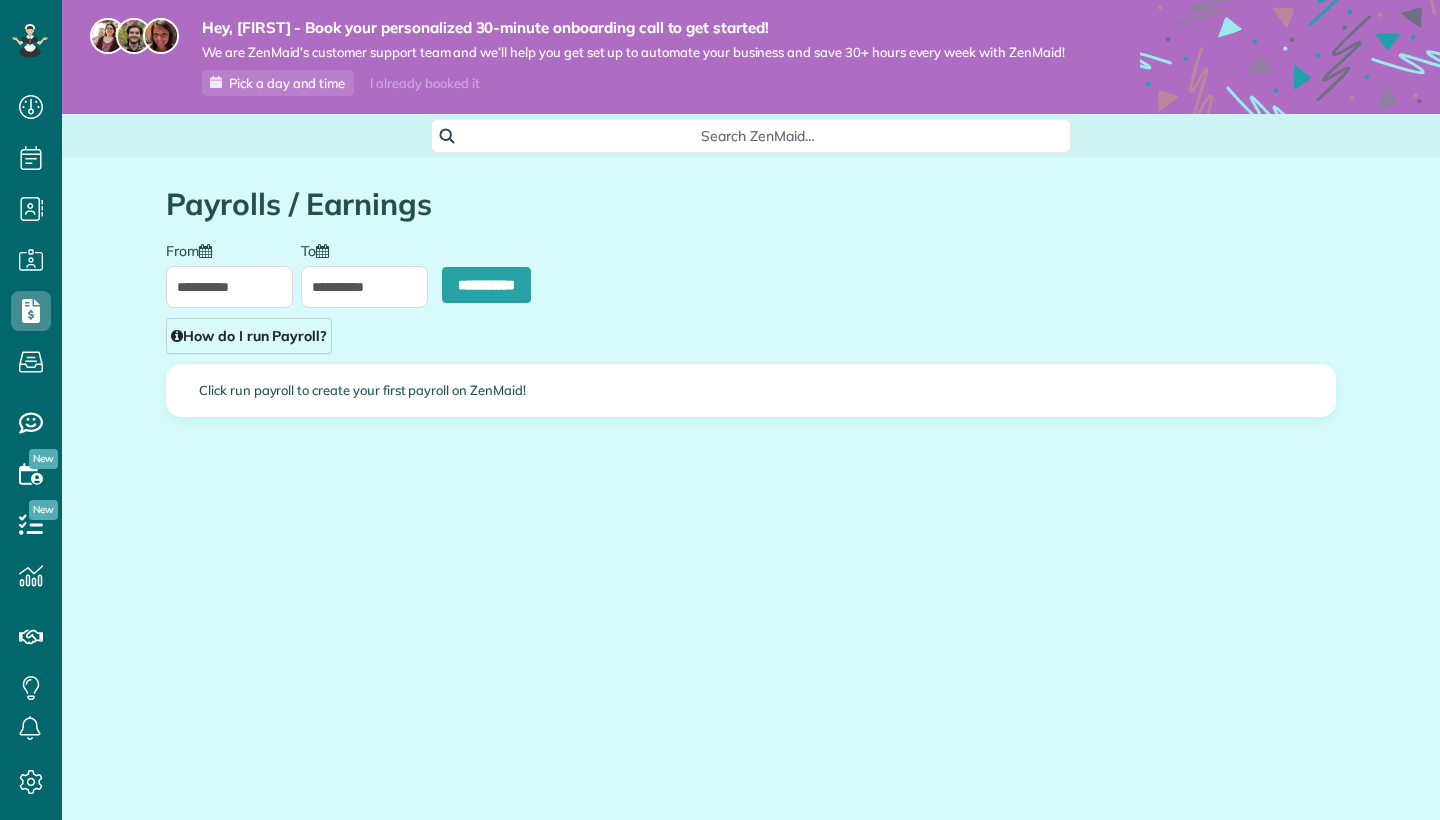 scroll, scrollTop: 0, scrollLeft: 0, axis: both 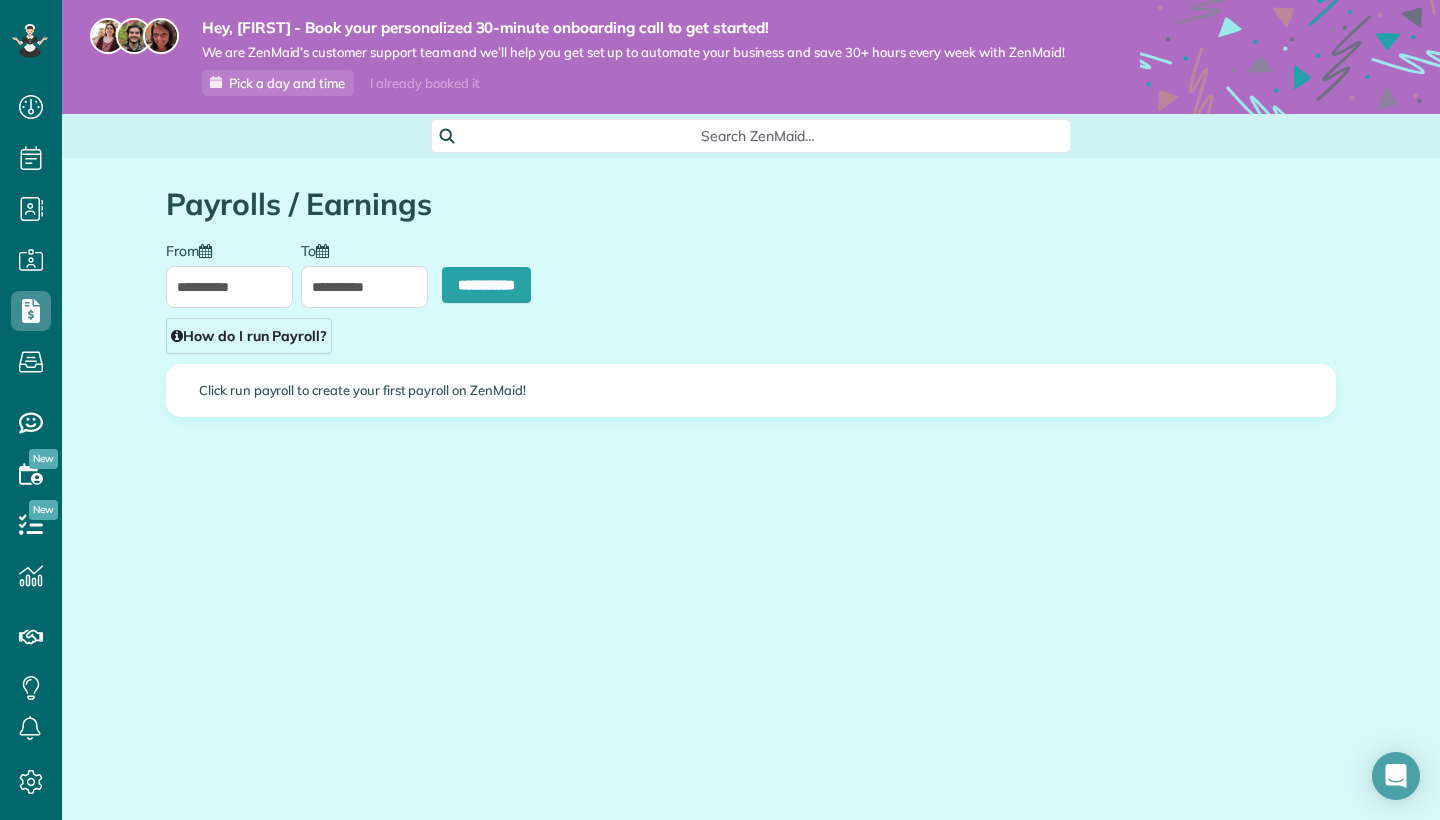 type on "**********" 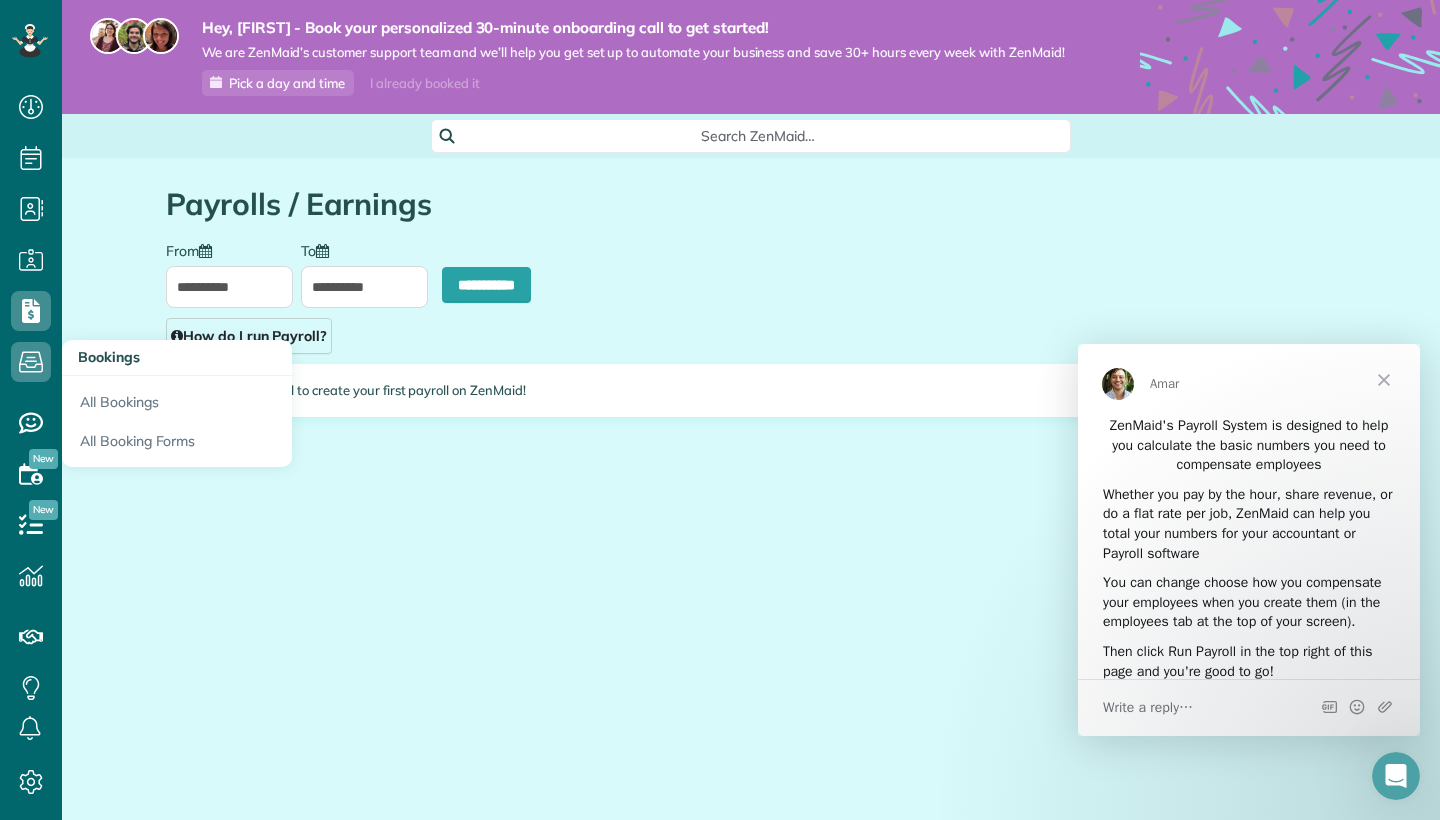 scroll, scrollTop: 0, scrollLeft: 0, axis: both 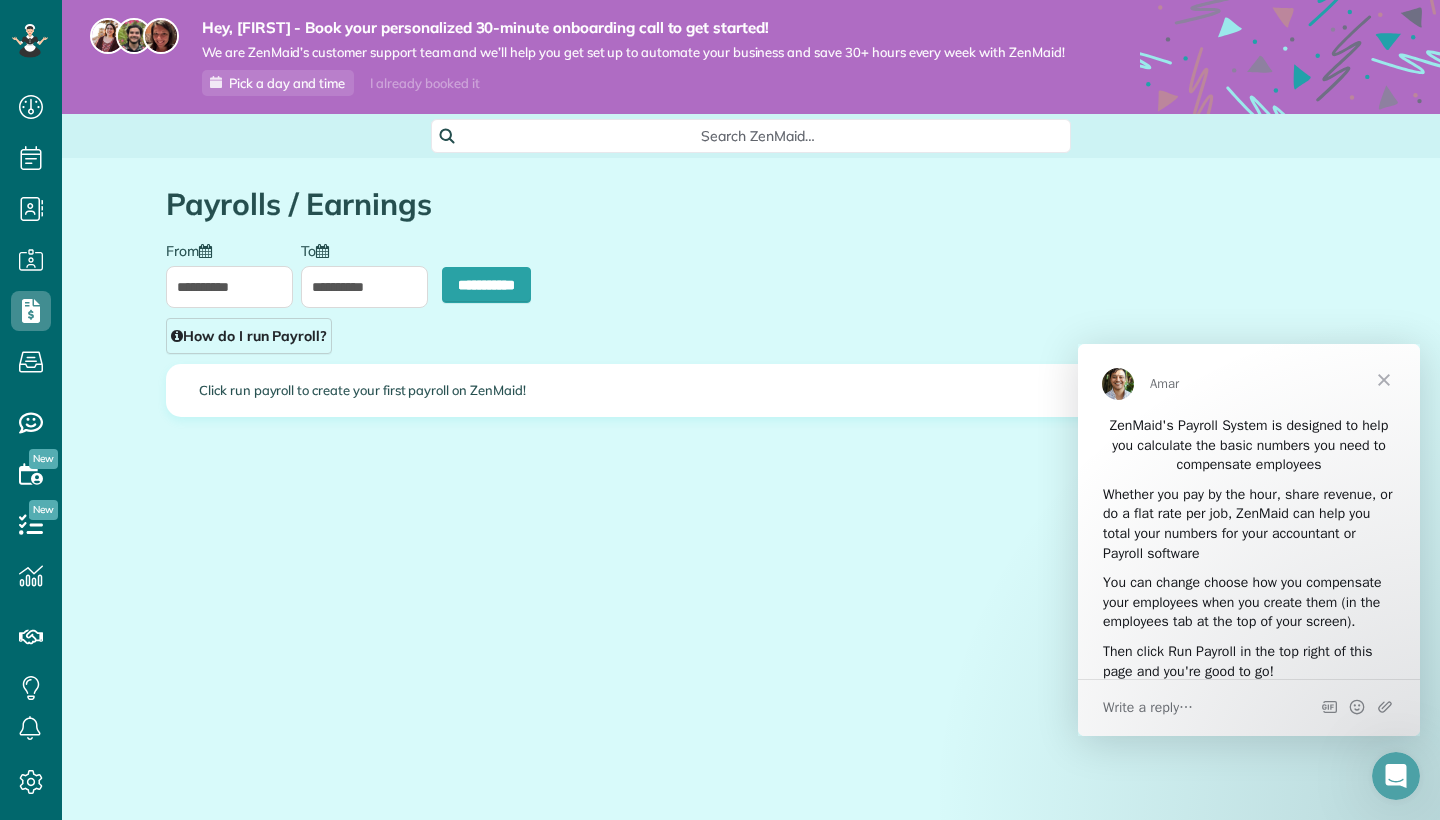 click at bounding box center [1384, 380] 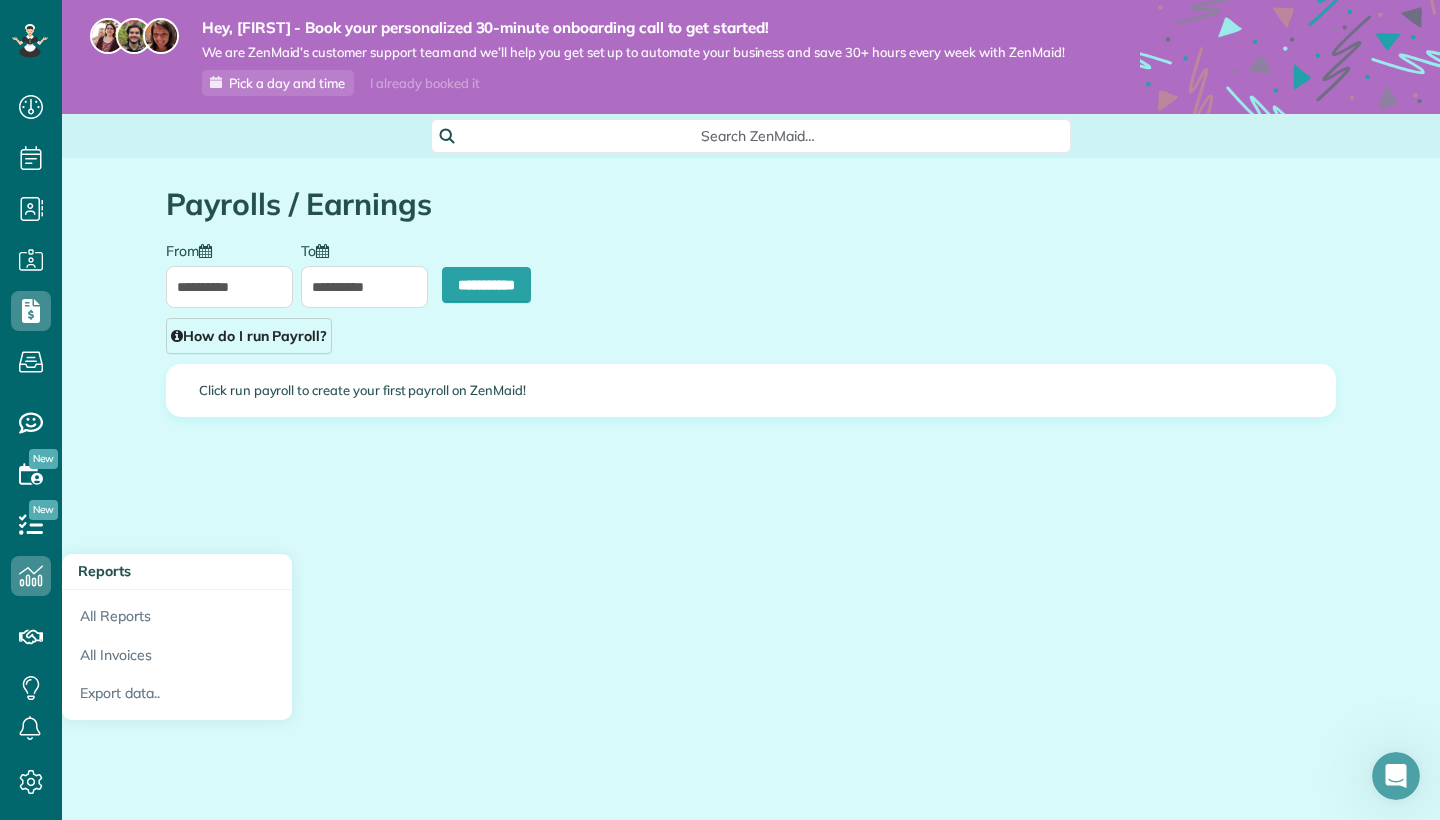 click 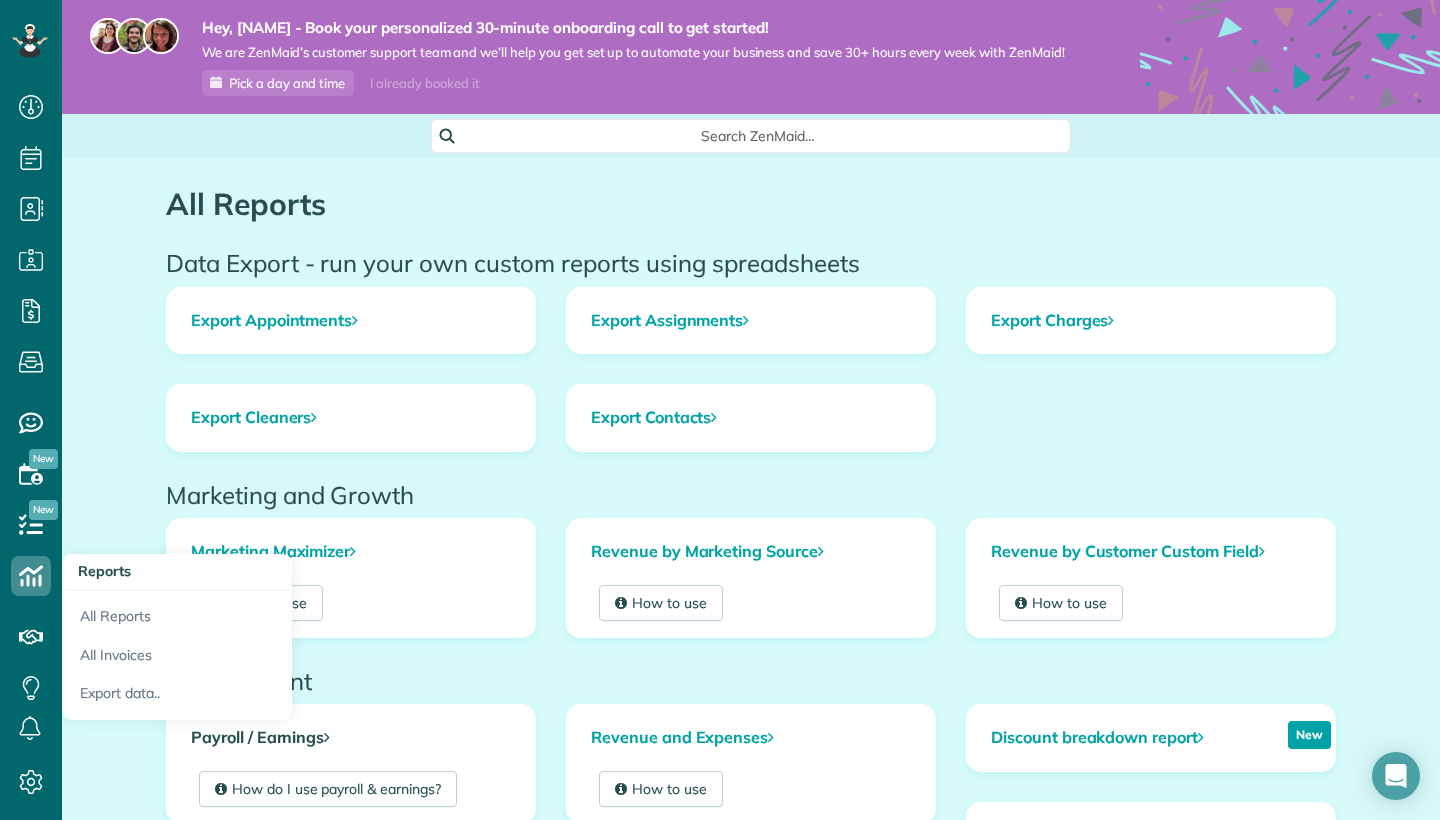 scroll, scrollTop: 0, scrollLeft: 0, axis: both 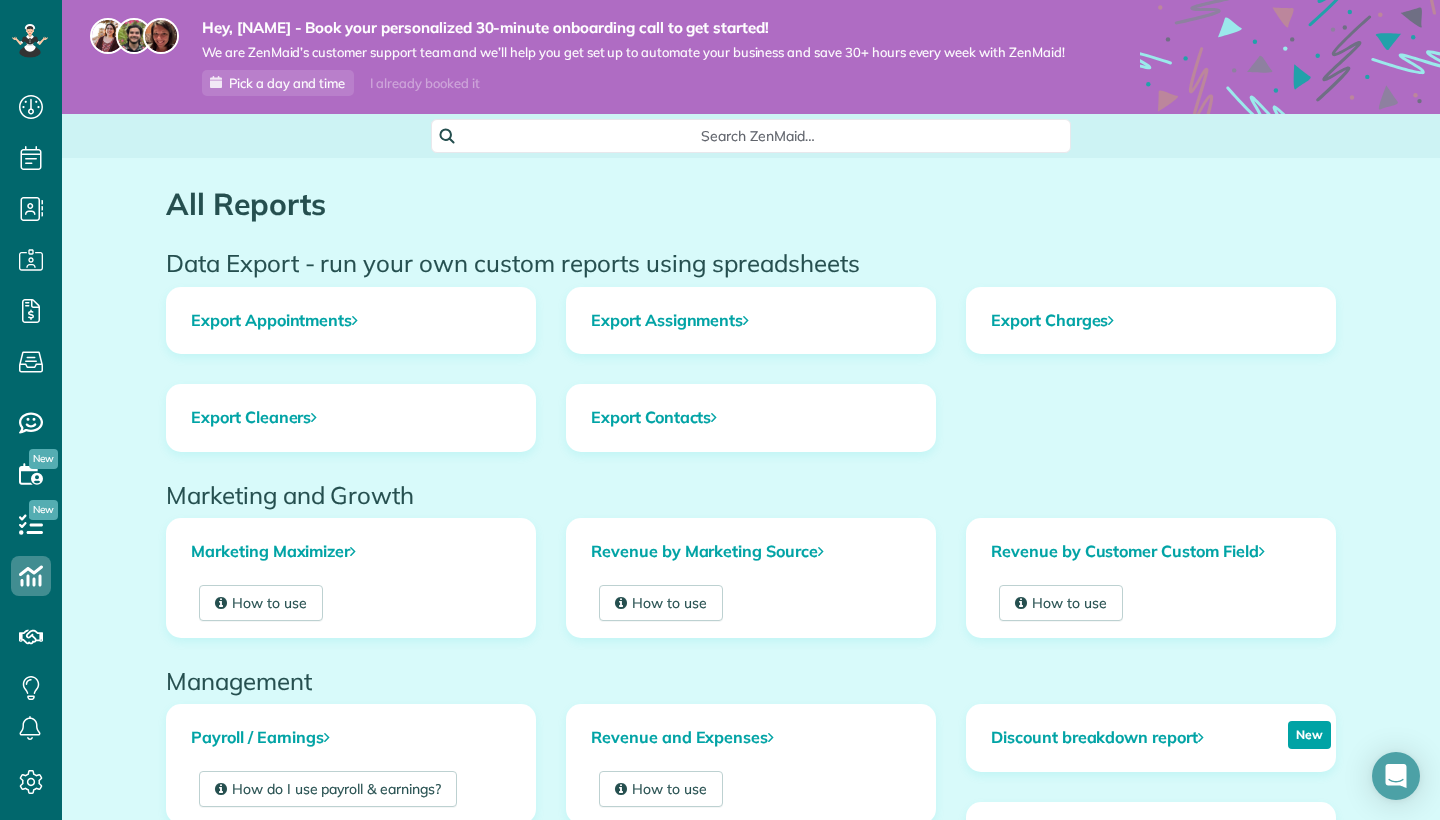 click on "Export Contacts" at bounding box center (751, 433) 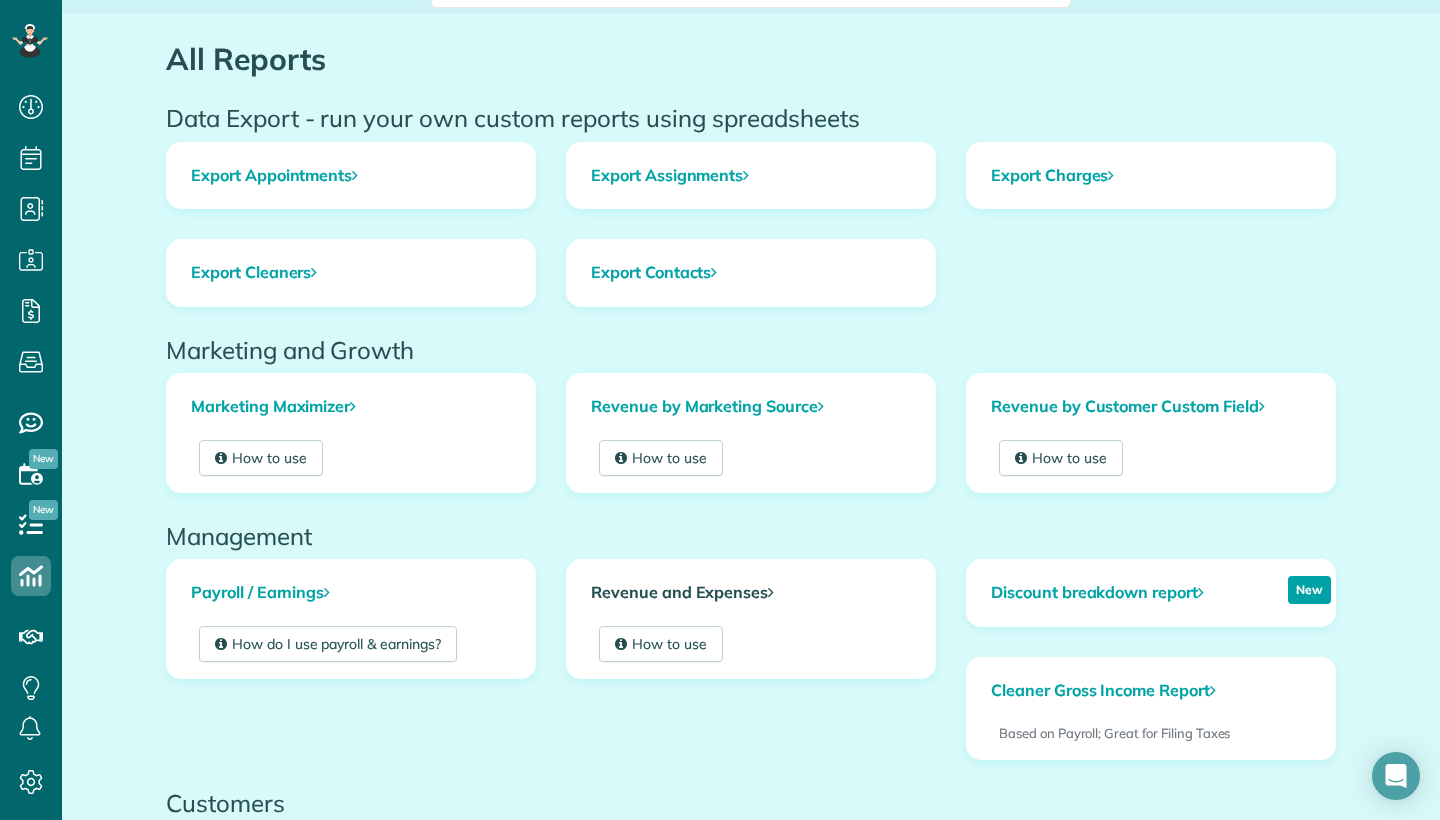 scroll, scrollTop: 148, scrollLeft: 0, axis: vertical 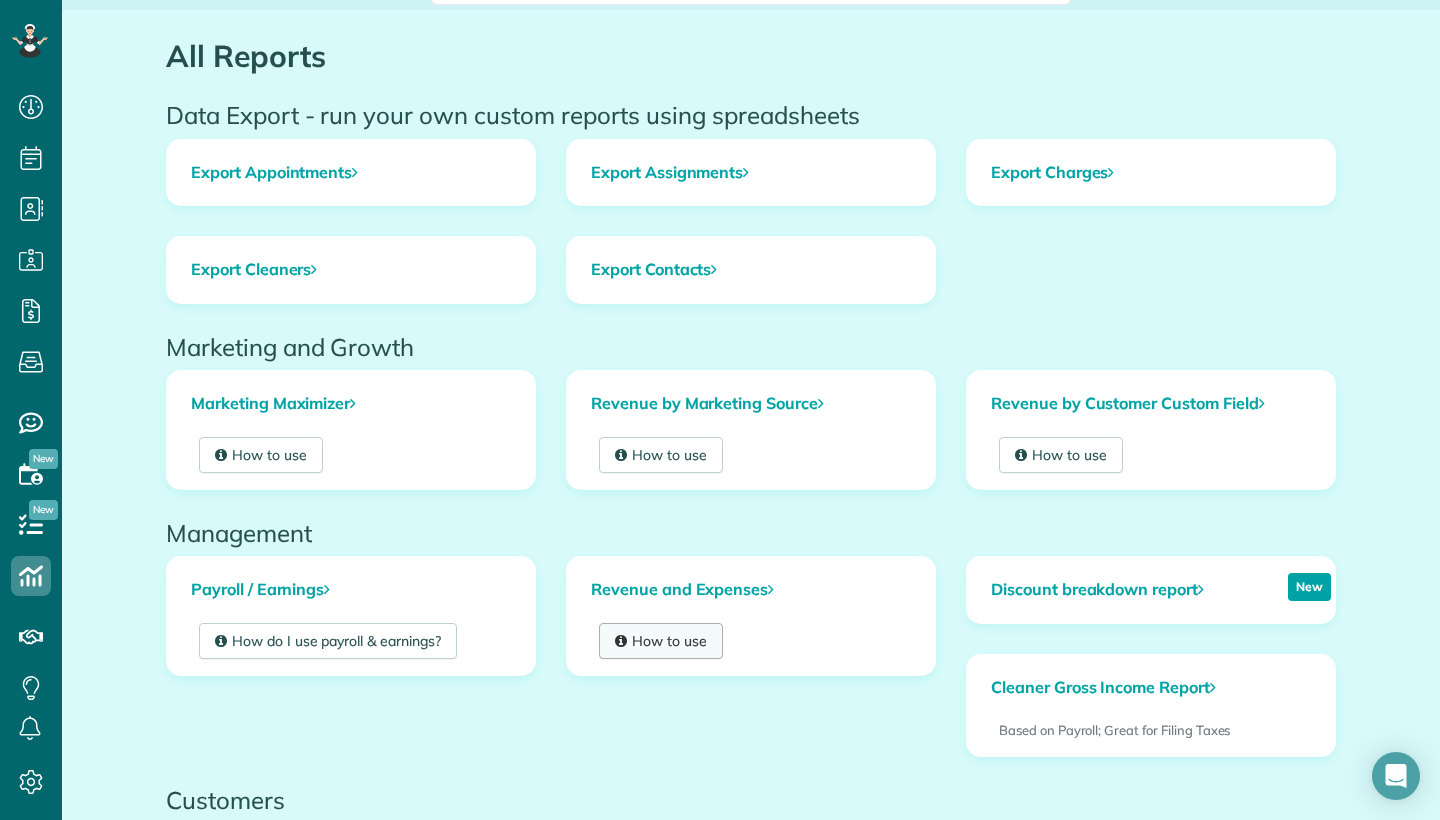 click on "How to use" at bounding box center [661, 641] 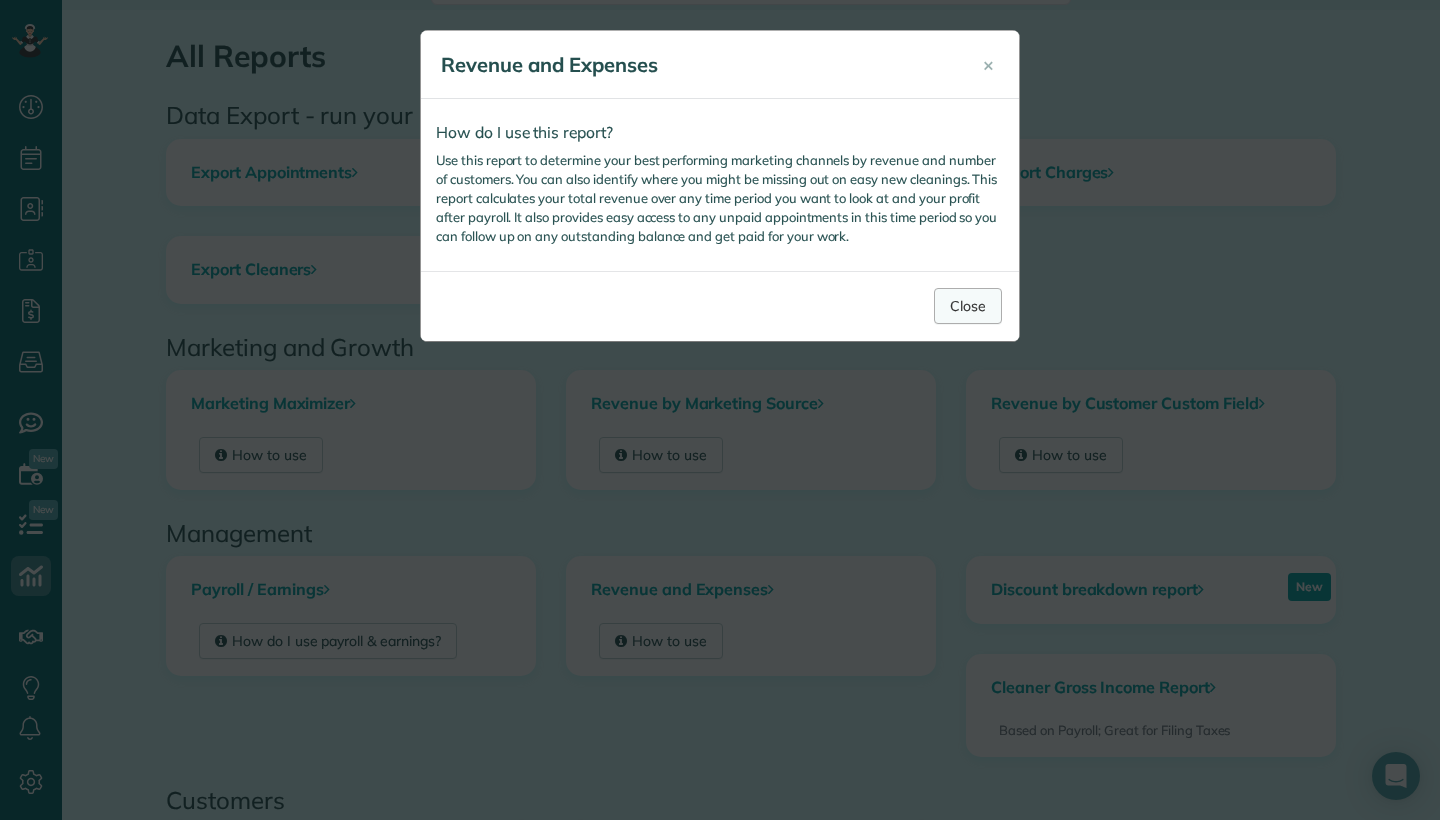 click on "Close" at bounding box center [968, 306] 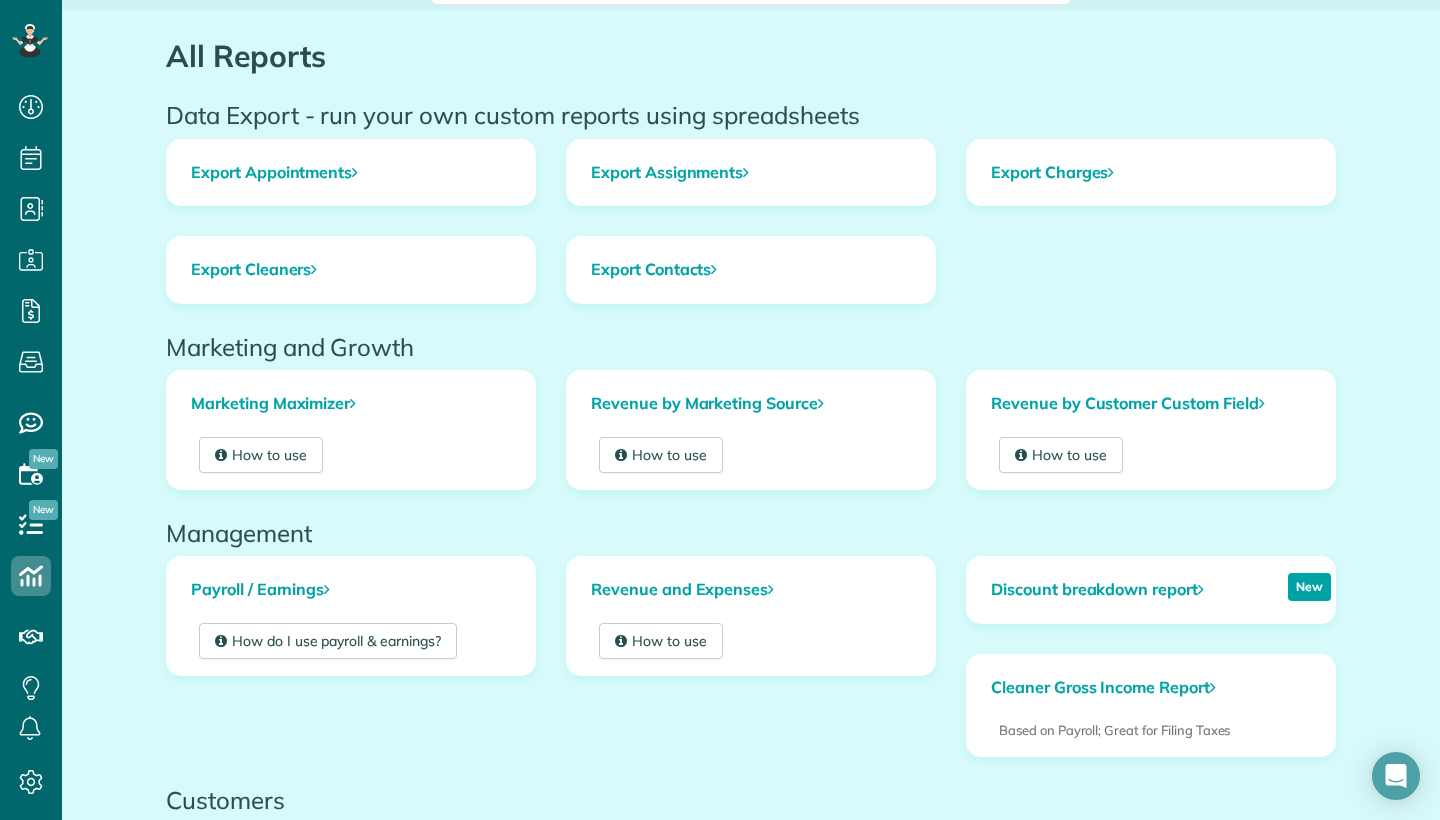 click on "Management" at bounding box center [751, 533] 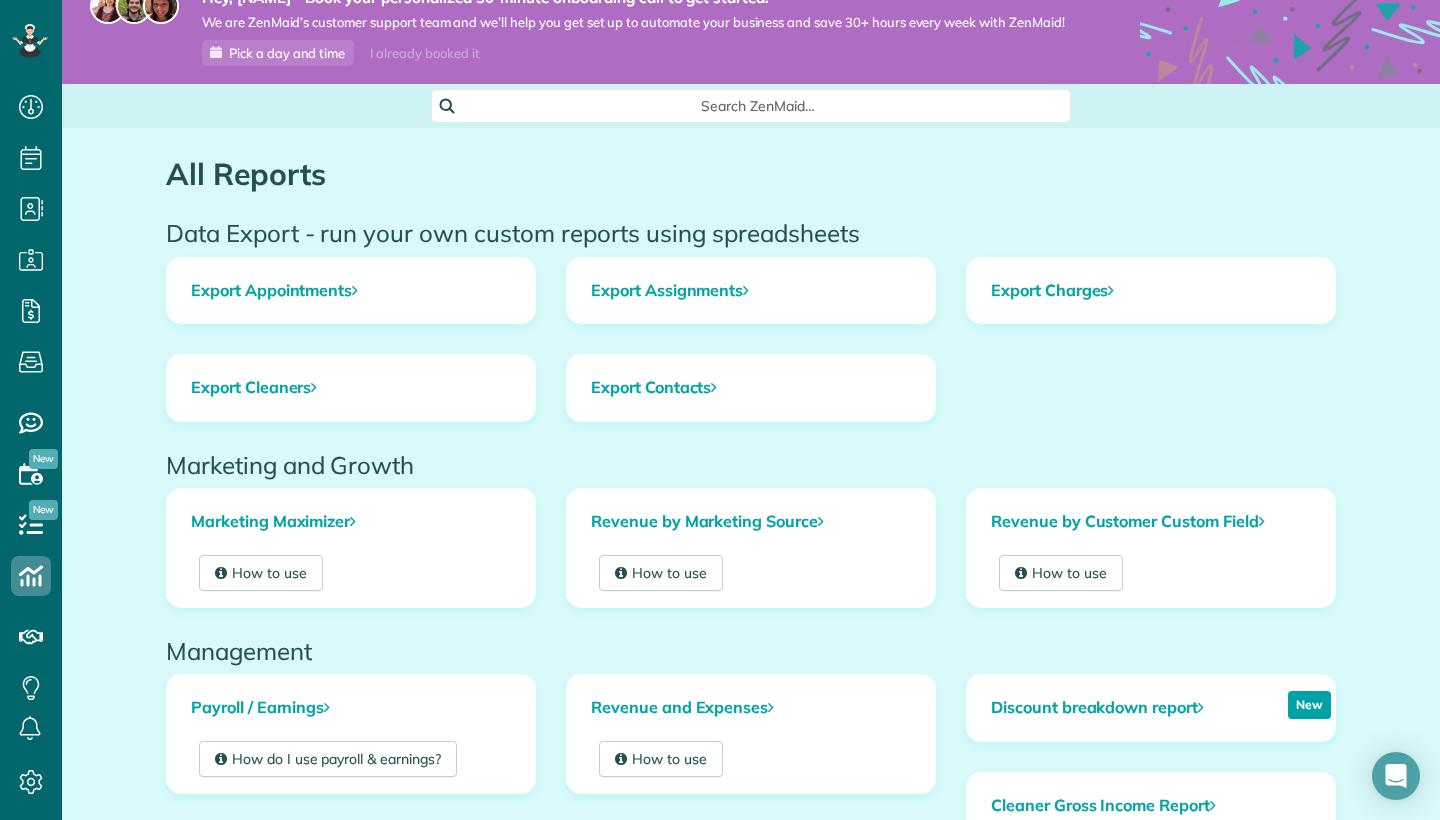 scroll, scrollTop: 22, scrollLeft: 0, axis: vertical 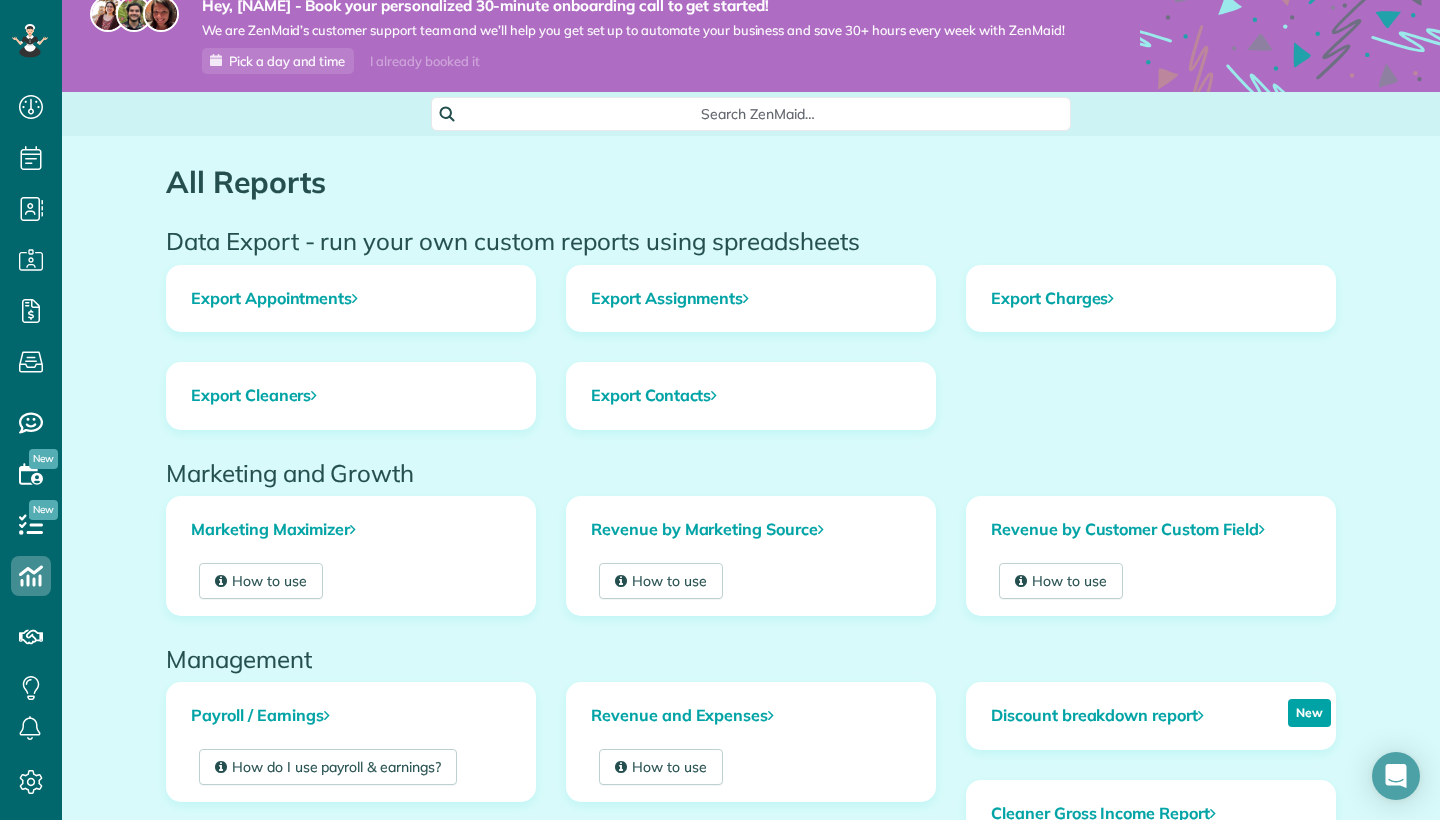 click on "All Reports
Data Export - run your own custom reports using spreadsheets
Export Appointments
Export Assignments
Export Charges
Export Cleaners
Export Contacts
Marketing and Growth
Marketing Maximizer
× Tip:" at bounding box center (751, 802) 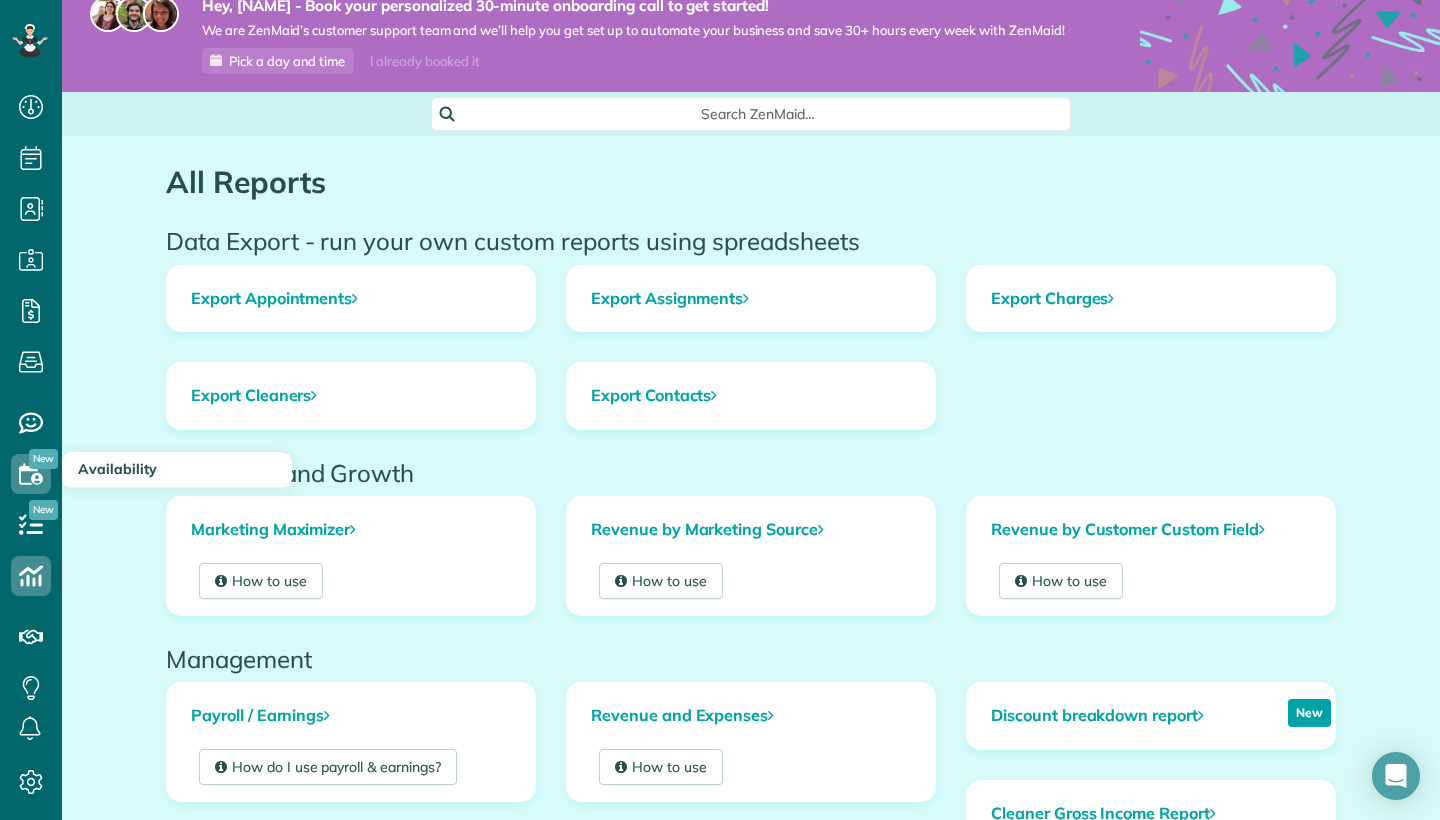 click 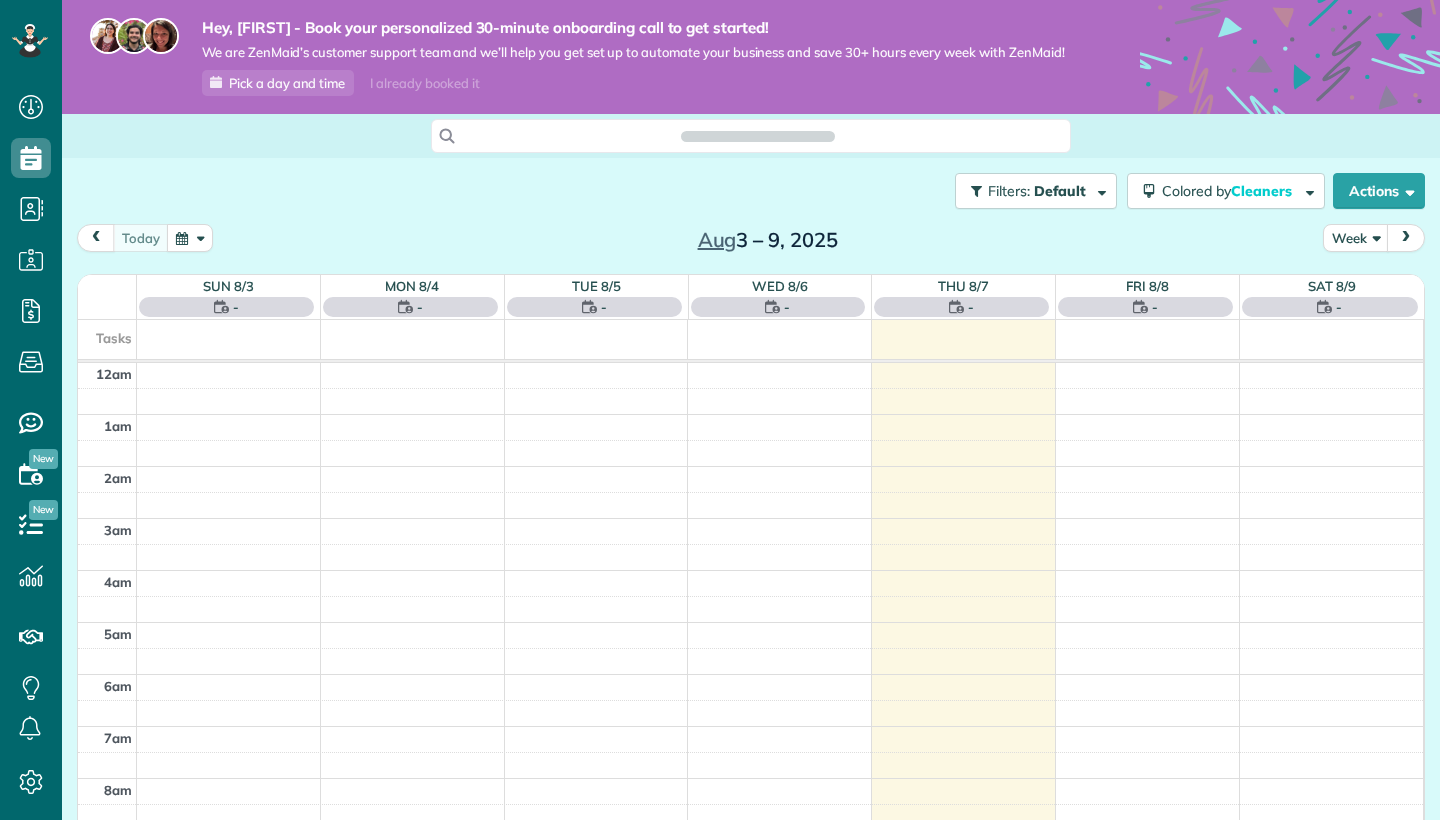 scroll, scrollTop: 0, scrollLeft: 0, axis: both 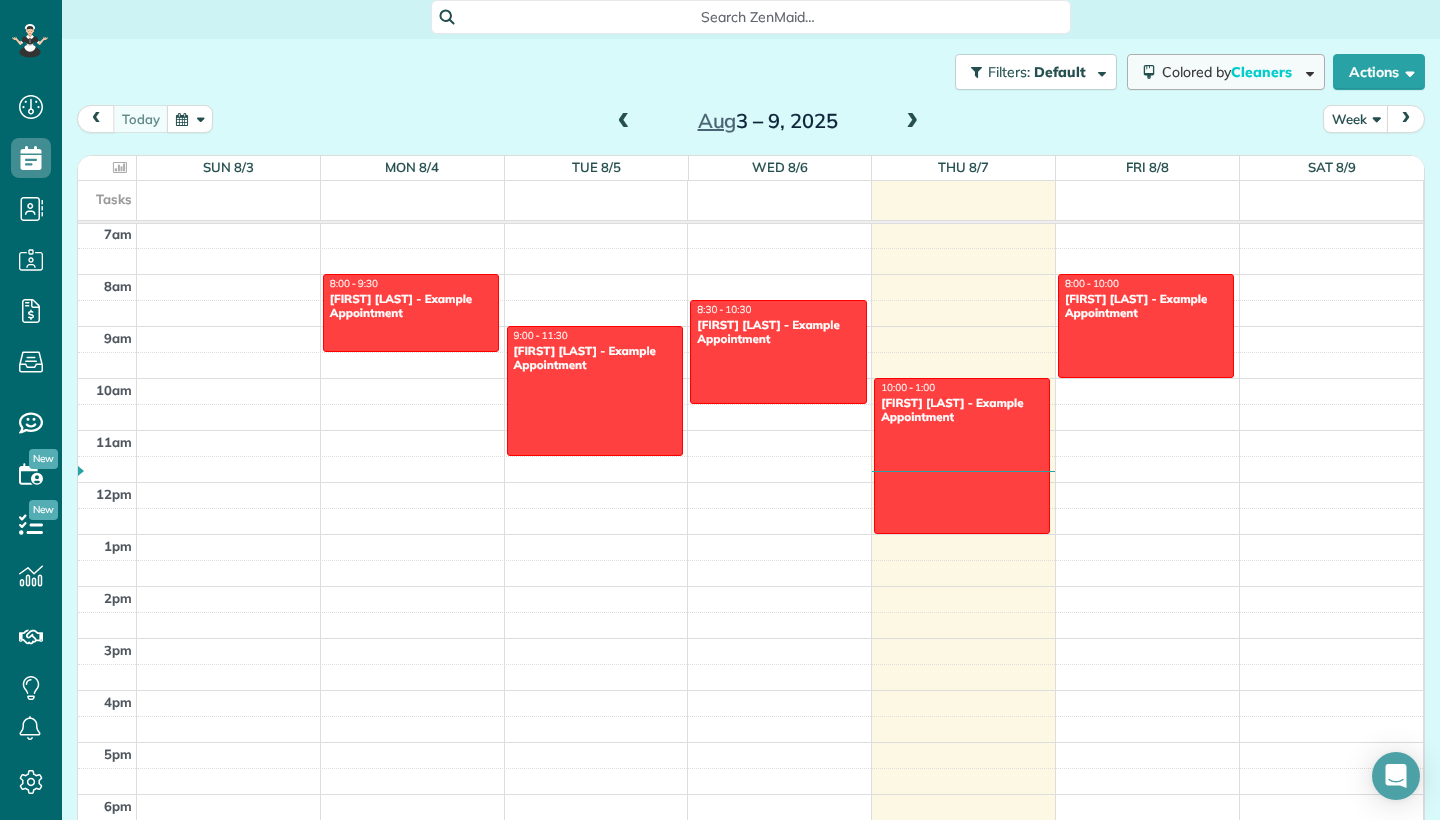 click at bounding box center [1306, 71] 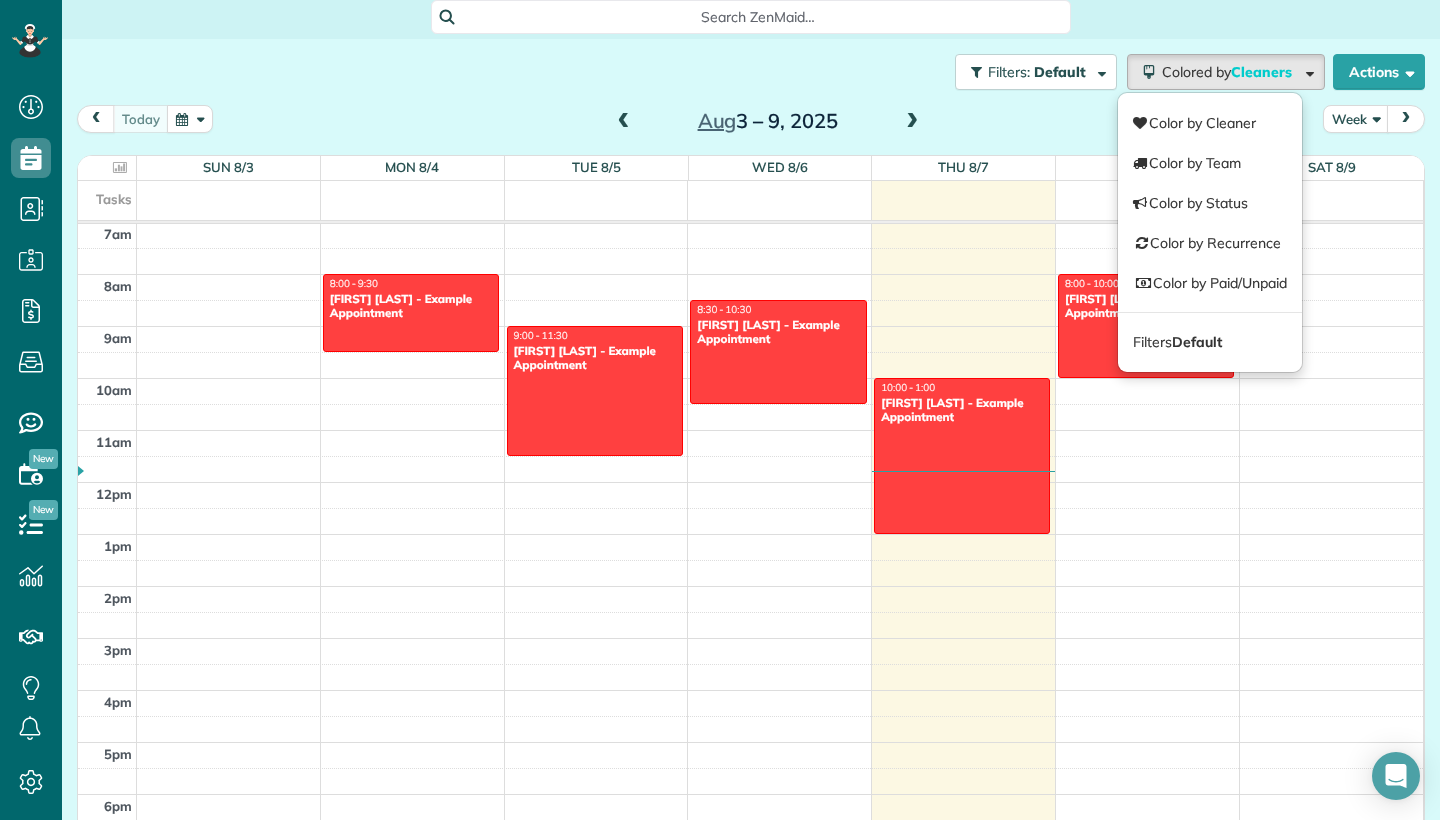 click on "today   Week Aug  3 – 9, 2025" at bounding box center [751, 123] 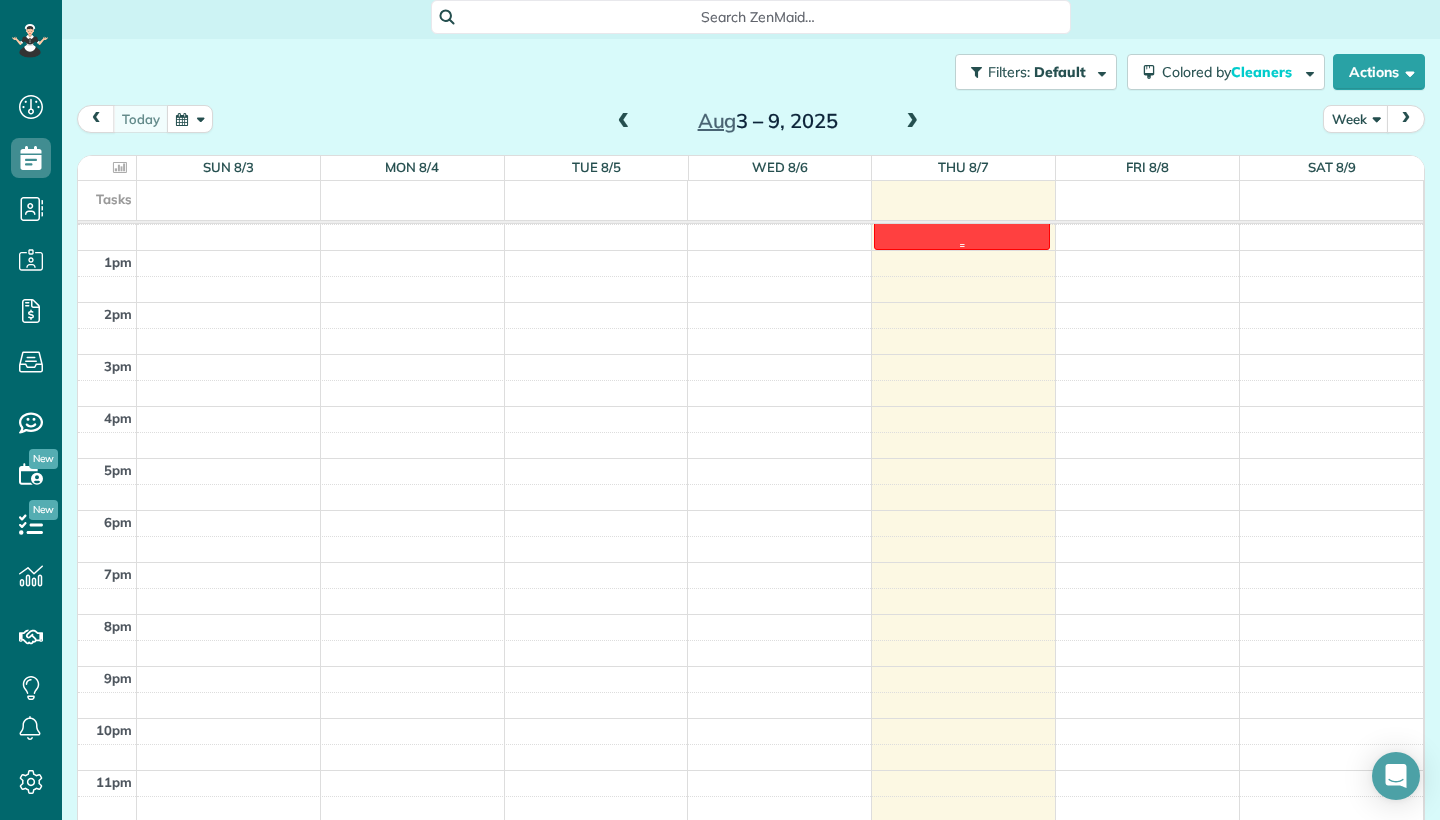 scroll, scrollTop: 649, scrollLeft: 0, axis: vertical 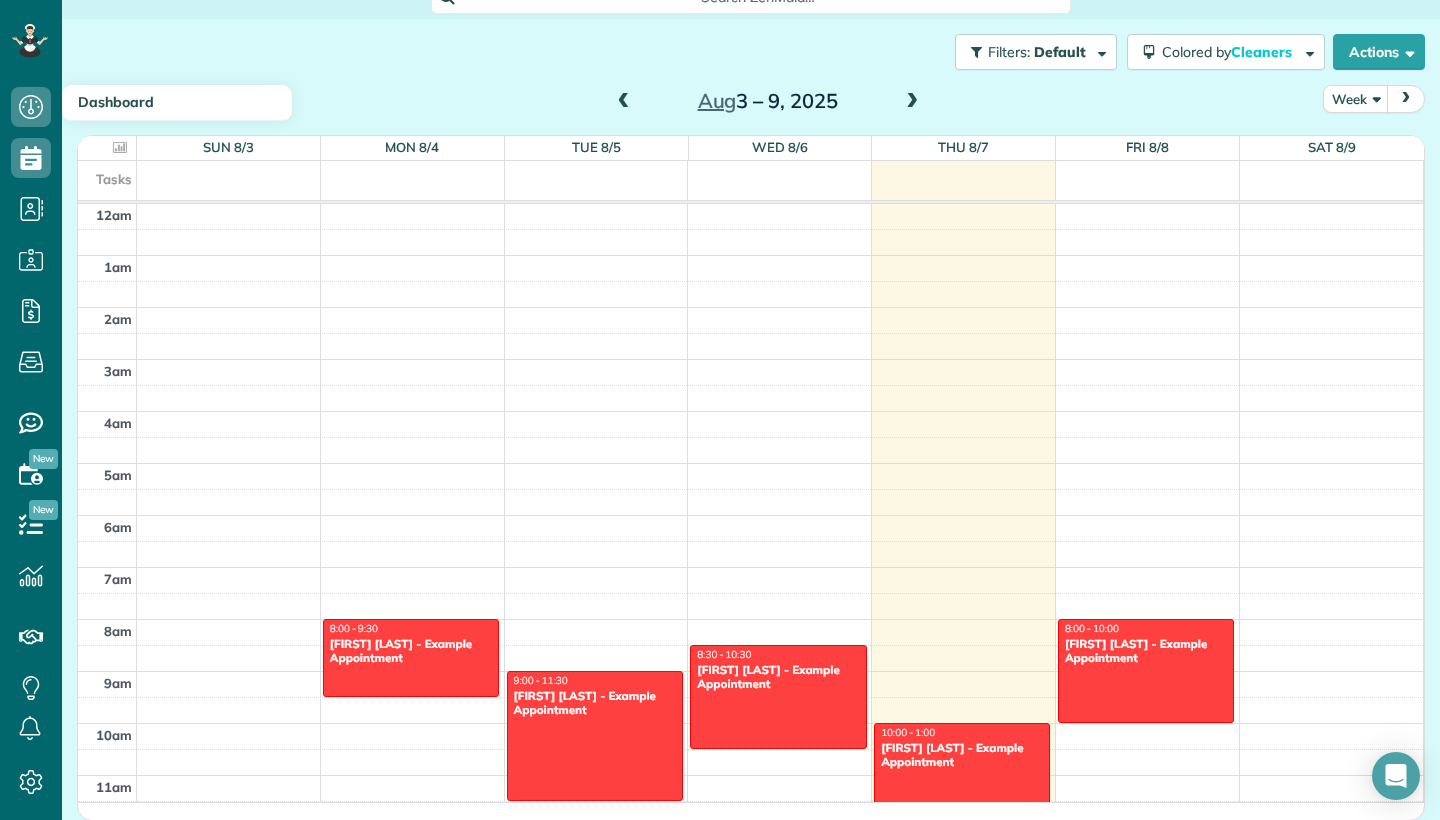 click 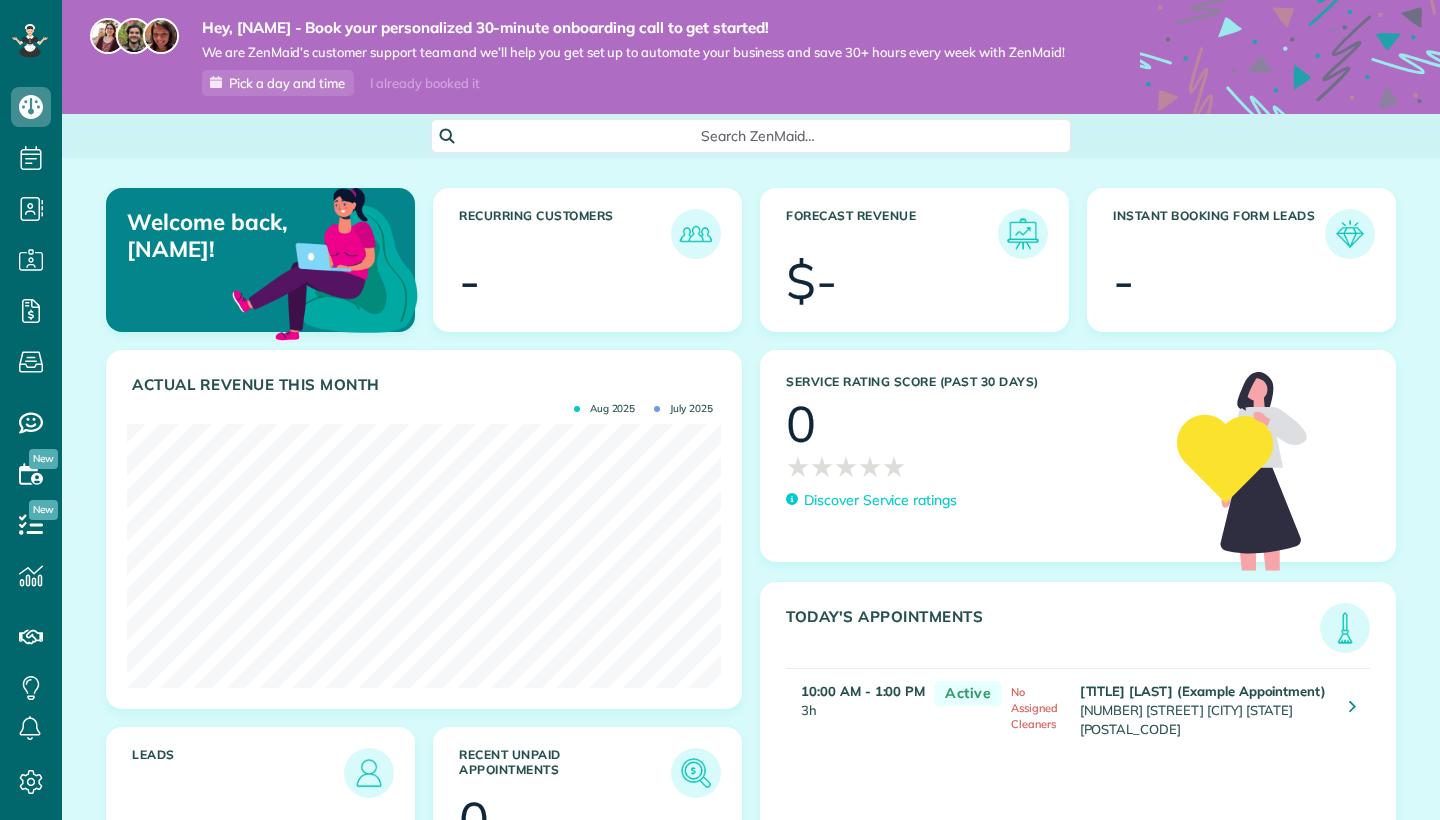 scroll, scrollTop: 0, scrollLeft: 0, axis: both 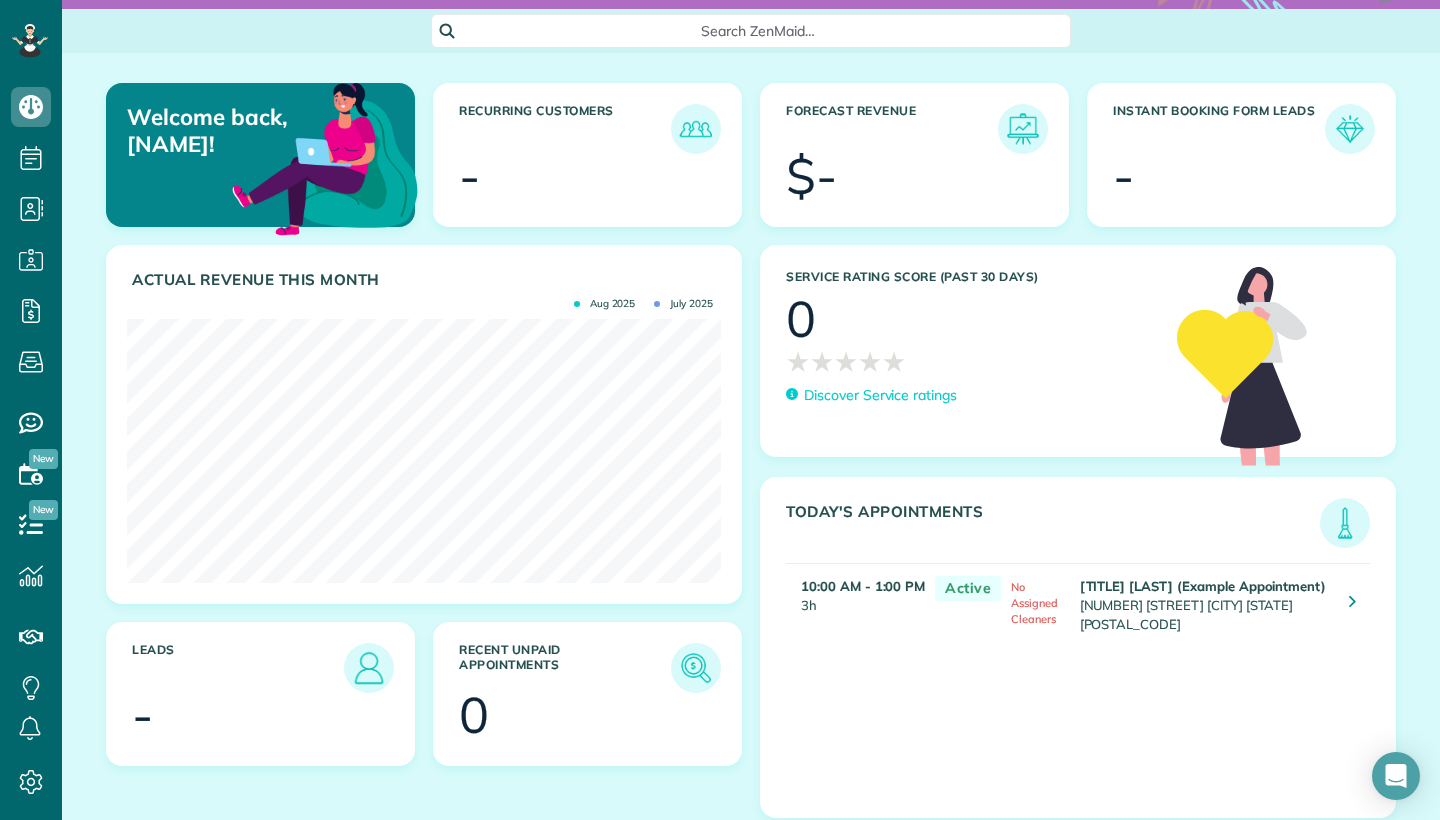 click at bounding box center (369, 668) 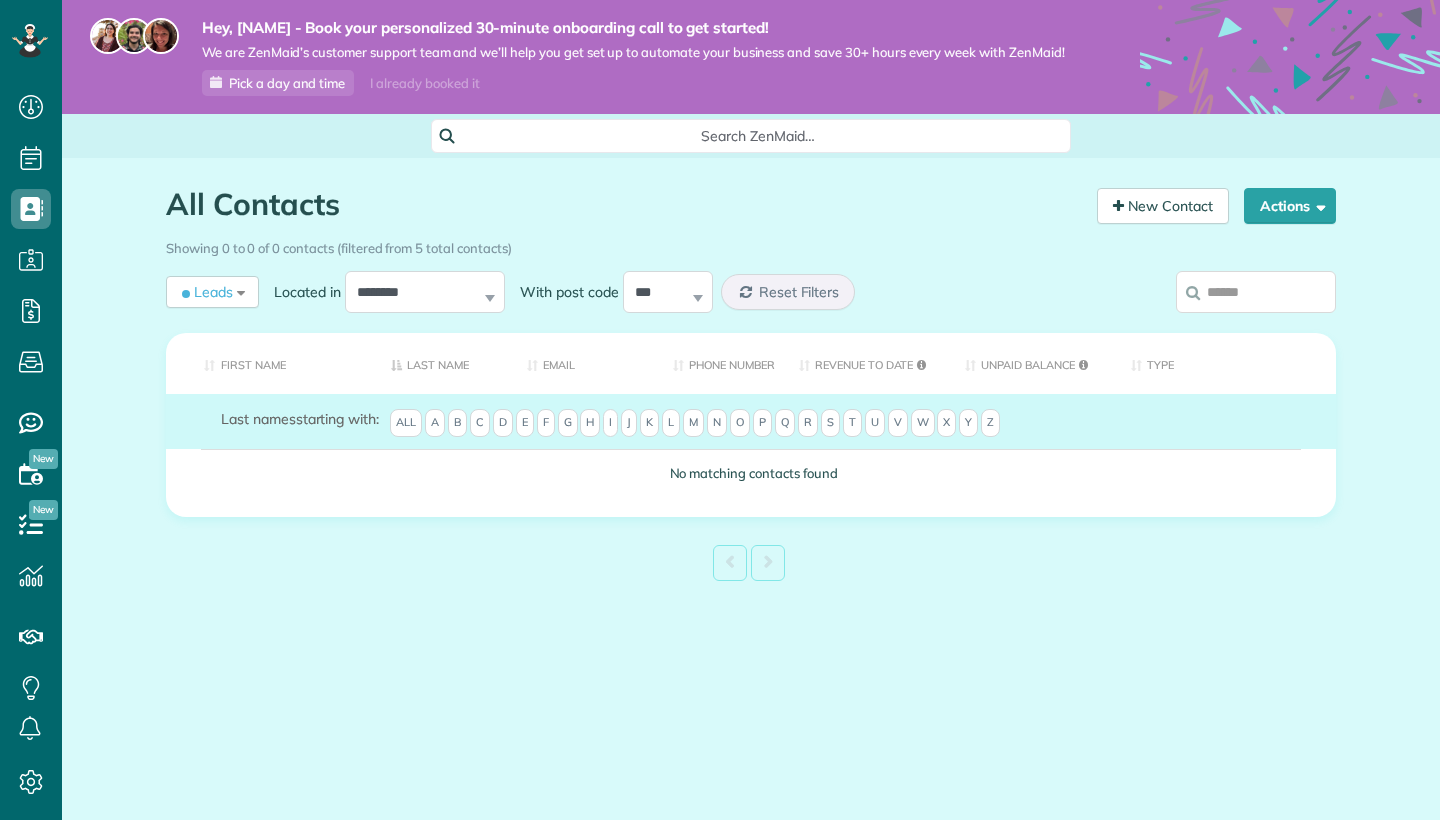 scroll, scrollTop: 0, scrollLeft: 0, axis: both 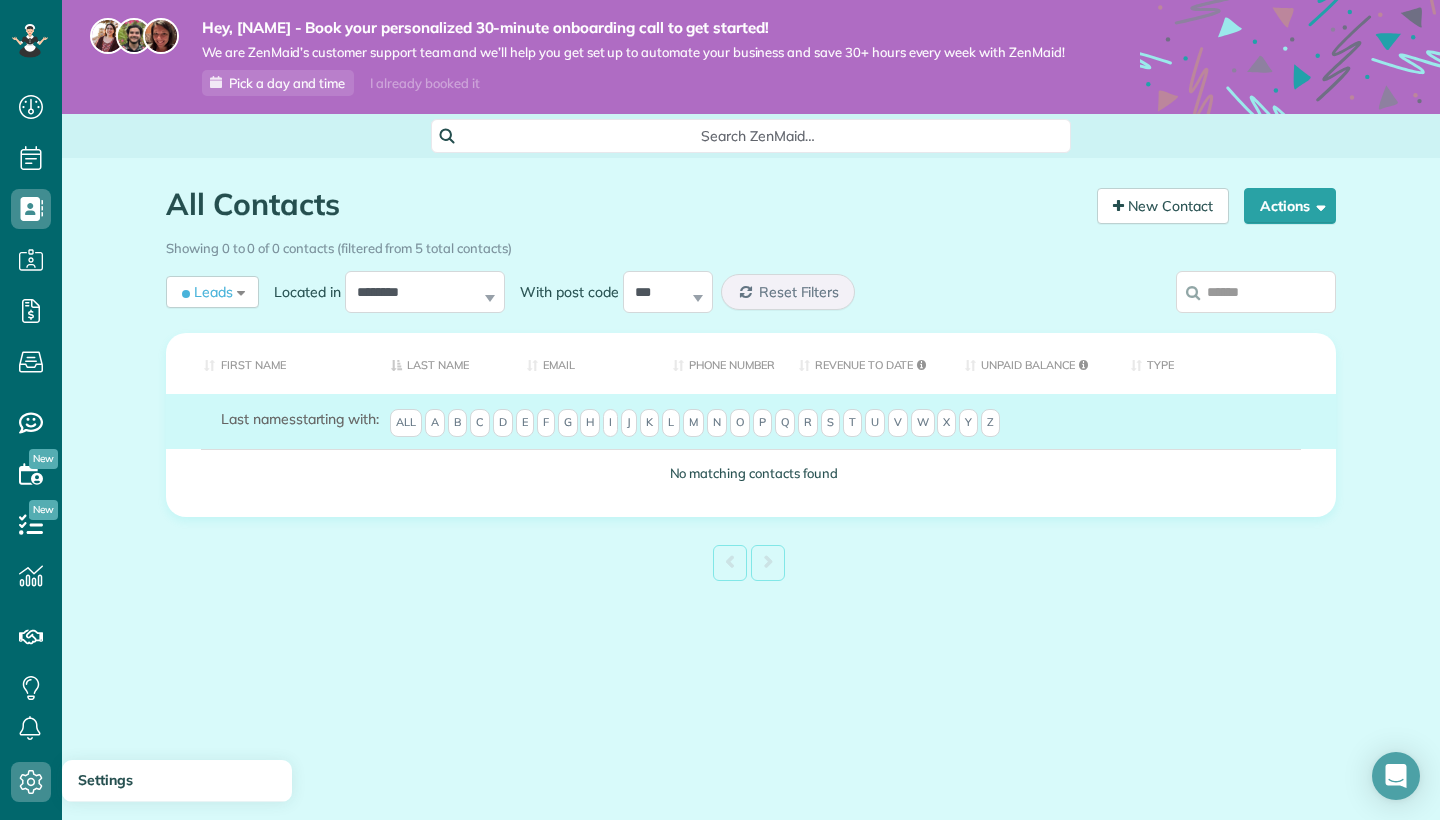 click 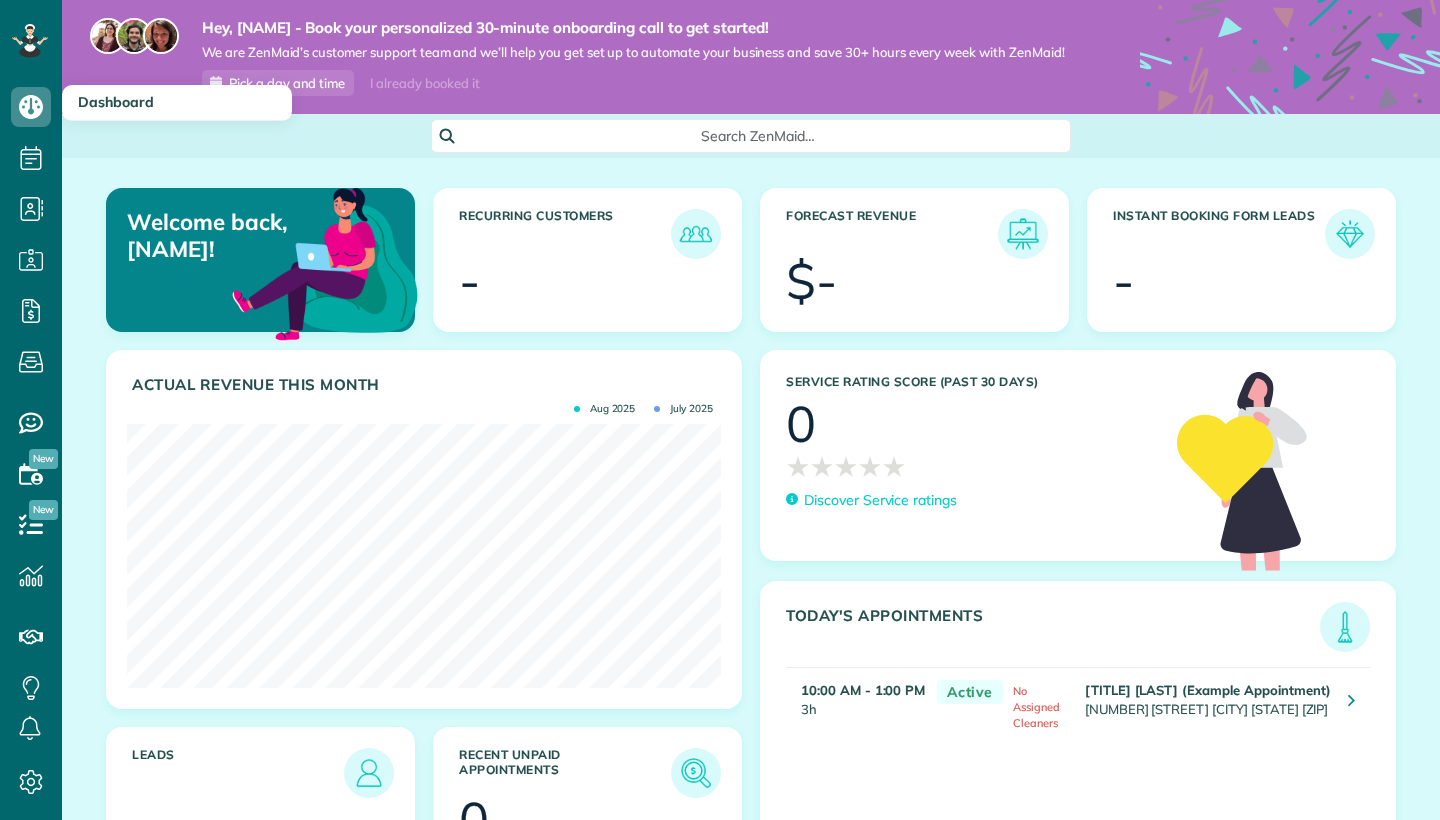 scroll, scrollTop: 0, scrollLeft: 0, axis: both 